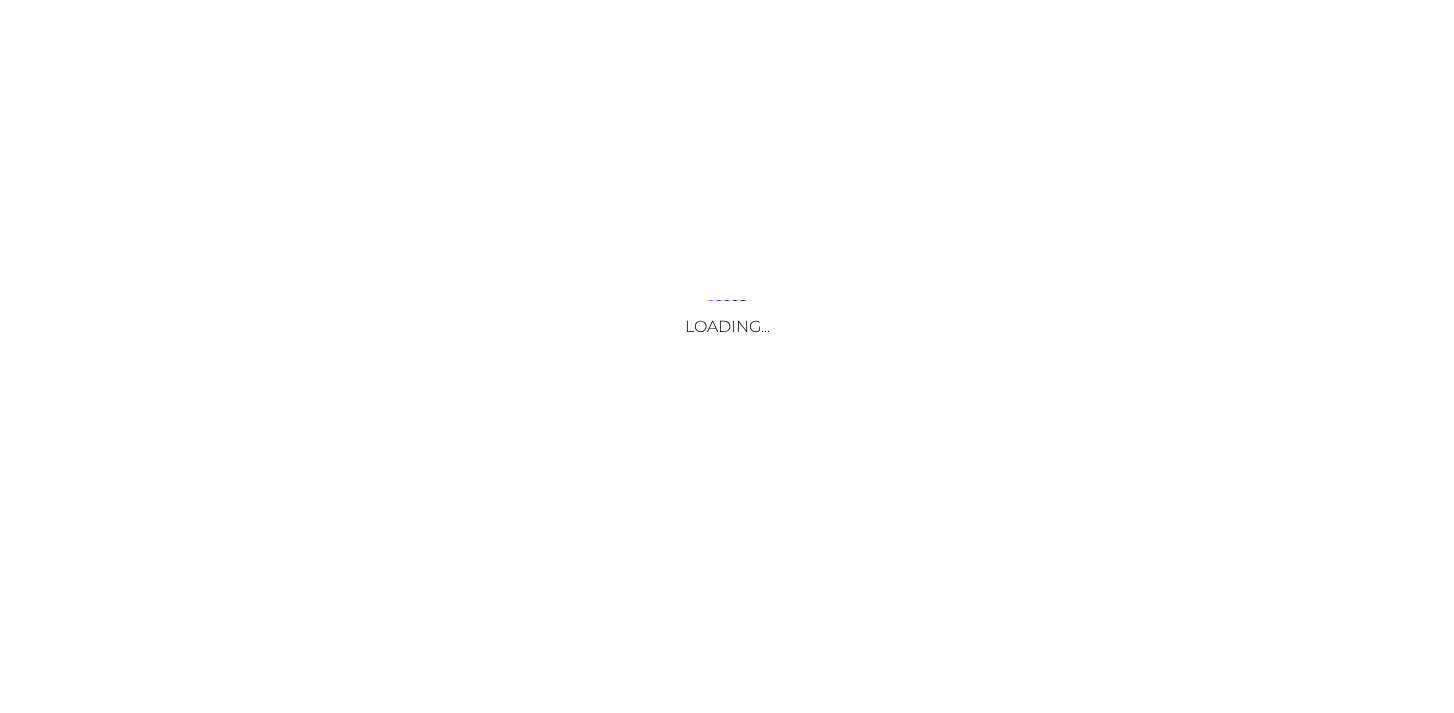 scroll, scrollTop: 0, scrollLeft: 0, axis: both 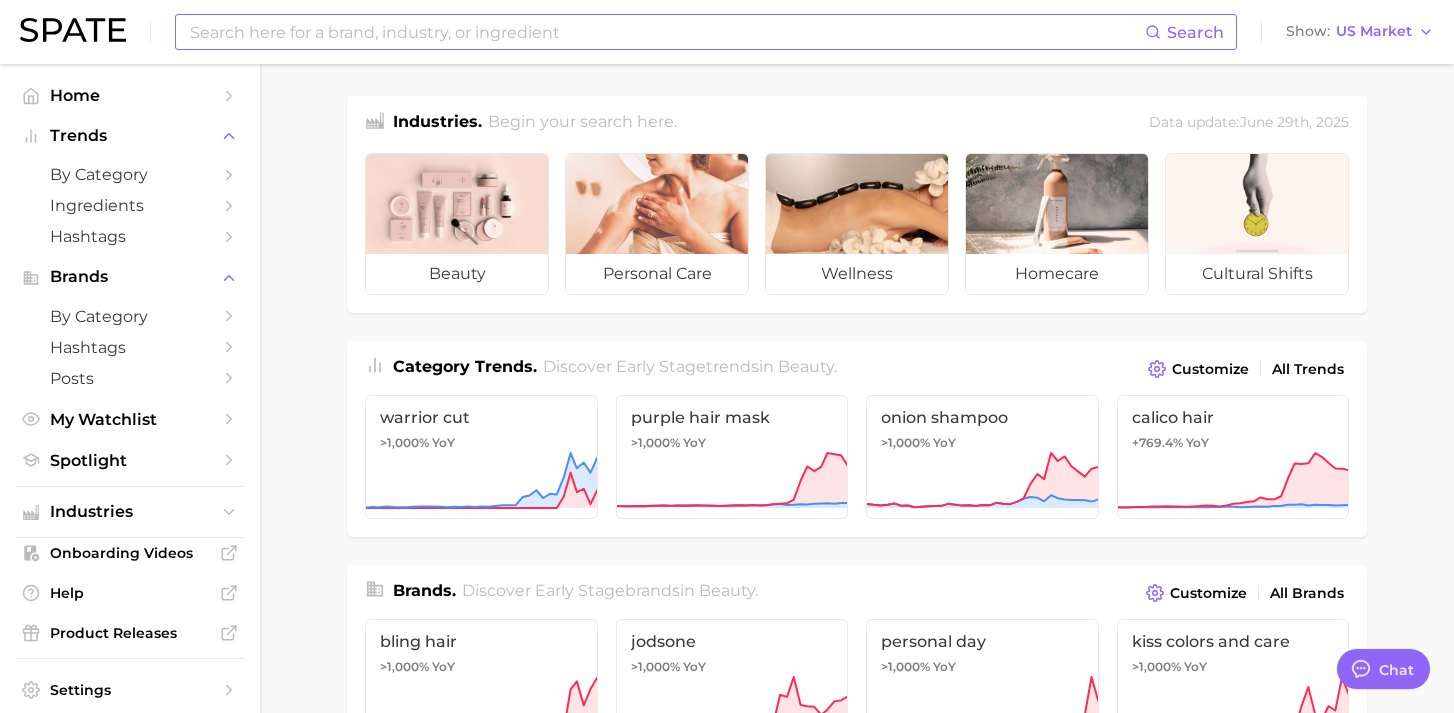 click at bounding box center (666, 32) 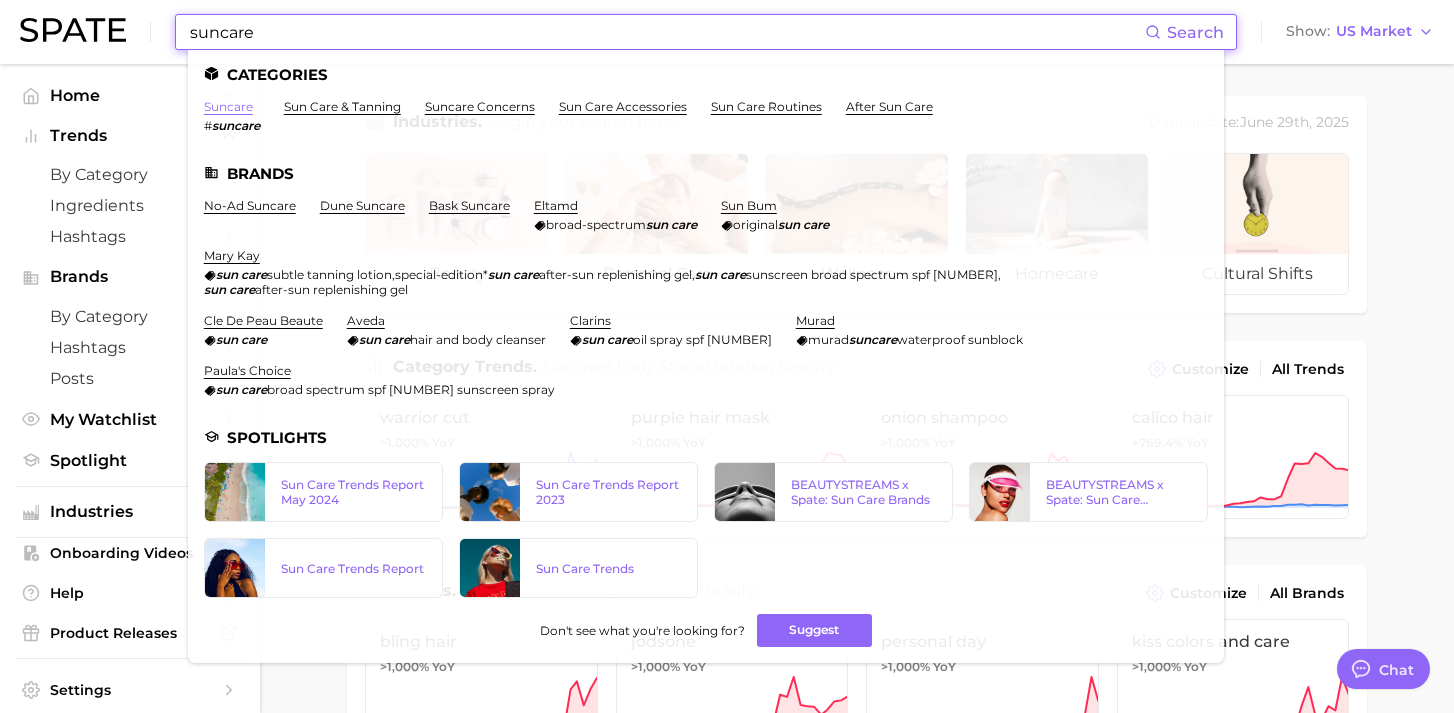 type on "suncare" 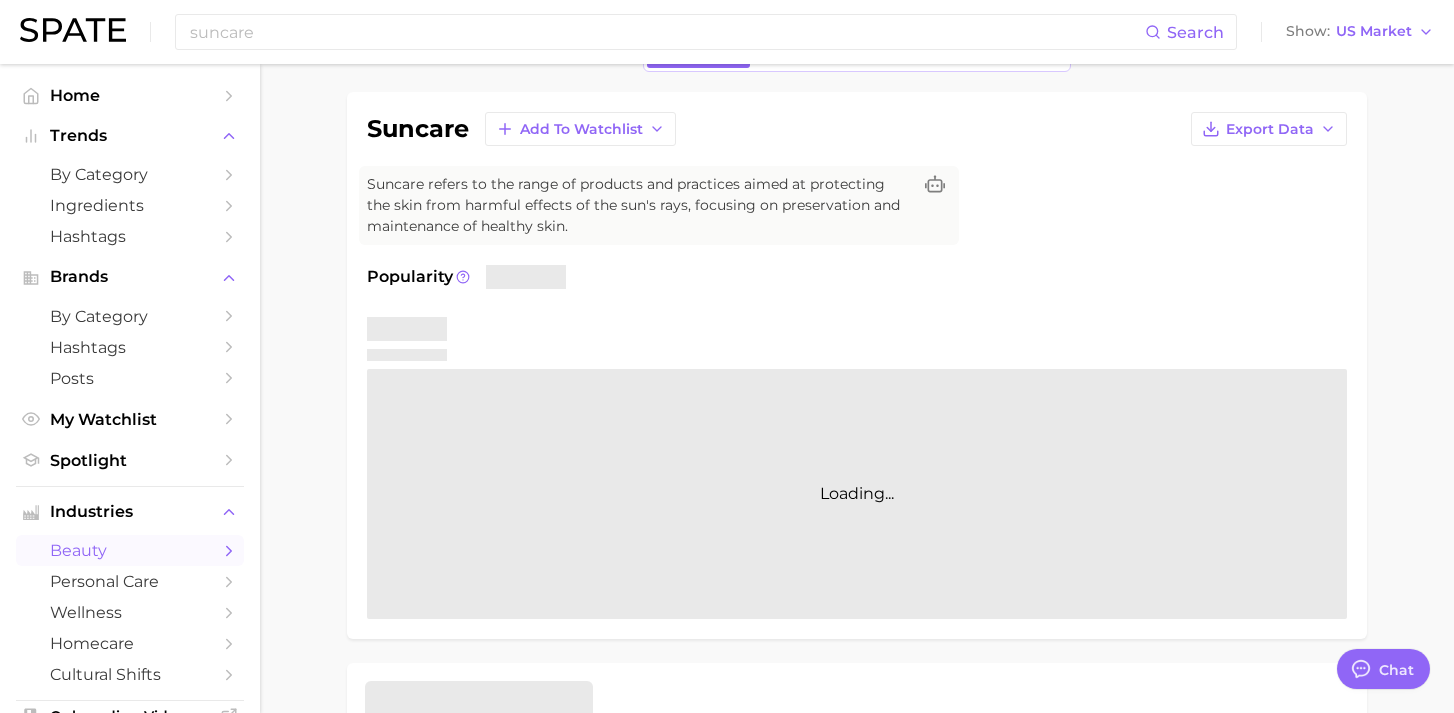 type on "x" 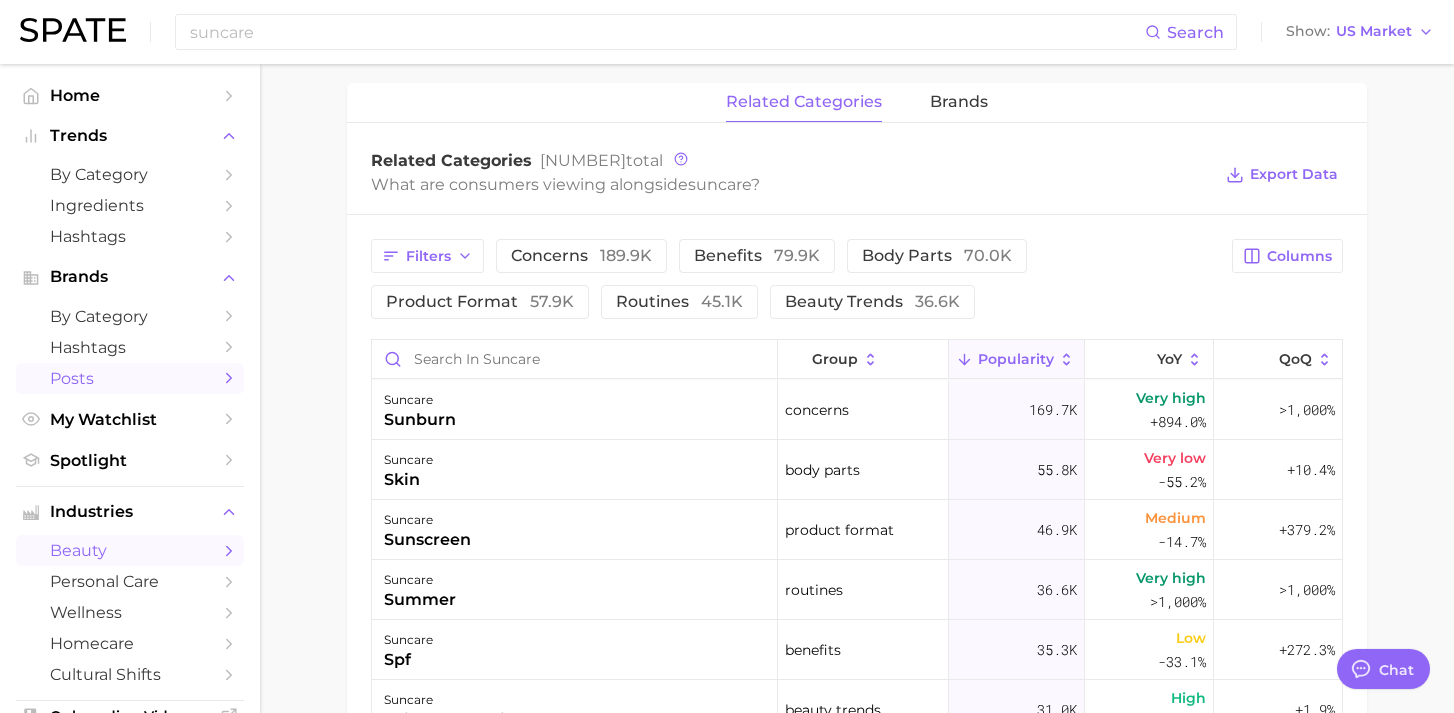 scroll, scrollTop: 963, scrollLeft: 0, axis: vertical 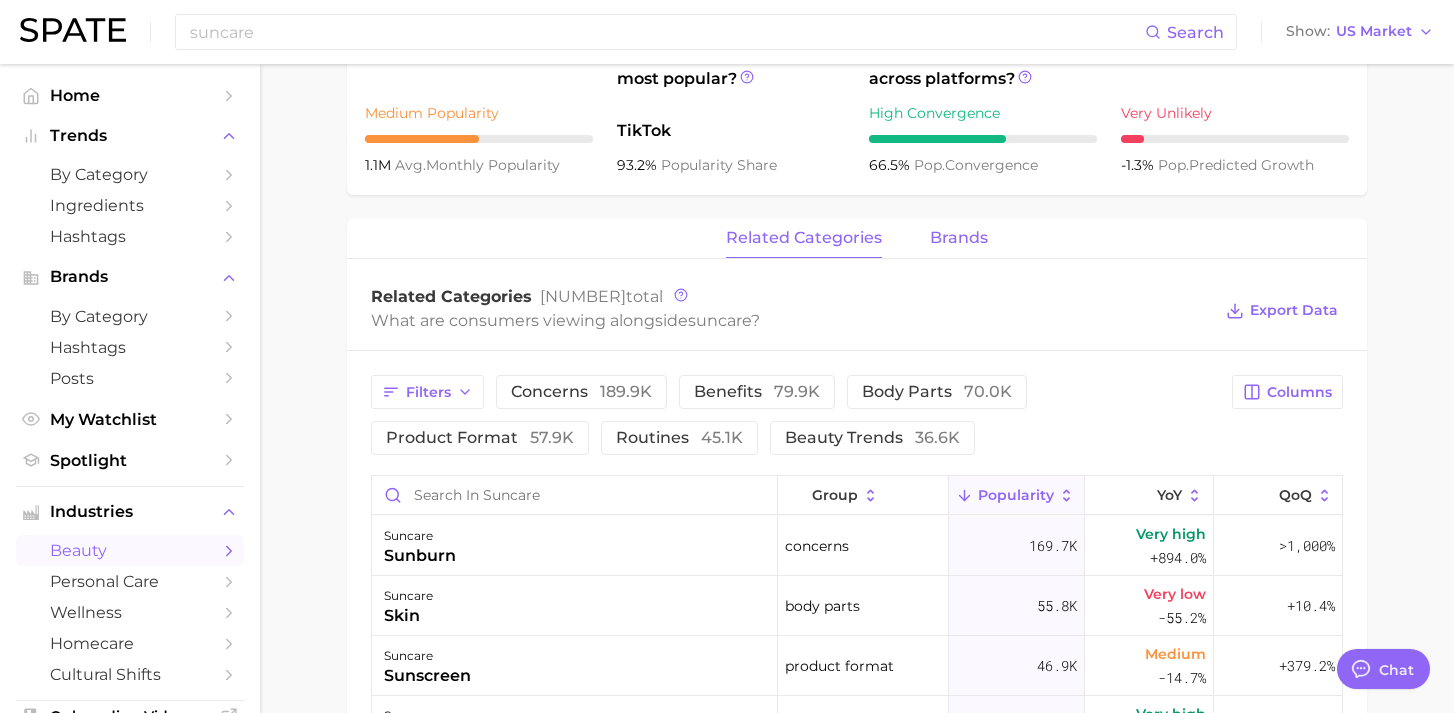click on "brands" at bounding box center (959, 238) 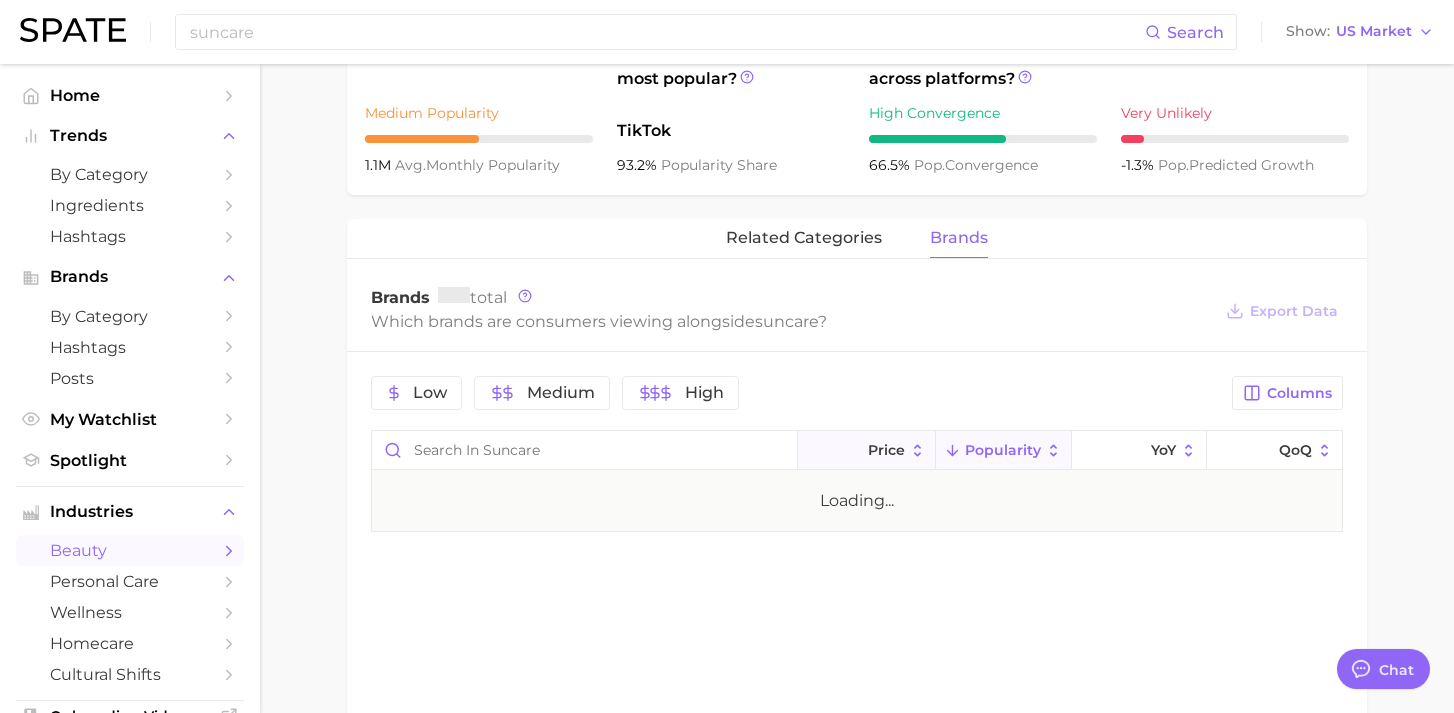 scroll, scrollTop: 891, scrollLeft: 0, axis: vertical 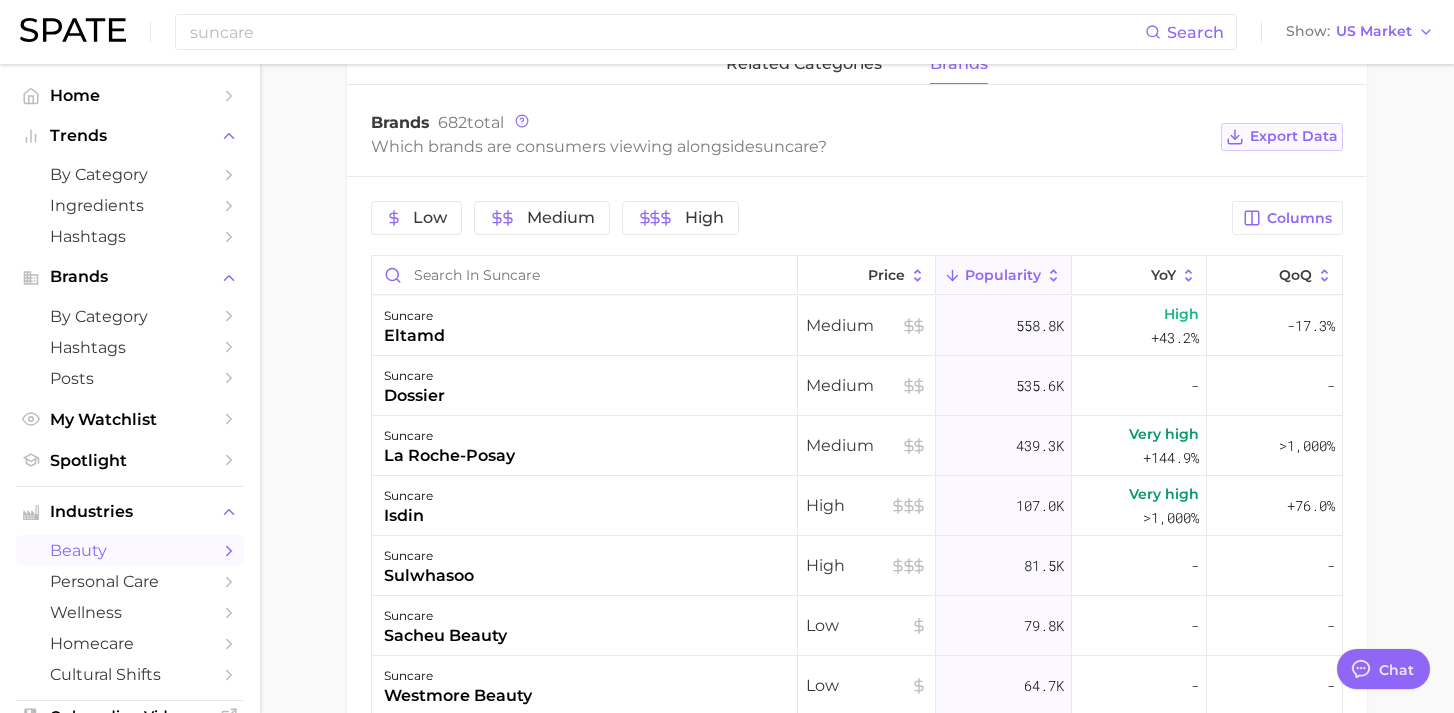 click on "Export Data" at bounding box center [1294, 136] 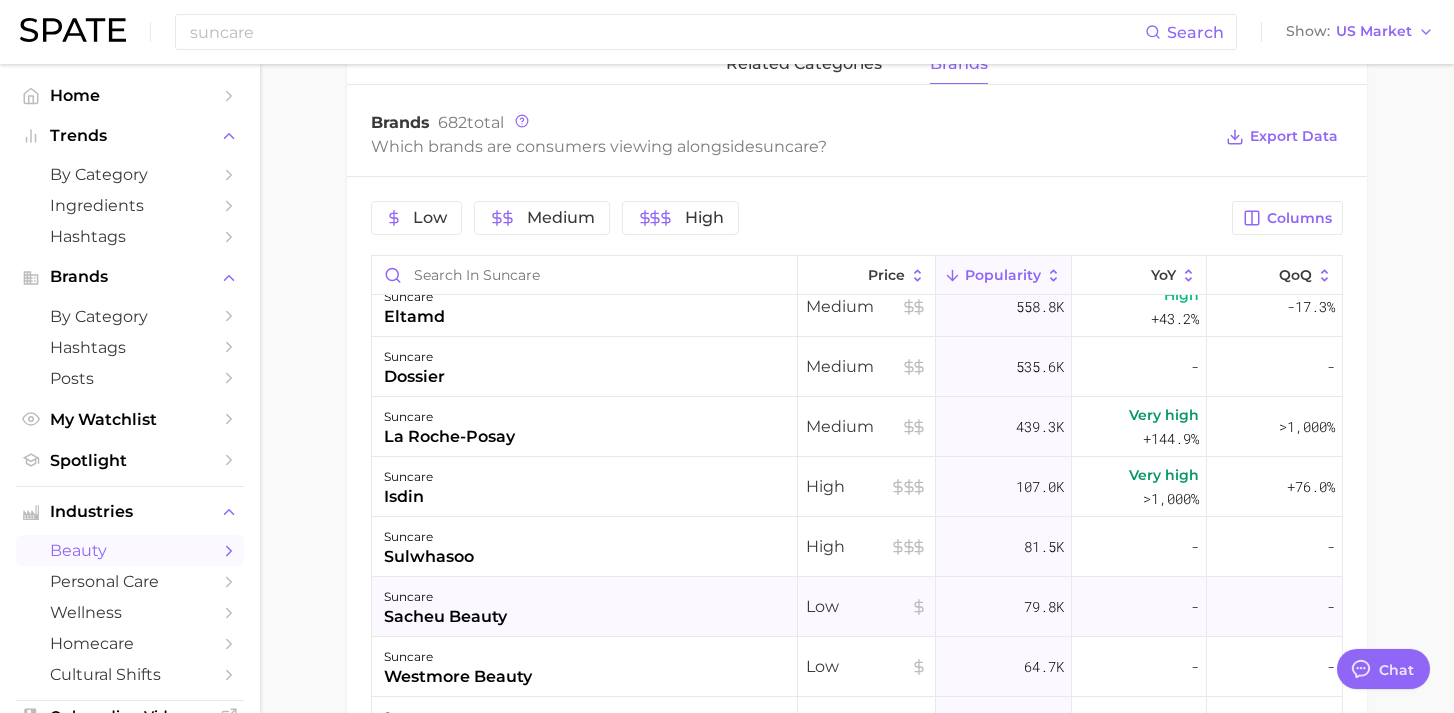 scroll, scrollTop: 0, scrollLeft: 0, axis: both 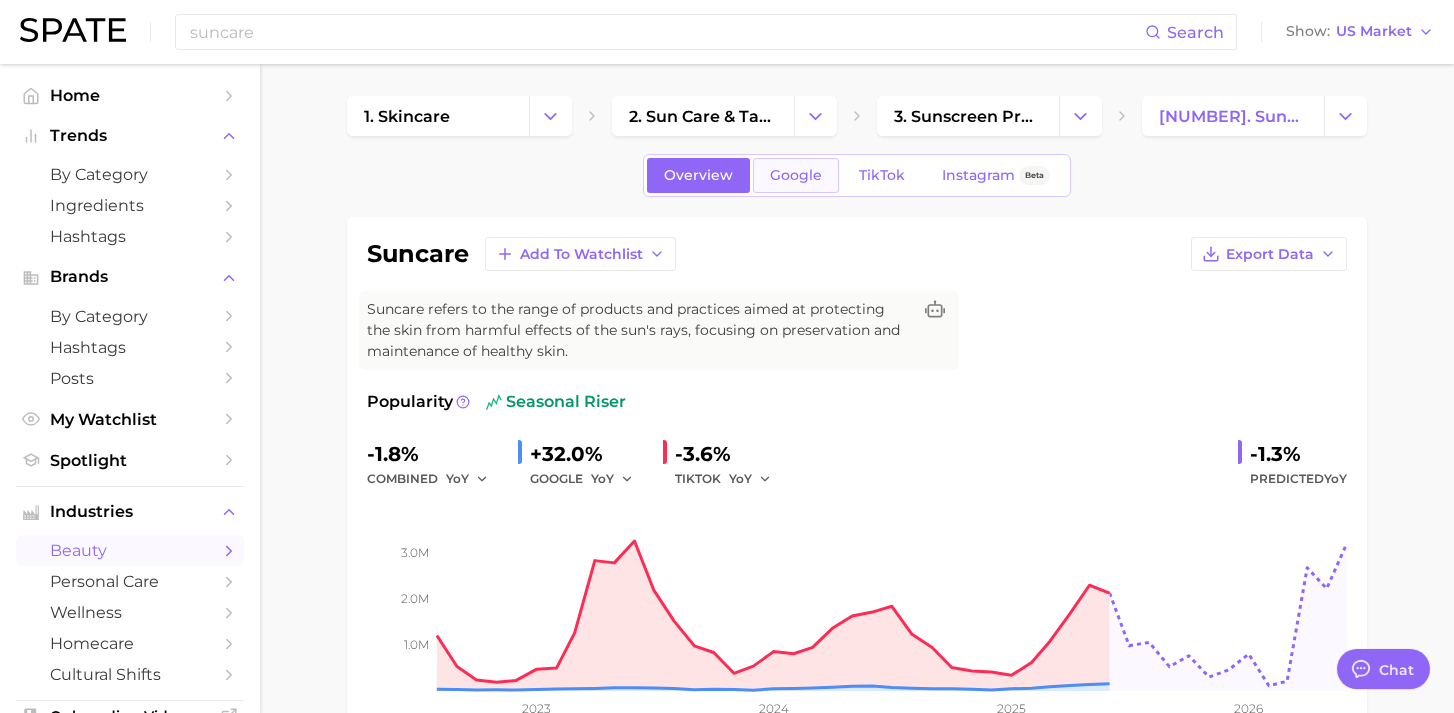 click on "Google" at bounding box center [796, 175] 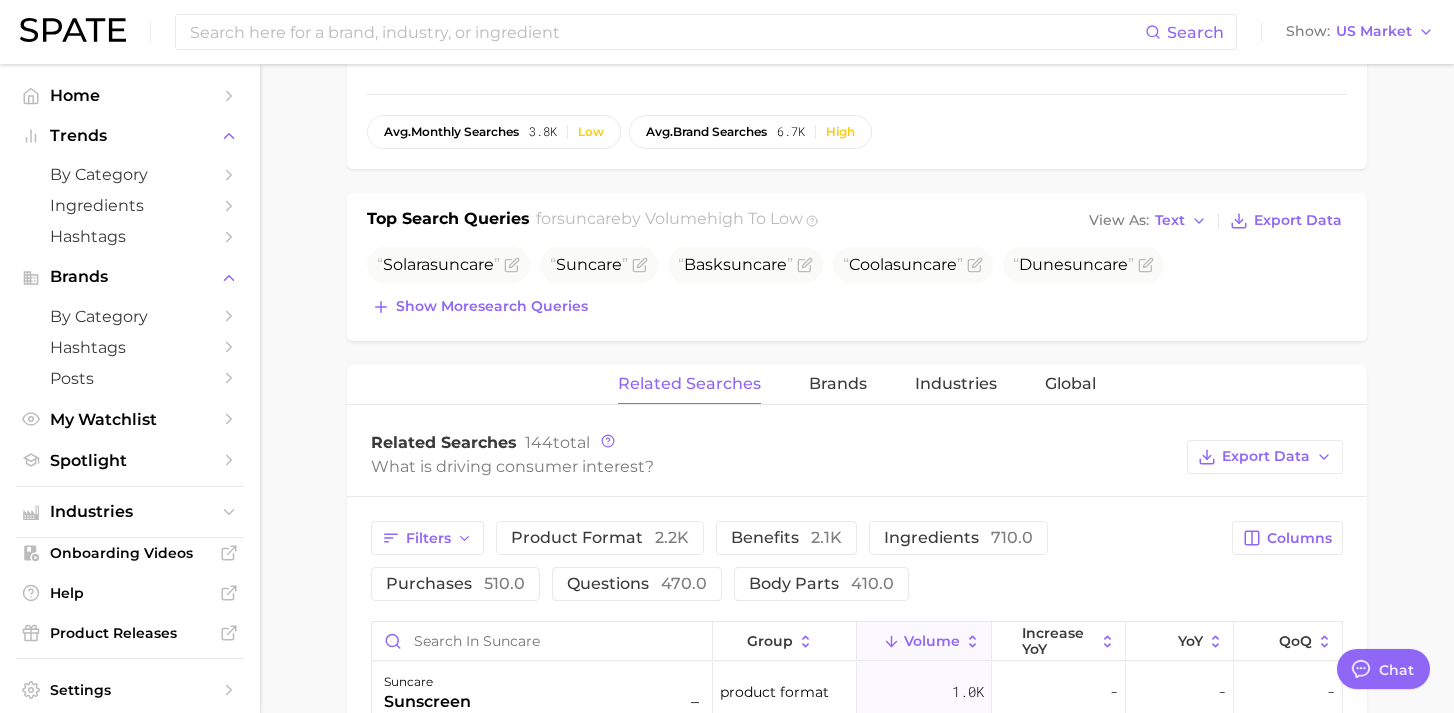scroll, scrollTop: 797, scrollLeft: 0, axis: vertical 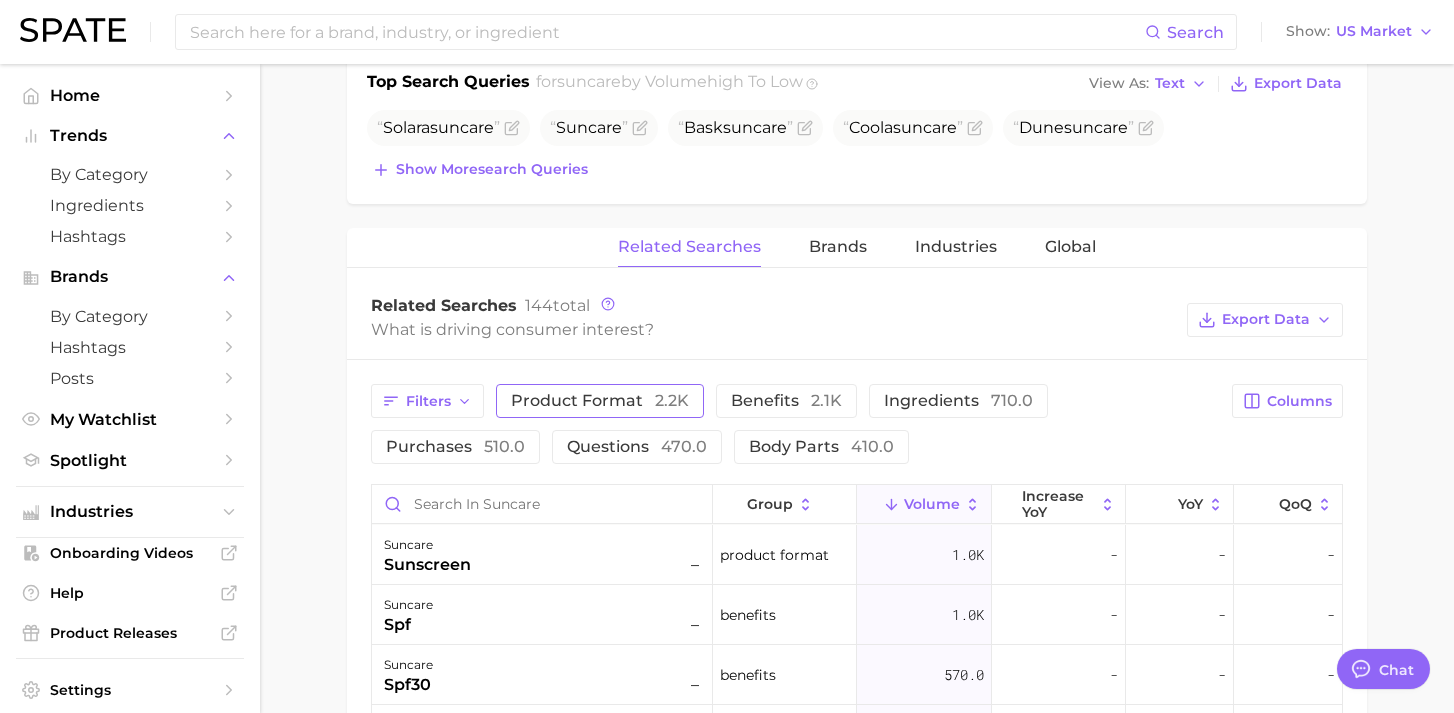 click on "product format   [NUMBER]k" at bounding box center (600, 400) 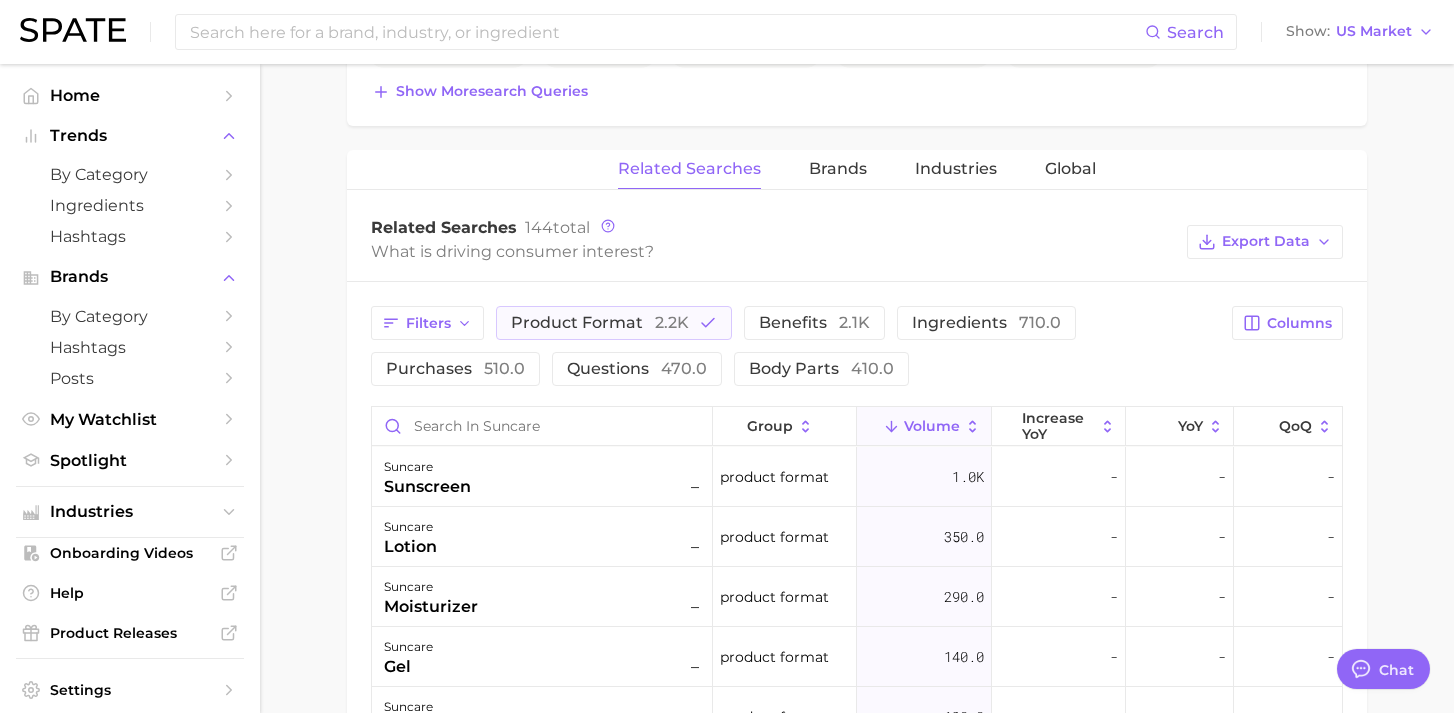 scroll, scrollTop: 900, scrollLeft: 0, axis: vertical 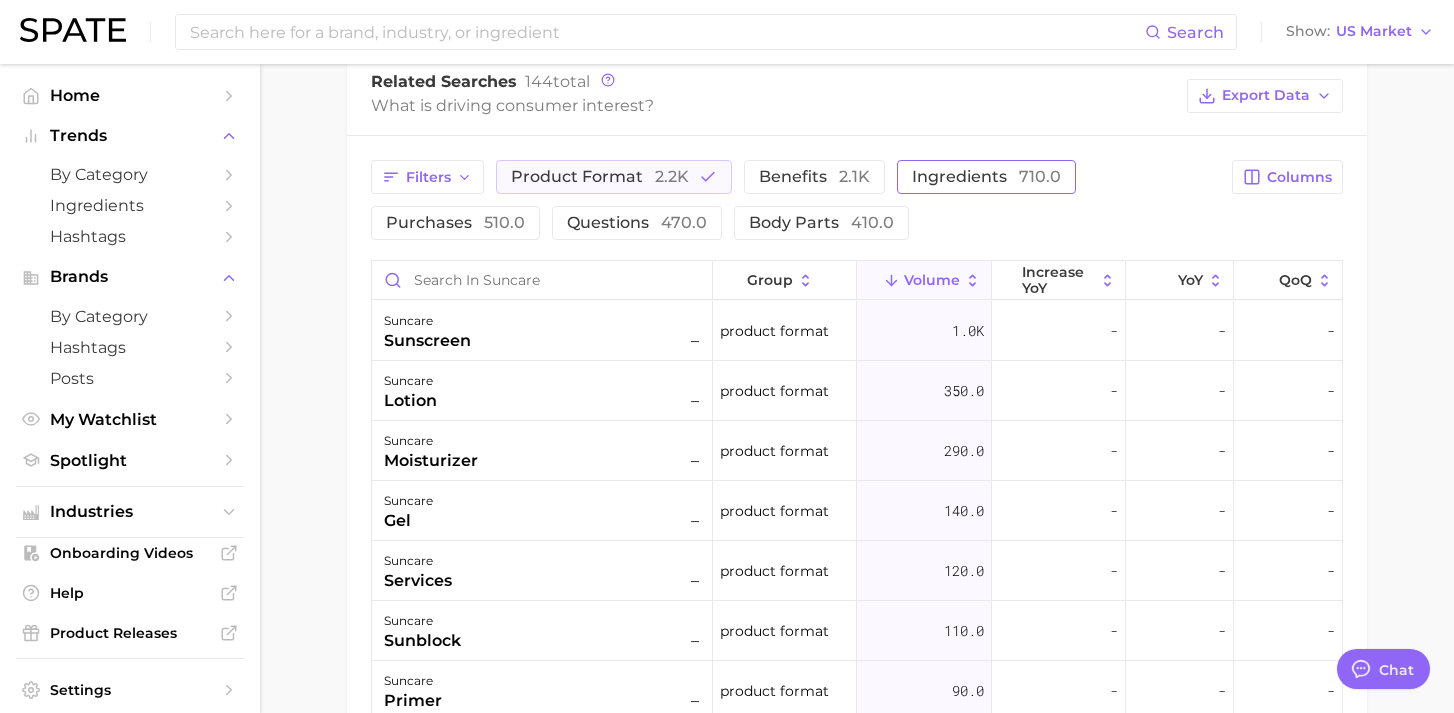 click on "ingredients   710.0" at bounding box center (986, 177) 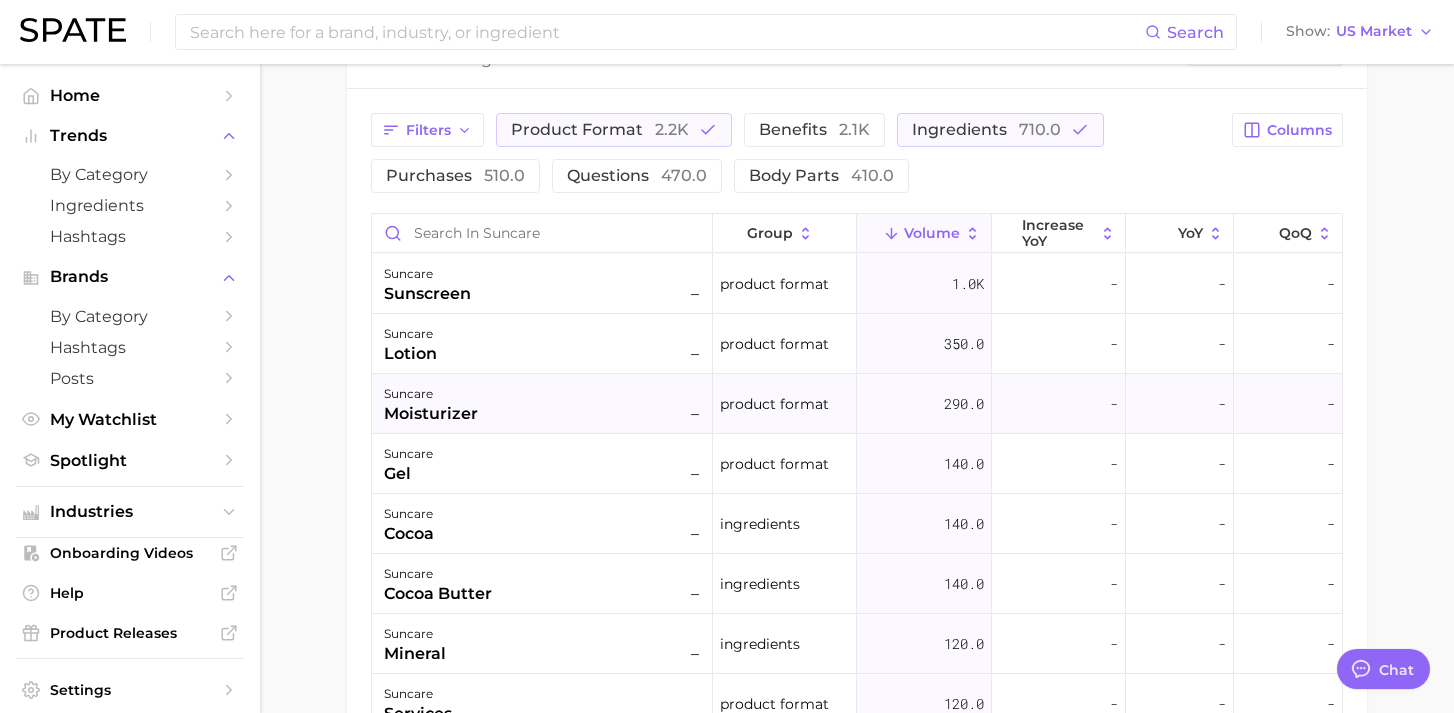 scroll, scrollTop: 915, scrollLeft: 0, axis: vertical 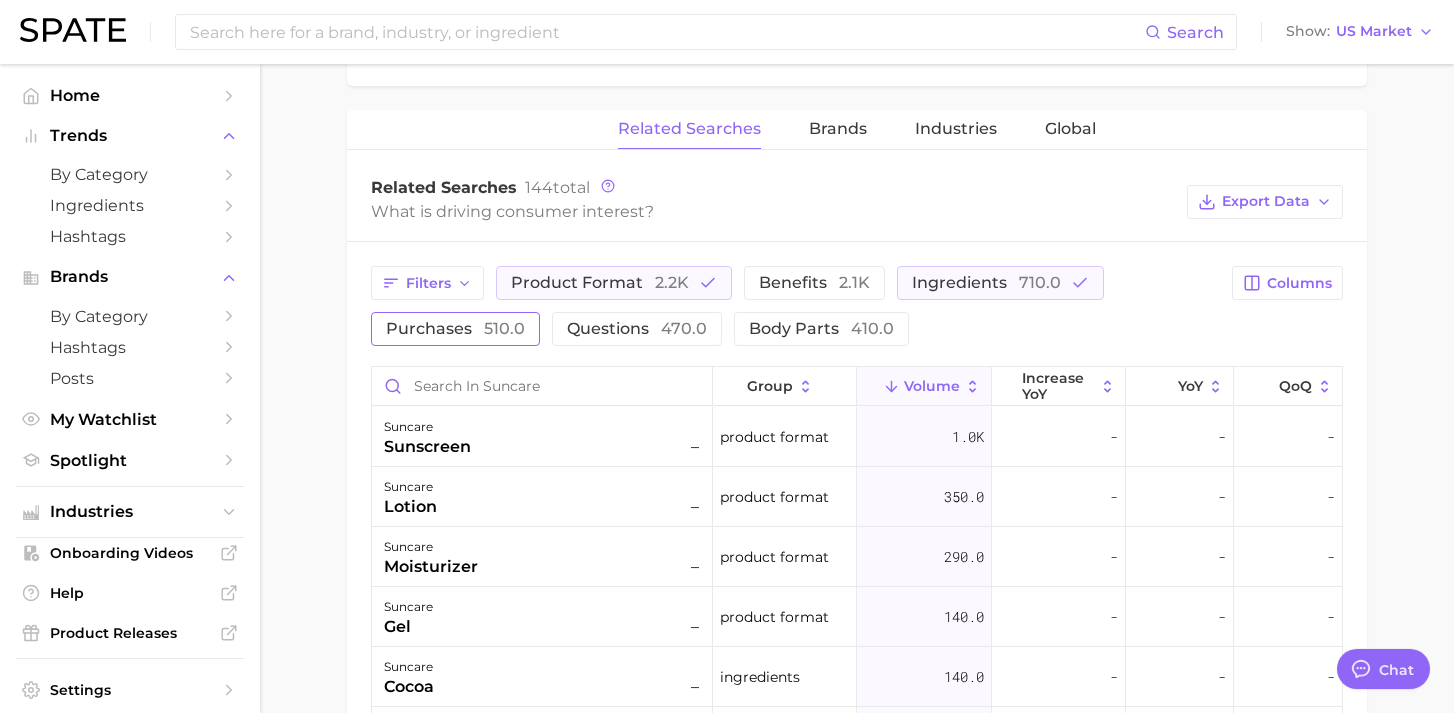 click on "purchases   [NUMBER].0" at bounding box center [455, 328] 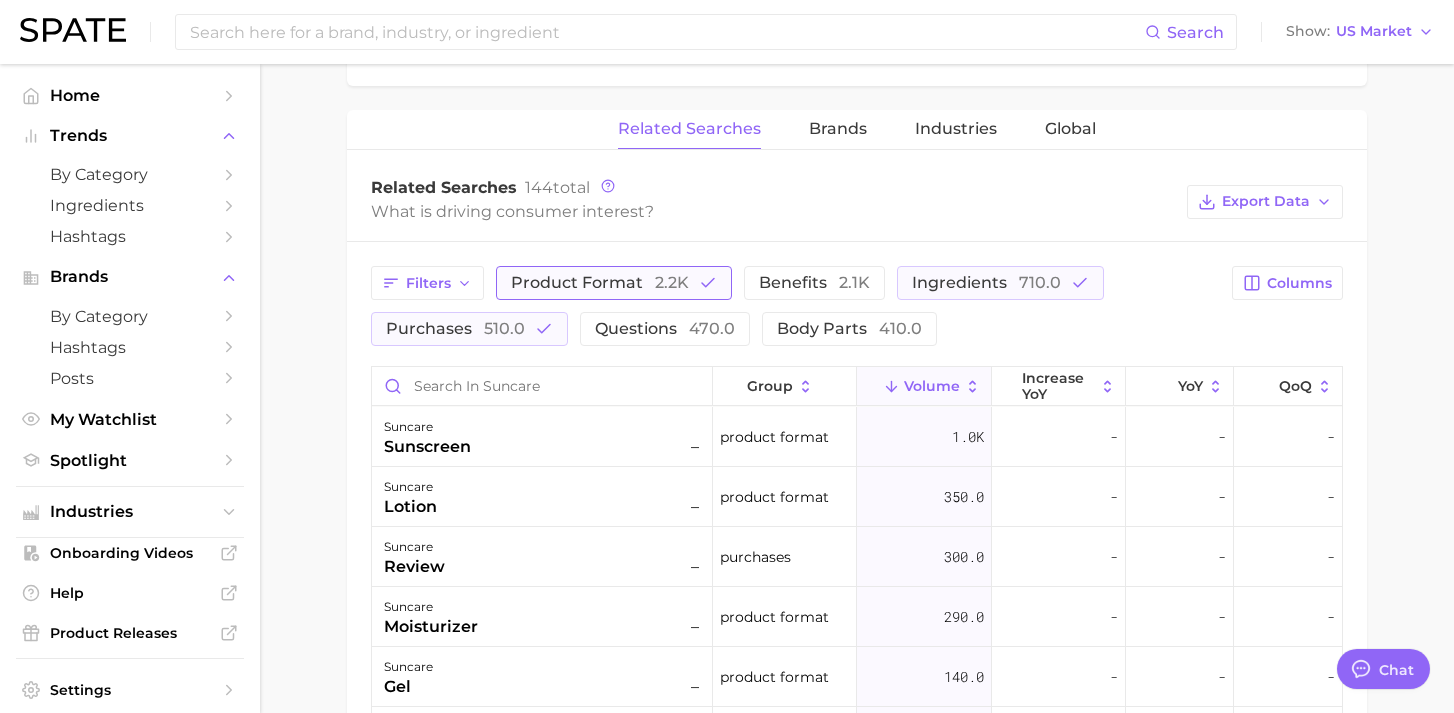 click on "product format   [NUMBER]k" at bounding box center (614, 283) 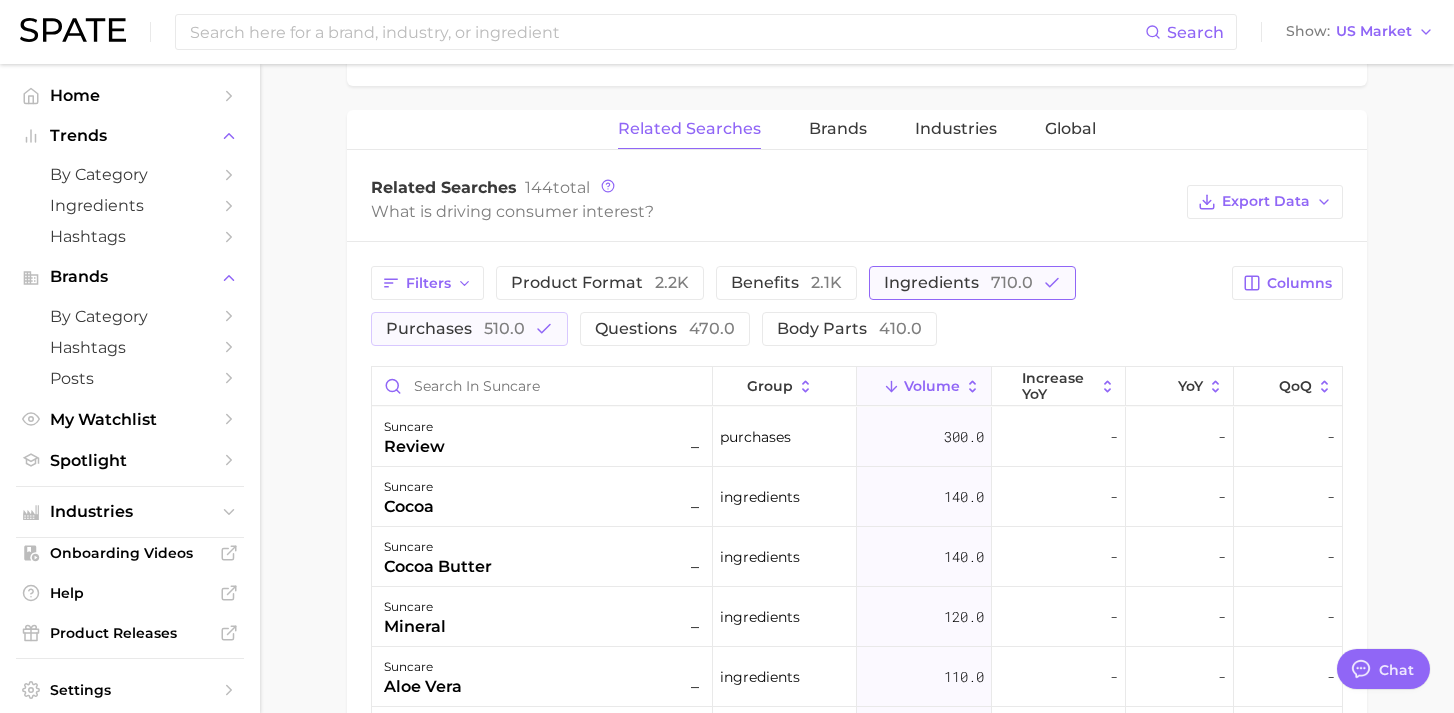 click on "ingredients   710.0" at bounding box center (958, 282) 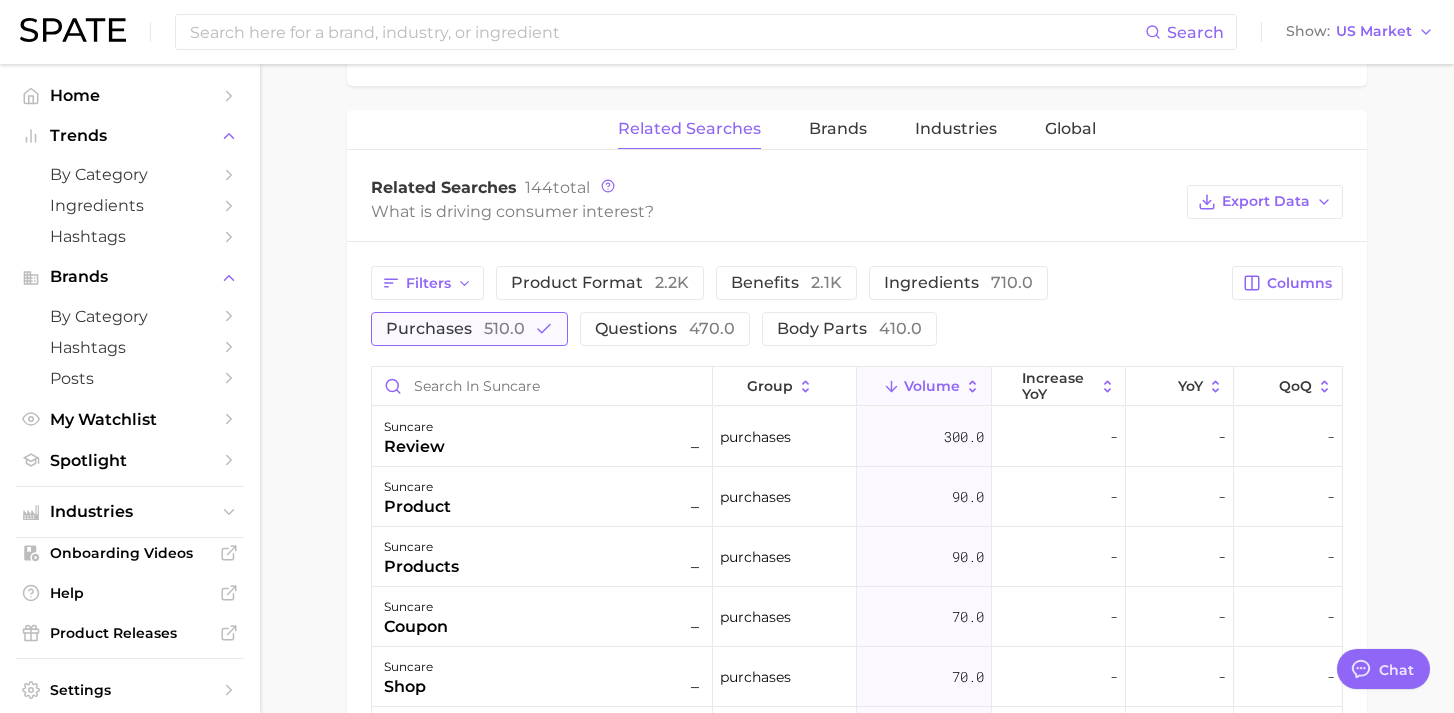 click on "purchases   [NUMBER].0" at bounding box center (469, 329) 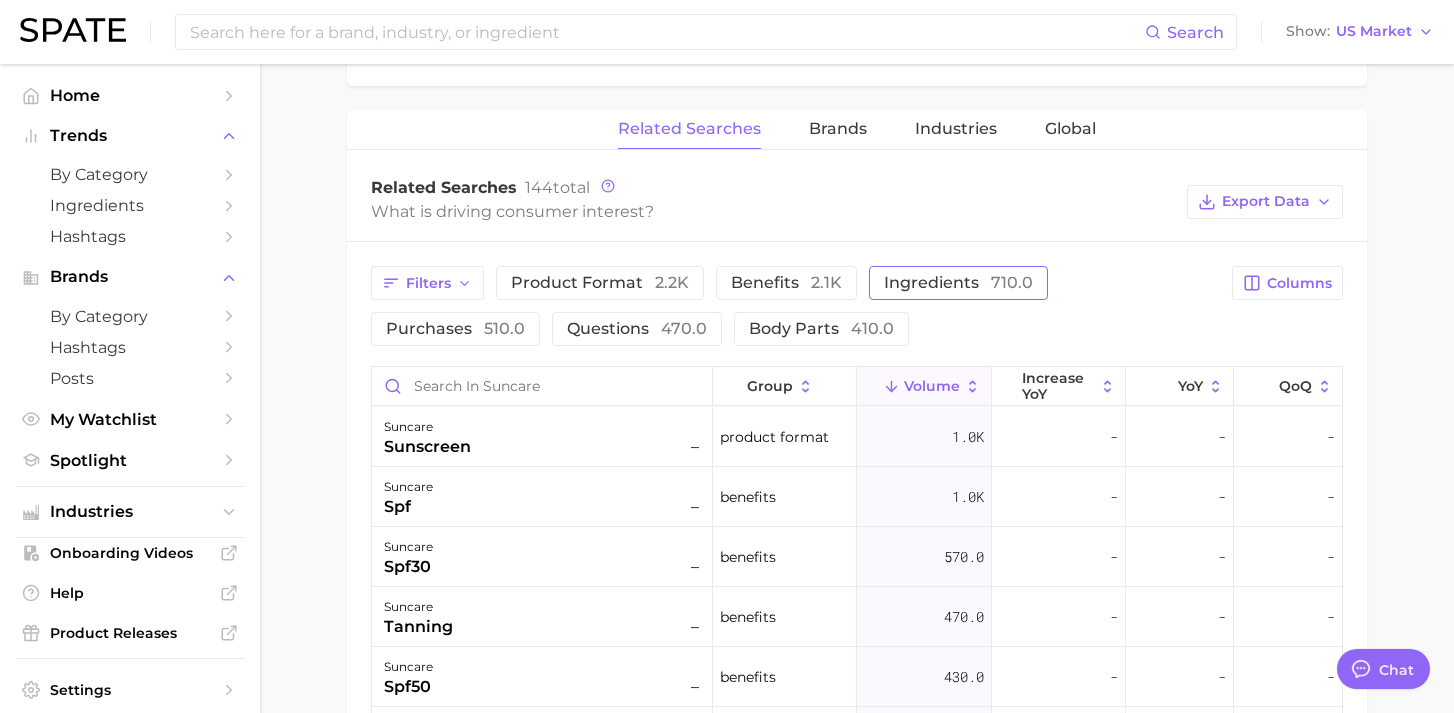 click on "ingredients   710.0" at bounding box center (958, 282) 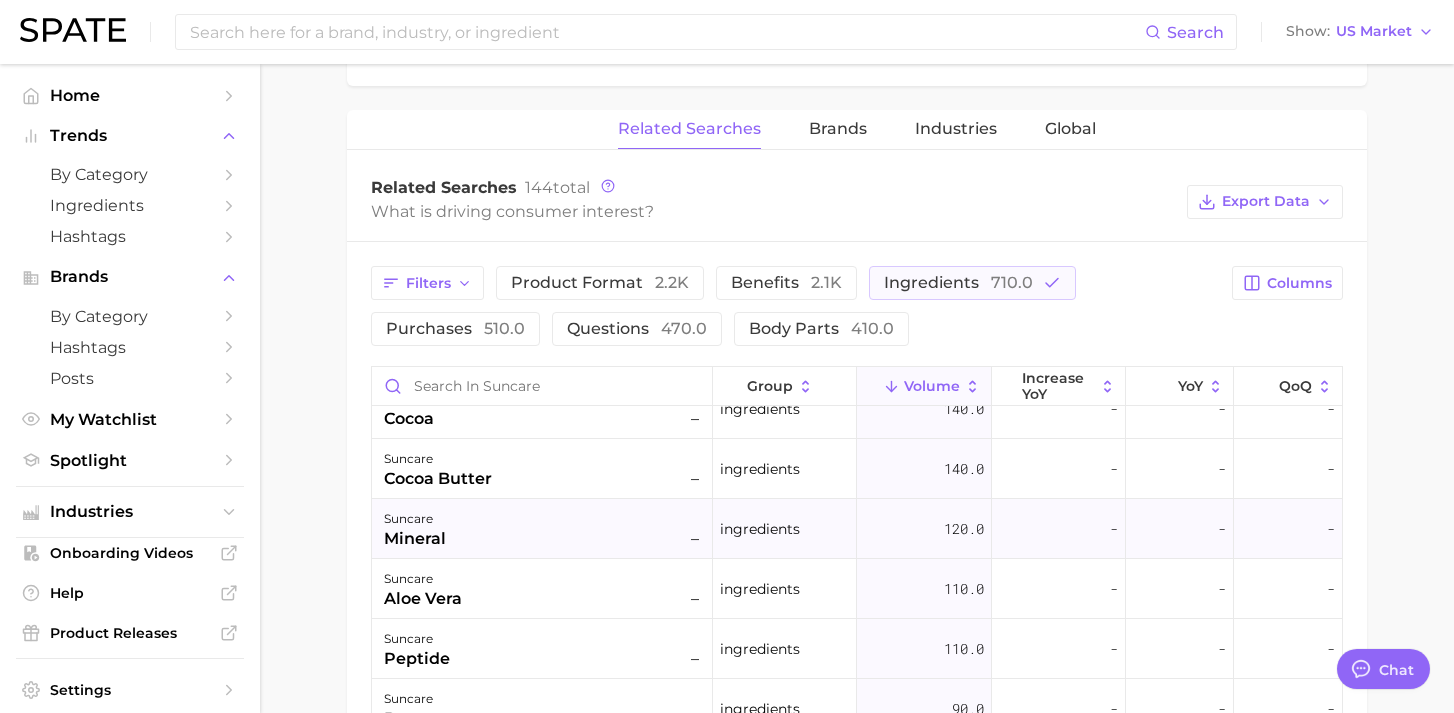 scroll, scrollTop: 0, scrollLeft: 0, axis: both 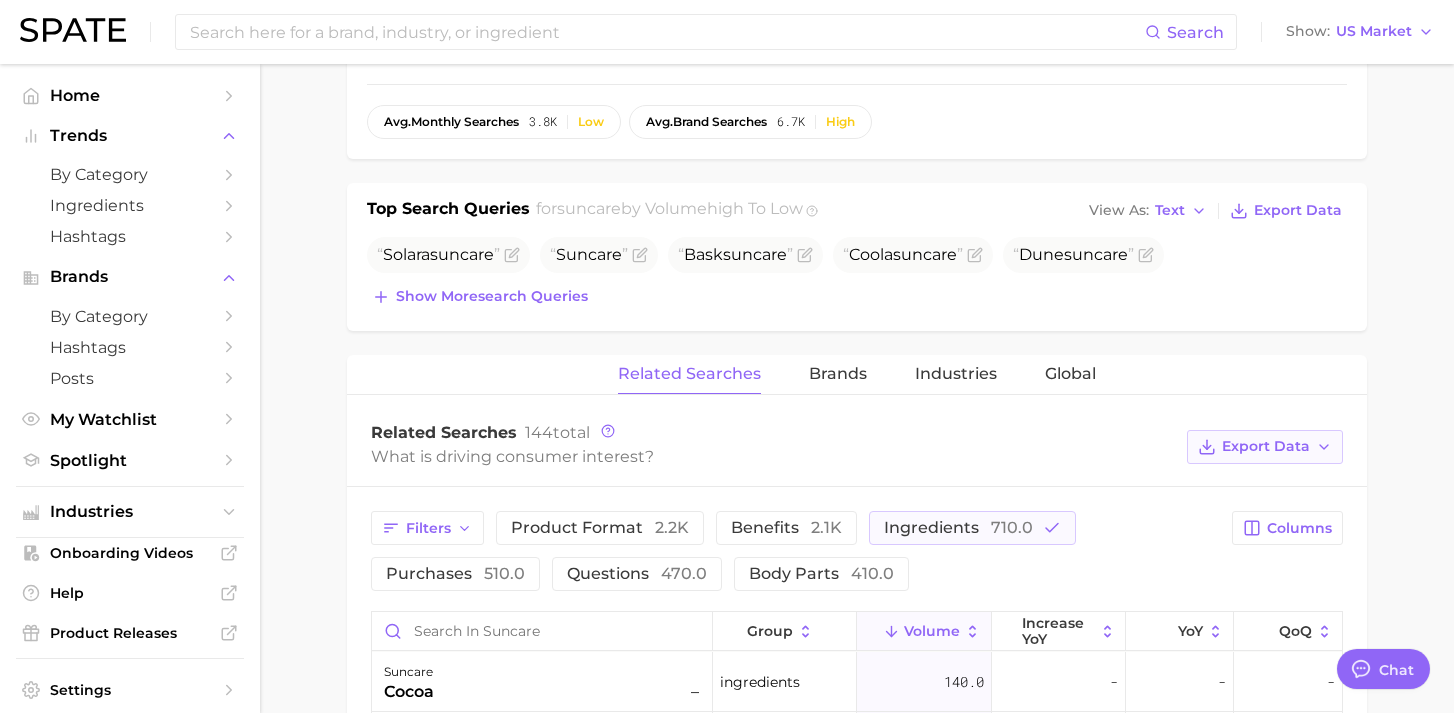 click on "Export Data" at bounding box center [1265, 447] 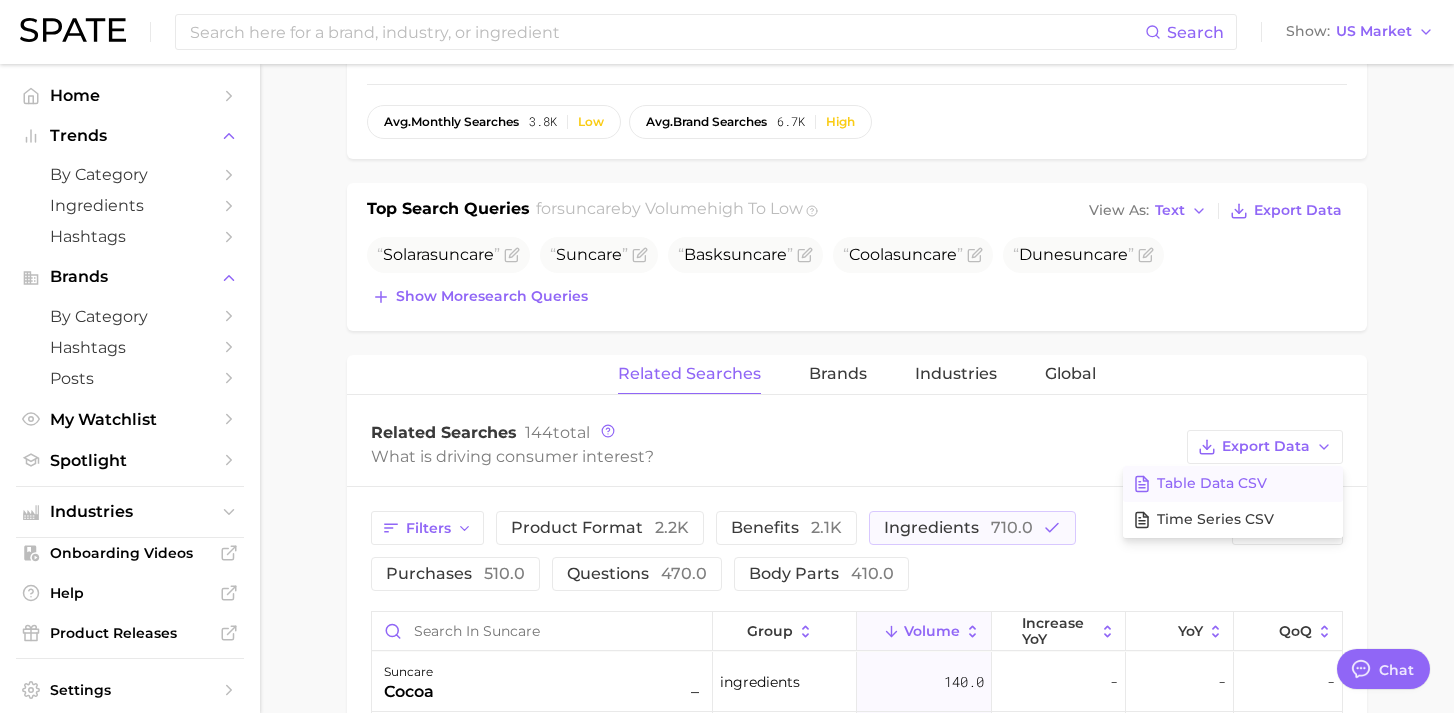 click on "Table Data CSV" at bounding box center [1212, 483] 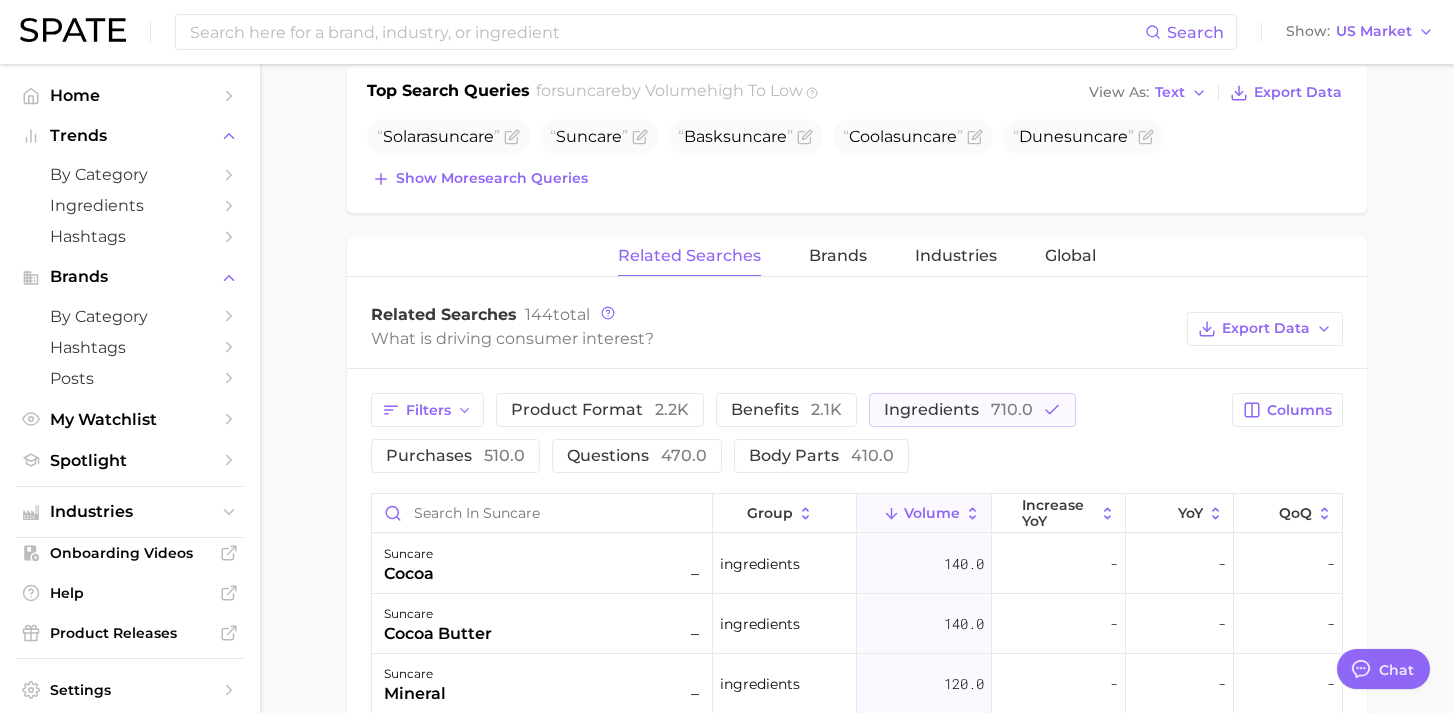 scroll, scrollTop: 789, scrollLeft: 0, axis: vertical 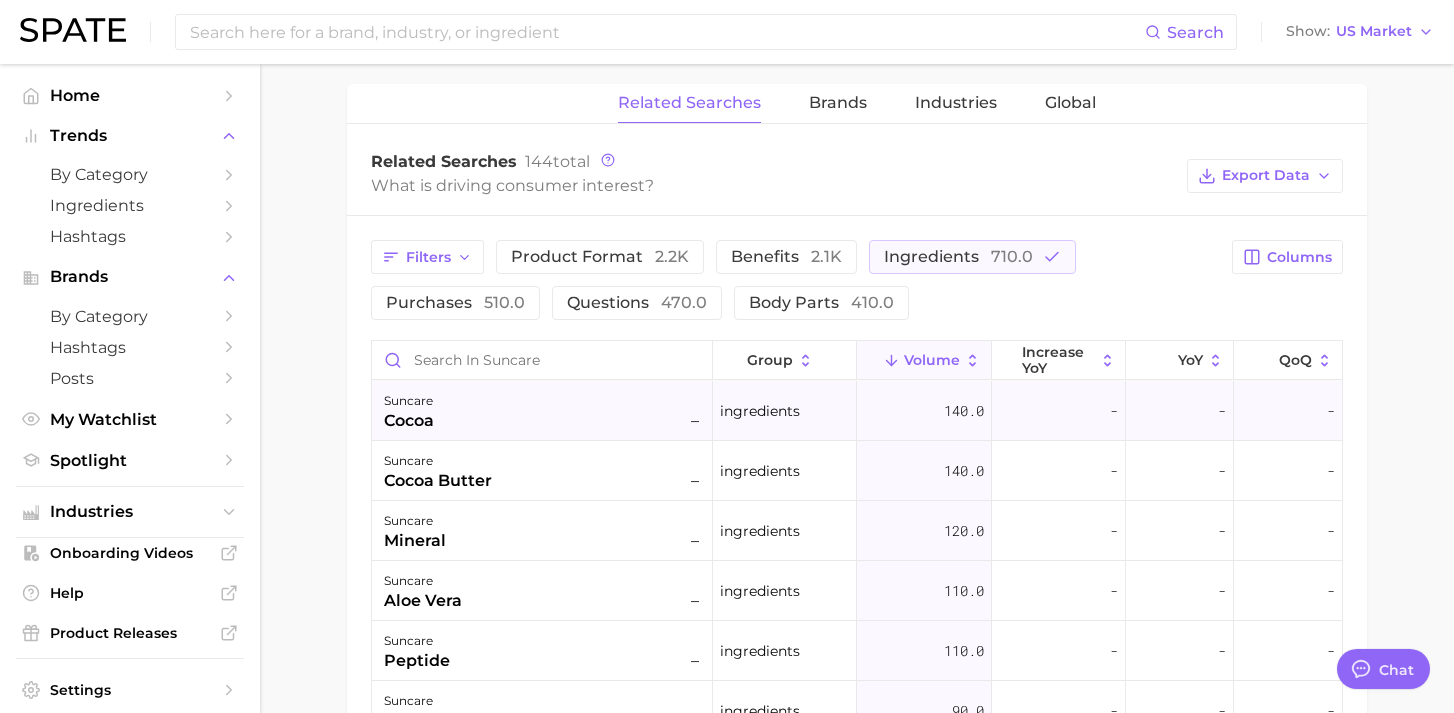 click on "140.0" at bounding box center [964, 411] 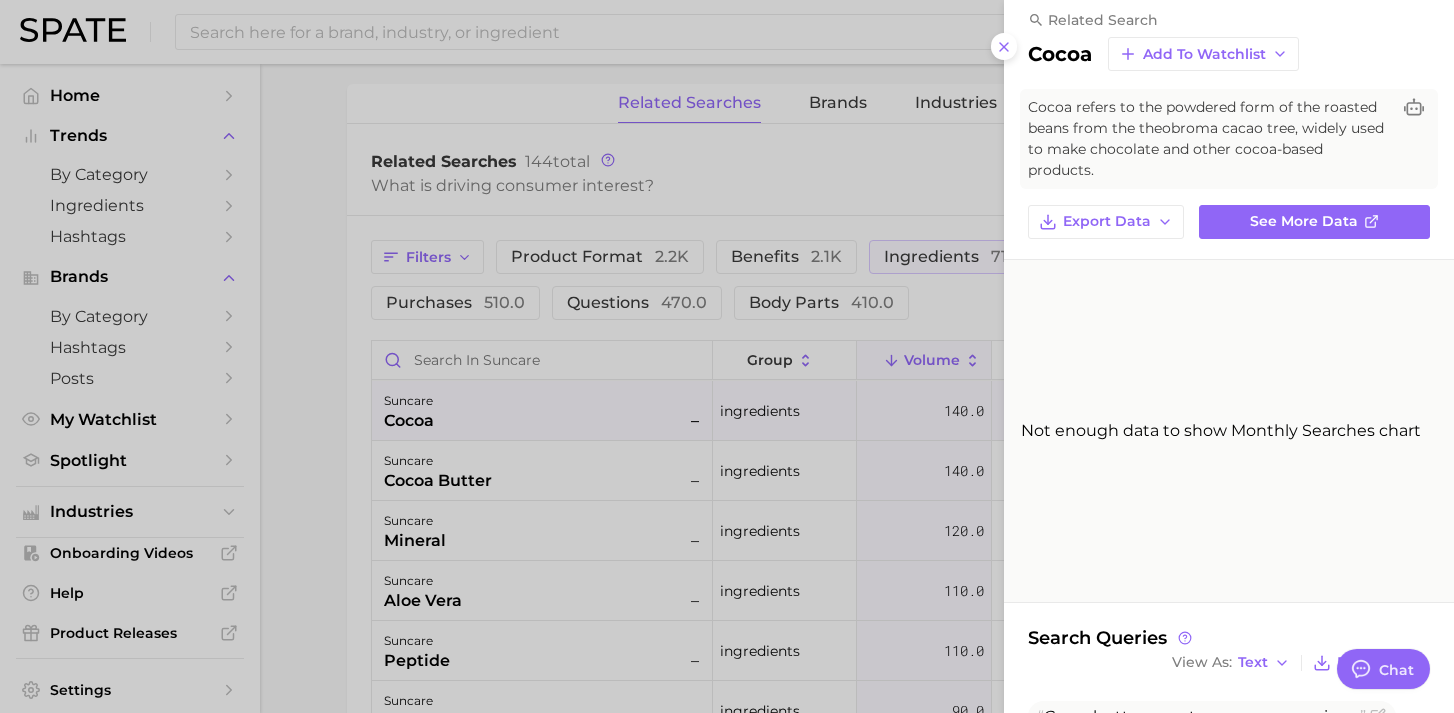 scroll, scrollTop: 0, scrollLeft: 0, axis: both 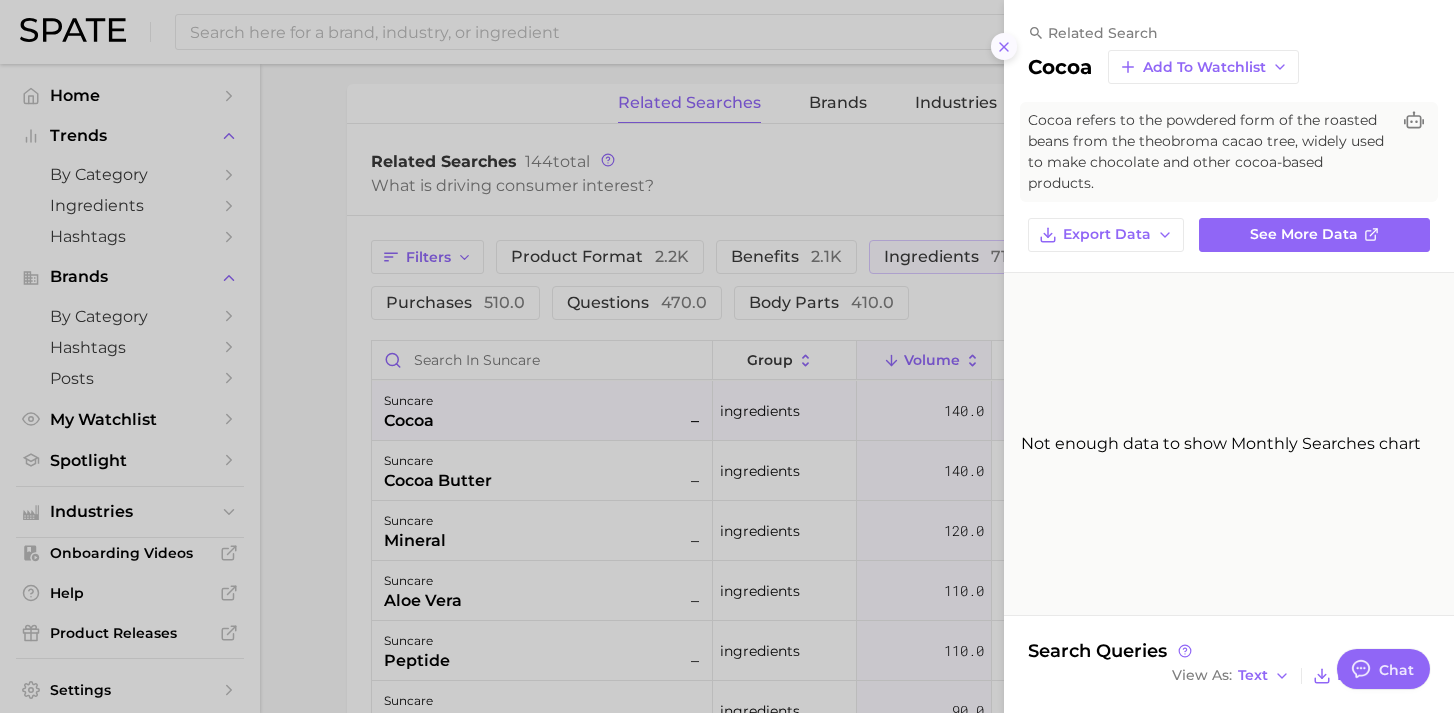 click at bounding box center [1004, 46] 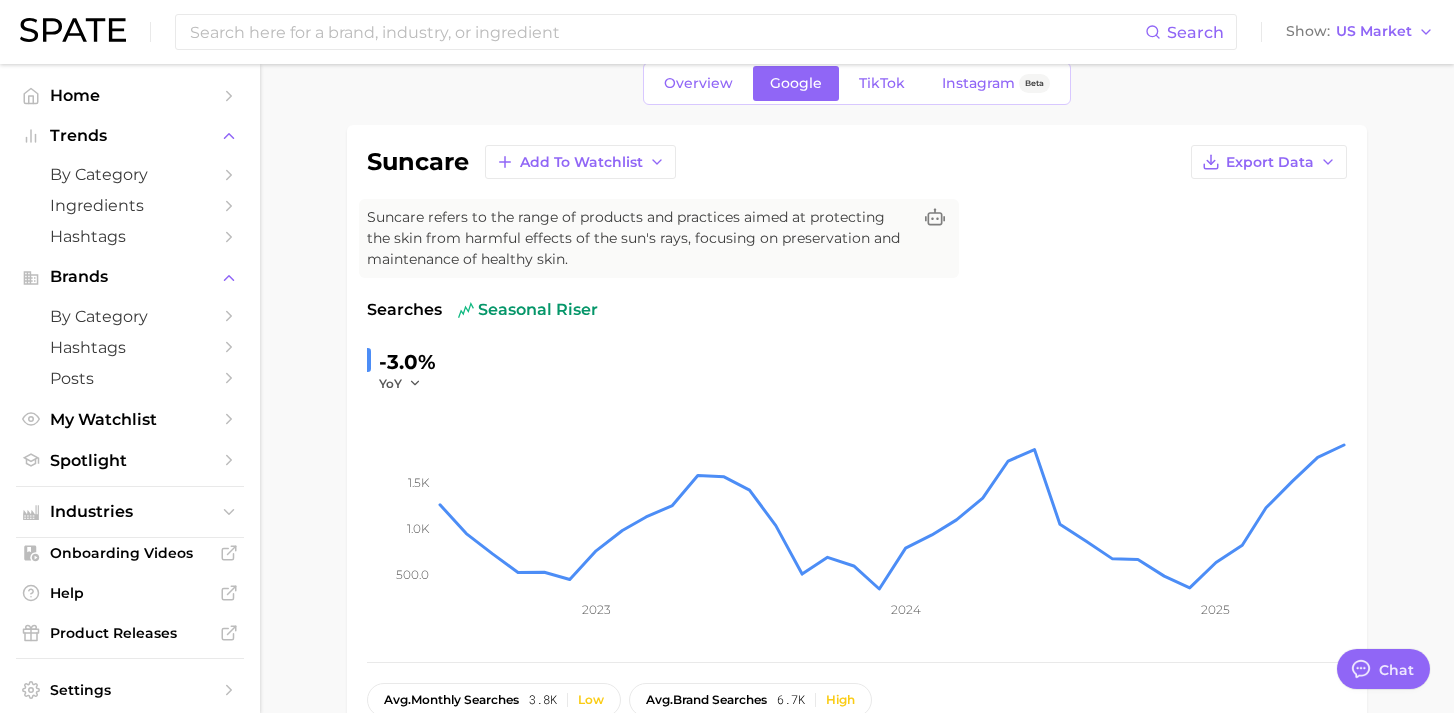 scroll, scrollTop: 0, scrollLeft: 0, axis: both 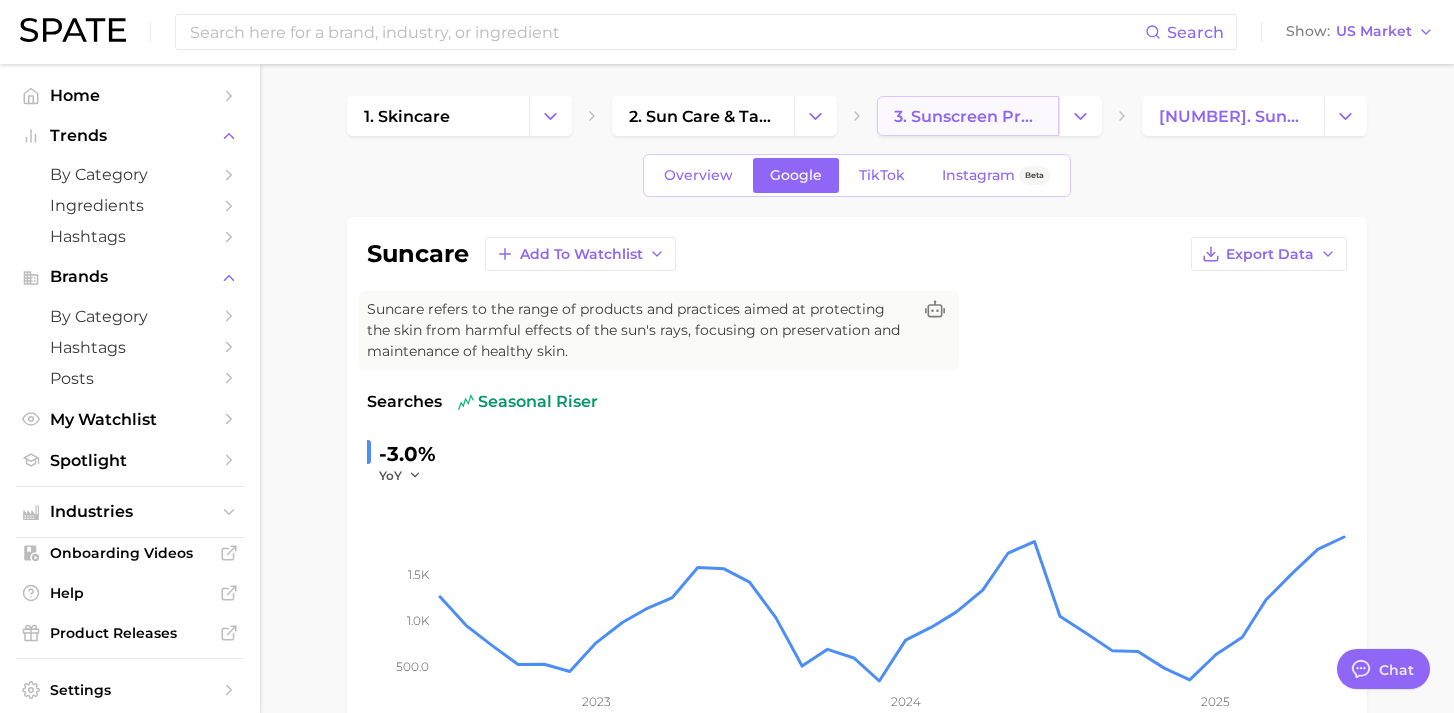 click on "3. sunscreen products" at bounding box center [968, 116] 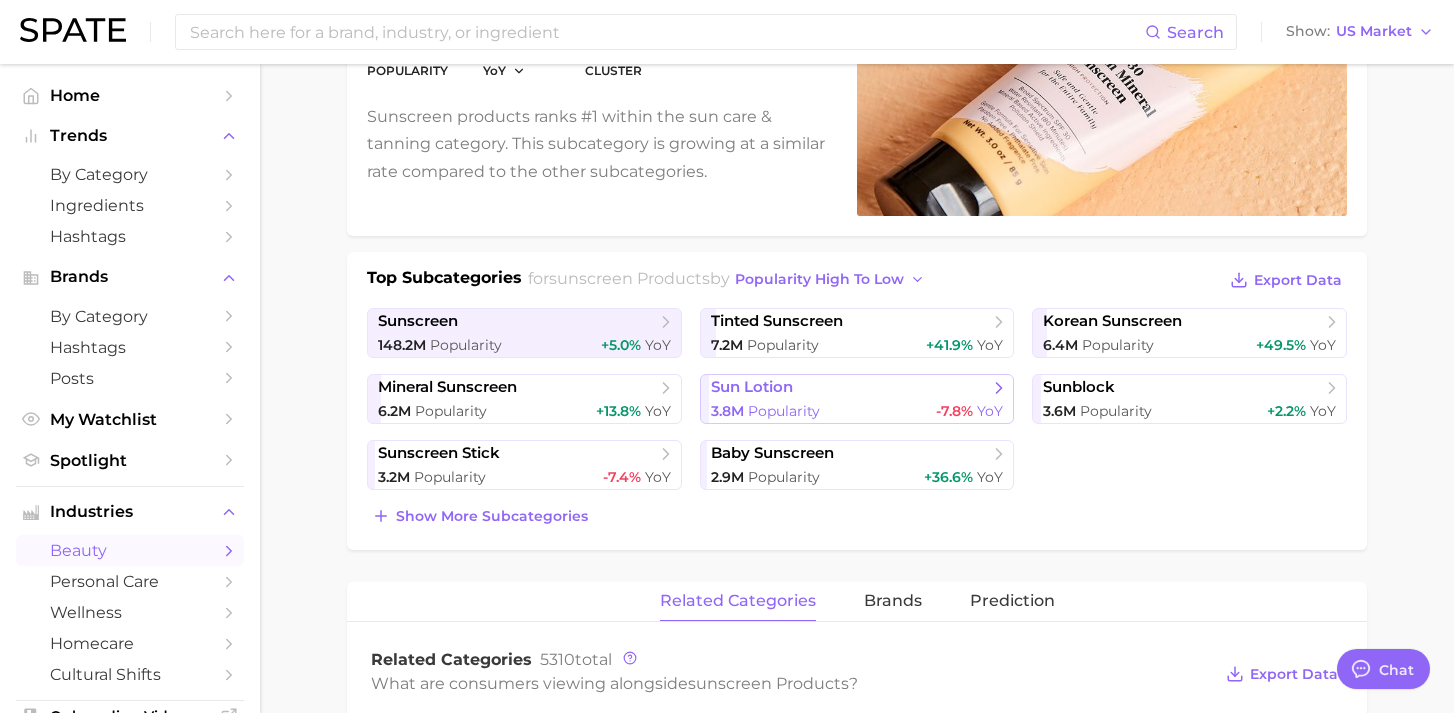 scroll, scrollTop: 283, scrollLeft: 0, axis: vertical 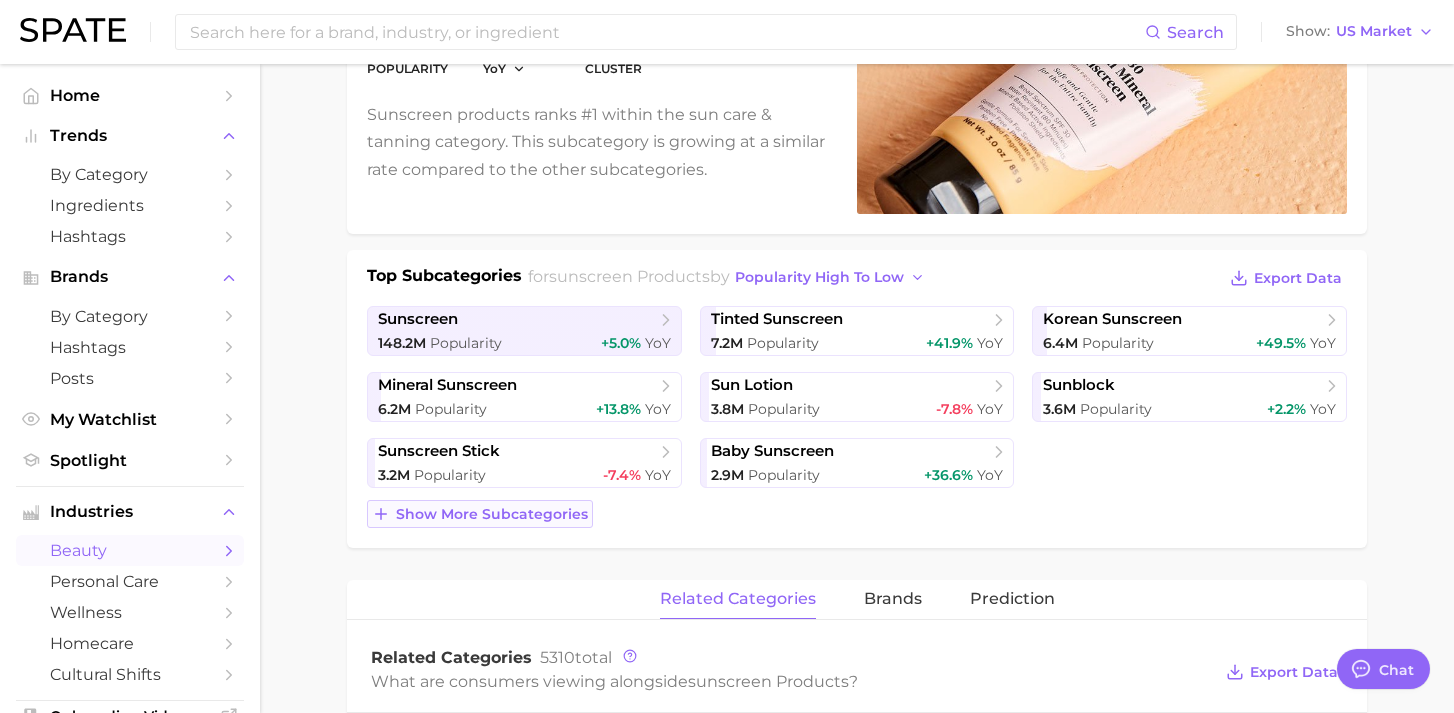 click on "Show more subcategories" at bounding box center [492, 514] 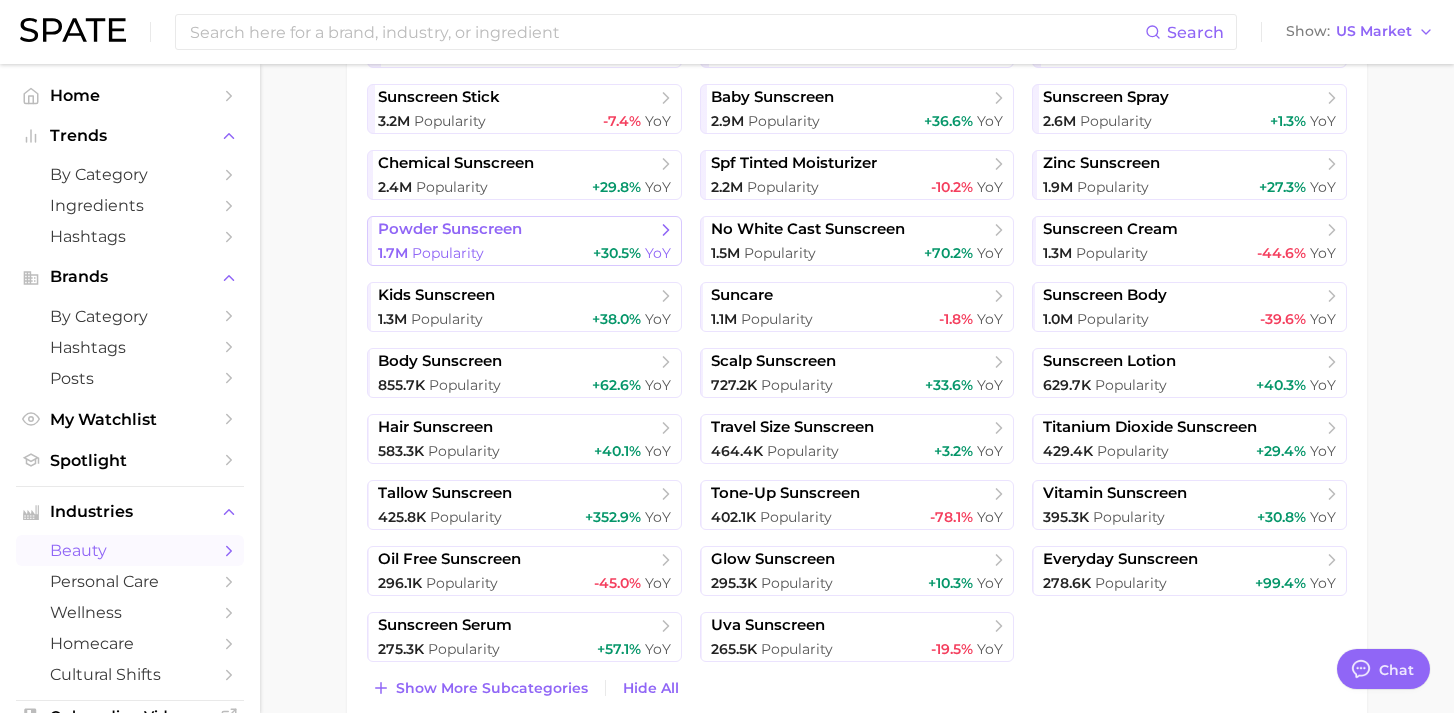 scroll, scrollTop: 754, scrollLeft: 0, axis: vertical 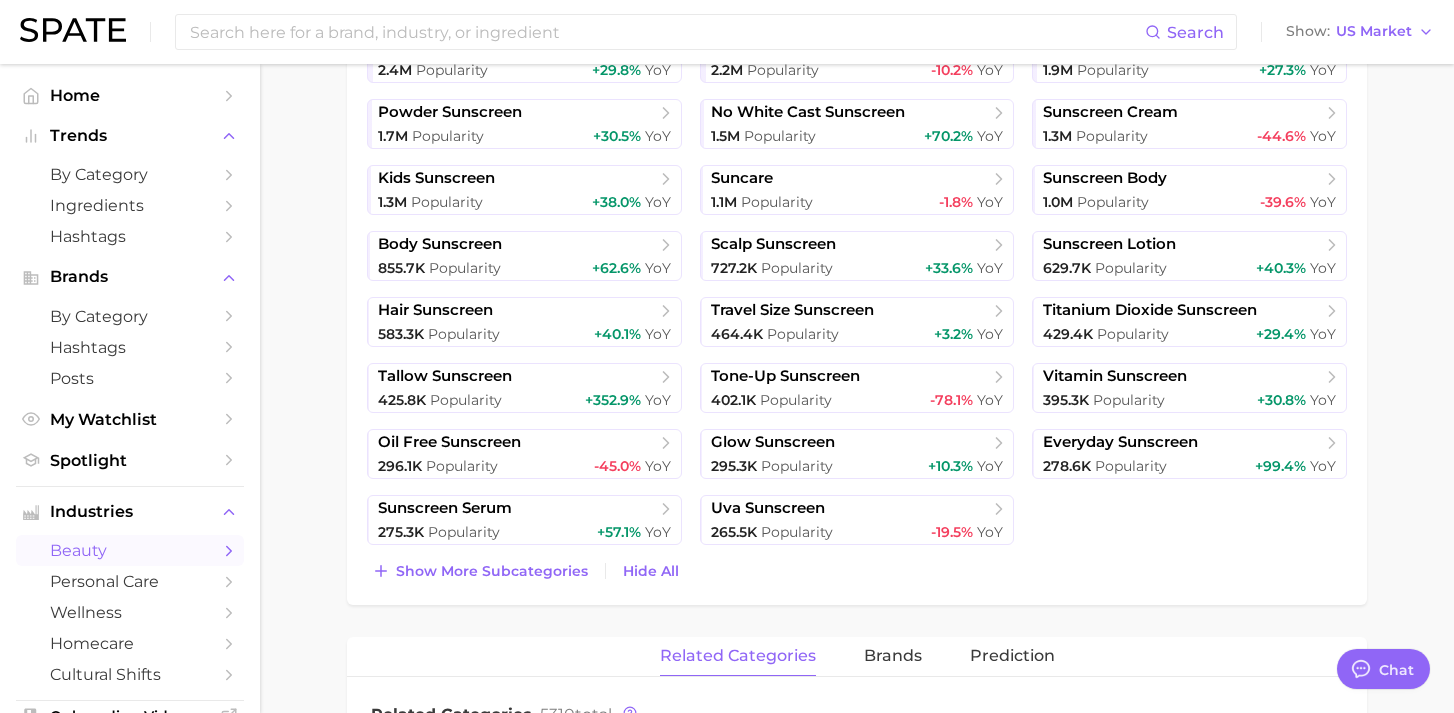 click on "sunscreen products Popularity [NUMBER]m YoY +[PERCENT]% cluster sustained riser Sunscreen products ranks #[NUMBER] within the sun care  & tanning category. This subcategory is growing at a similar rate compared to the other subcategories.  Top Subcategories for  sunscreen products  by  popularity high to low Export Data sunscreen [NUMBER]m   Popularity +[PERCENT]%   YoY tinted sunscreen [NUMBER]m   Popularity +[PERCENT]%   YoY korean sunscreen [NUMBER]m   Popularity +[PERCENT]%   YoY mineral sunscreen [NUMBER]m   Popularity +[PERCENT]%   YoY sun lotion [NUMBER]m   Popularity -[PERCENT]%   YoY sunblock [NUMBER]m   Popularity +[PERCENT]%   YoY sunscreen stick [NUMBER]m   Popularity -[PERCENT]%   YoY baby sunscreen [NUMBER]m   Popularity +[PERCENT]%   YoY sunscreen spray [NUMBER]m   Popularity +[PERCENT]%   YoY chemical sunscreen [NUMBER]m   Popularity +[PERCENT]%   YoY spf tinted moisturizer [NUMBER]m   Popularity -[PERCENT]%   YoY zinc sunscreen [NUMBER]m   Popularity +[PERCENT]%   YoY powder sunscreen [NUMBER]m   Popularity +[PERCENT]%   YoY no white cast sunscreen [NUMBER]m   Popularity +[PERCENT]%   YoY sunscreen cream [NUMBER]m   -[PERCENT]% ?" at bounding box center [857, 547] 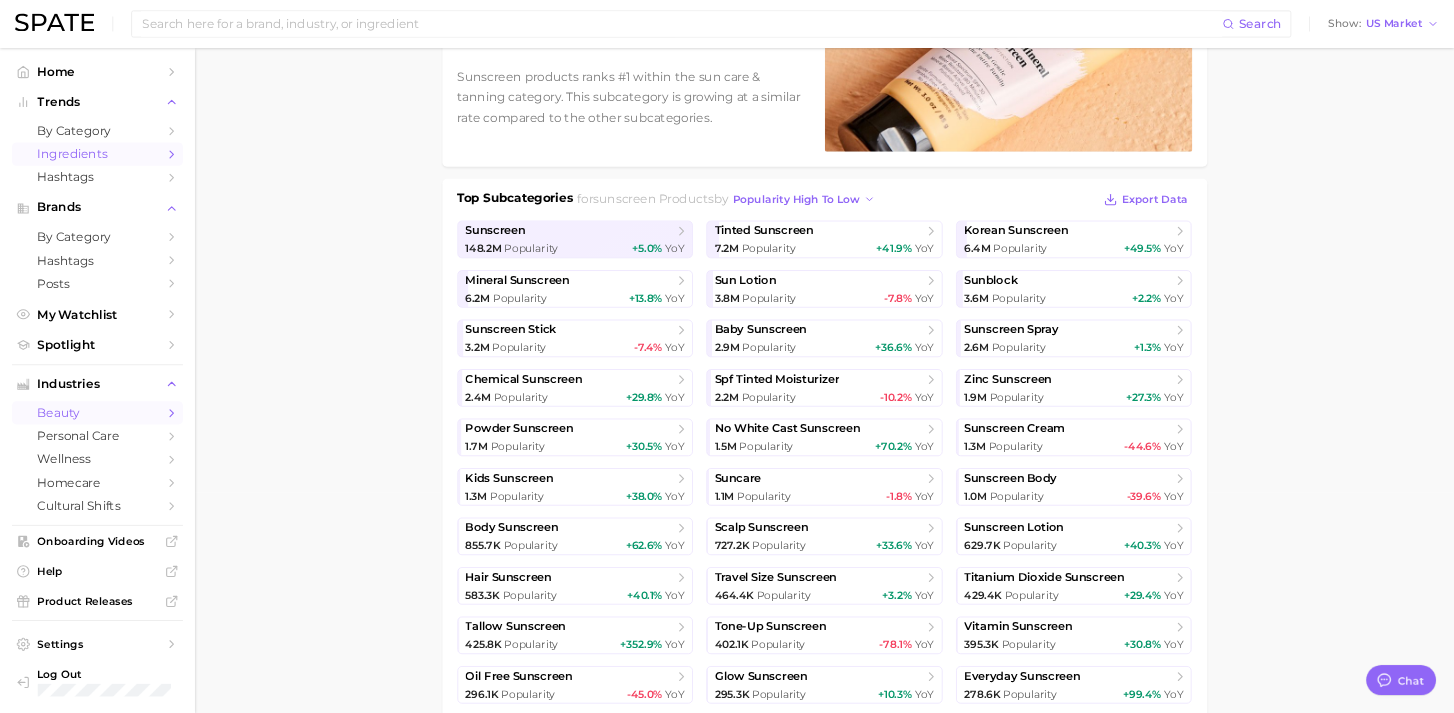 scroll, scrollTop: 0, scrollLeft: 0, axis: both 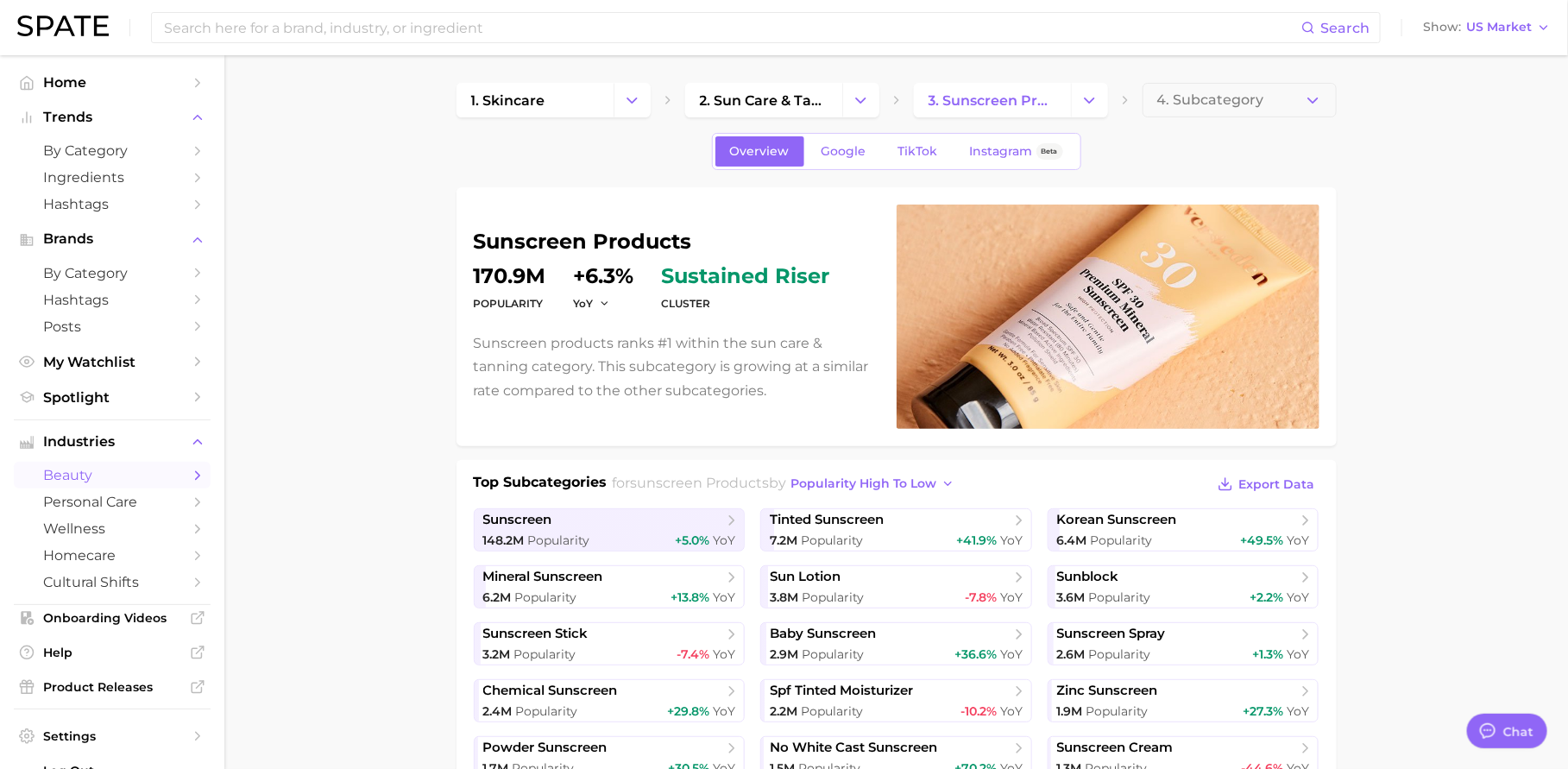 type on "x" 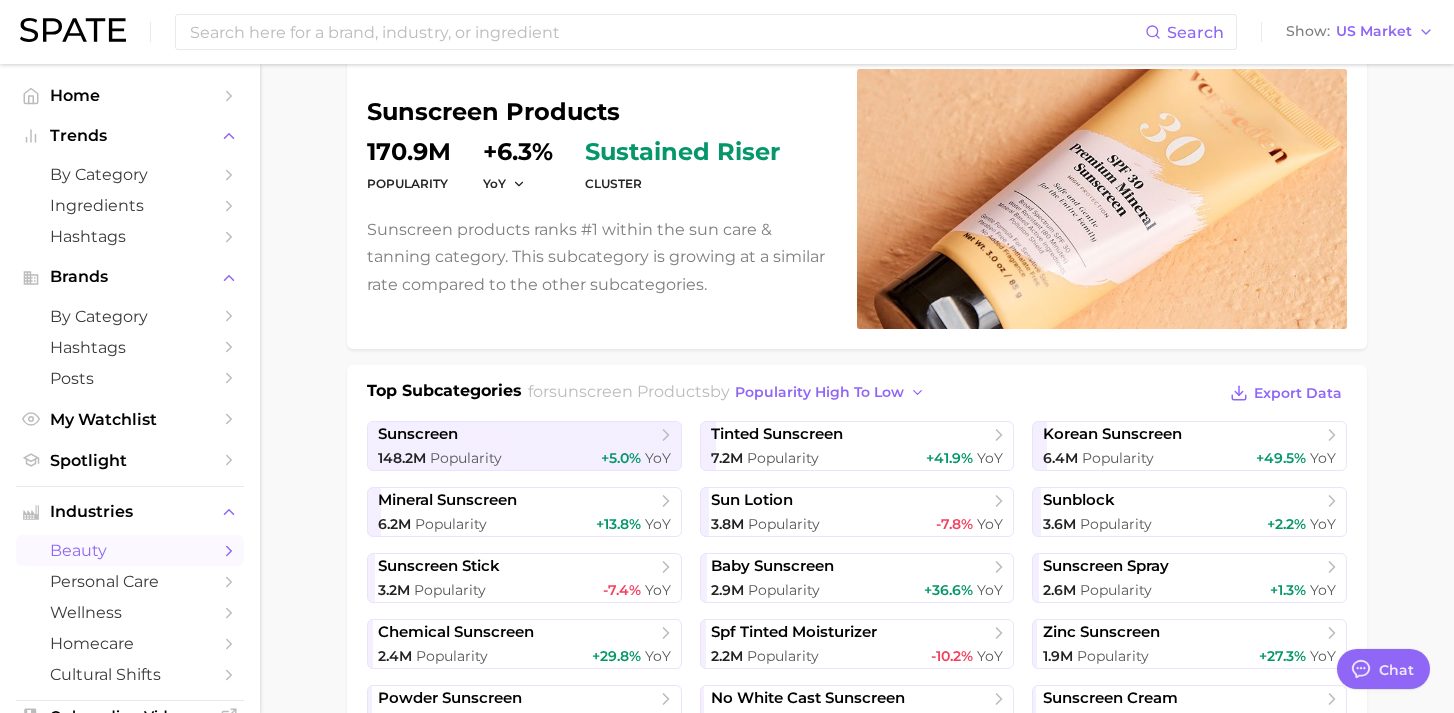 scroll, scrollTop: 188, scrollLeft: 0, axis: vertical 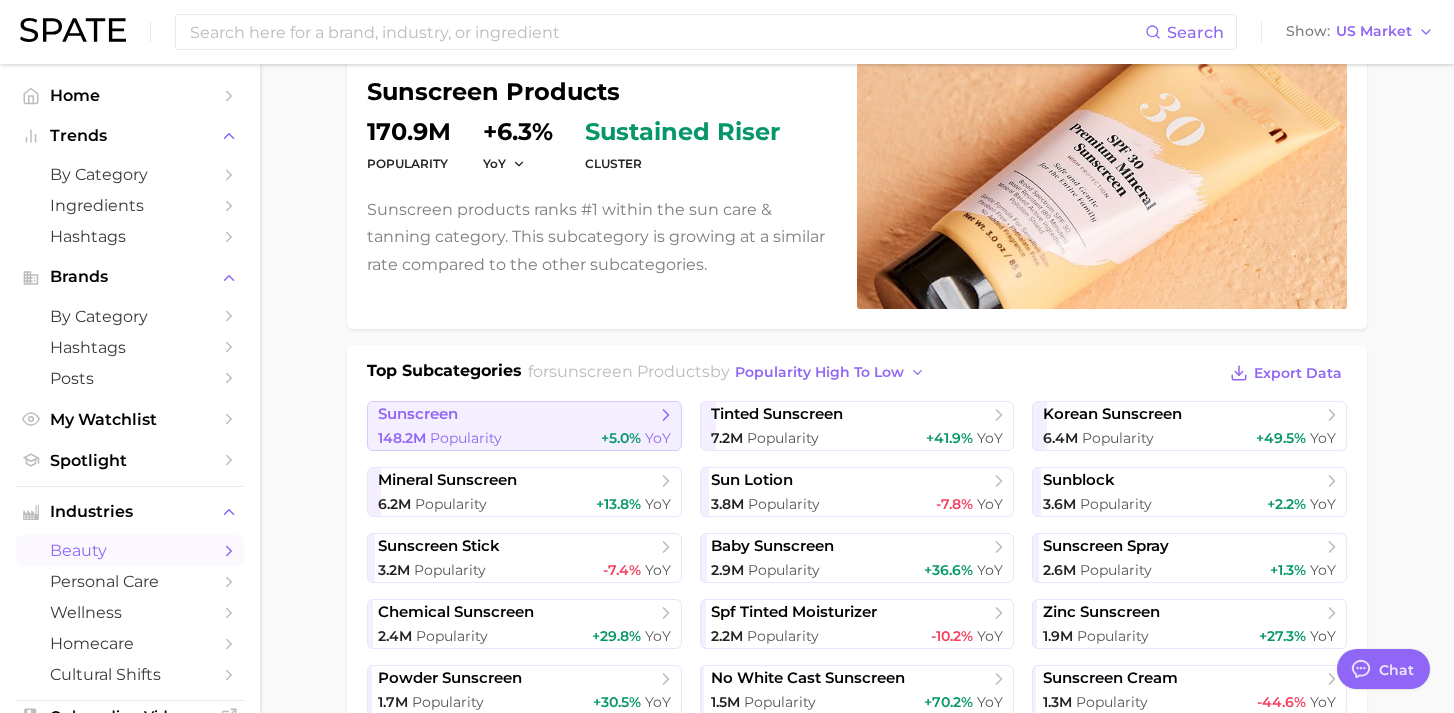 click on "sunscreen [NUMBER]m   Popularity +[PERCENT]%   YoY" at bounding box center [524, 426] 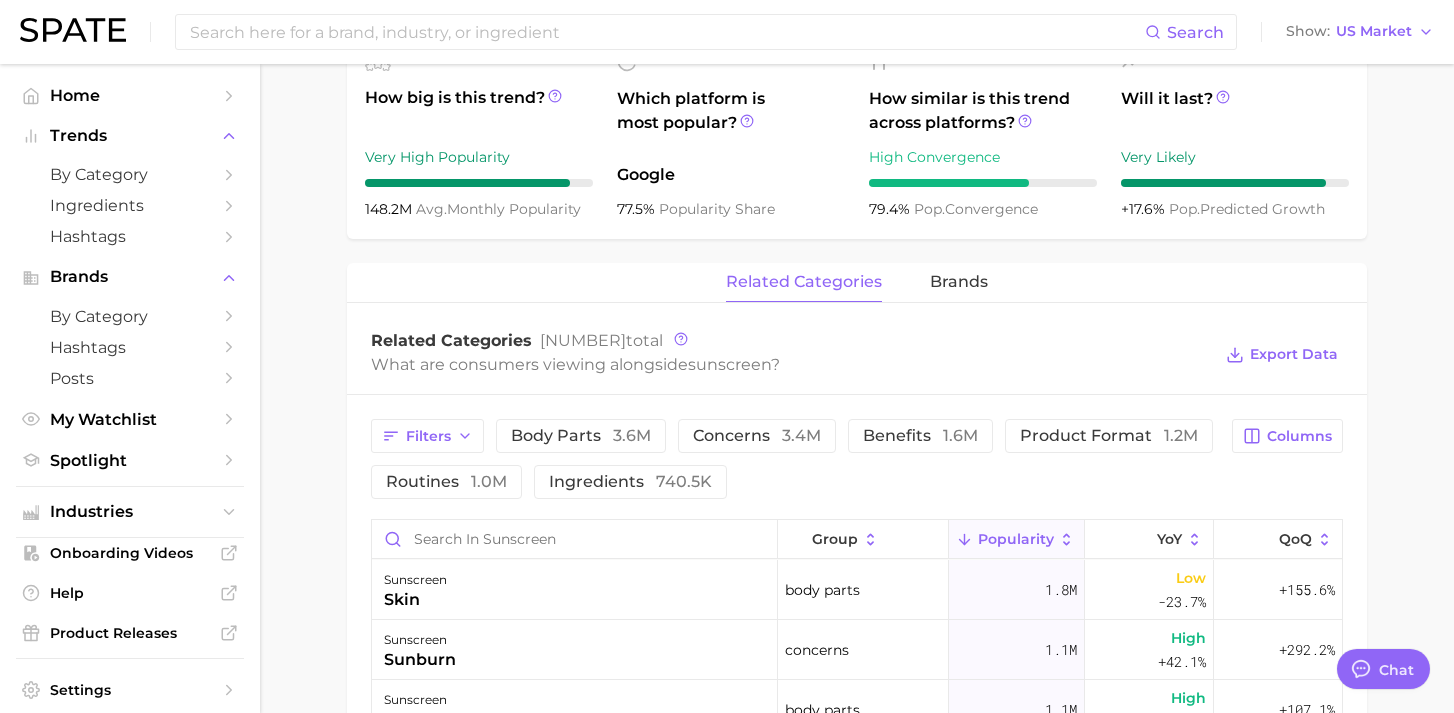 scroll, scrollTop: 839, scrollLeft: 0, axis: vertical 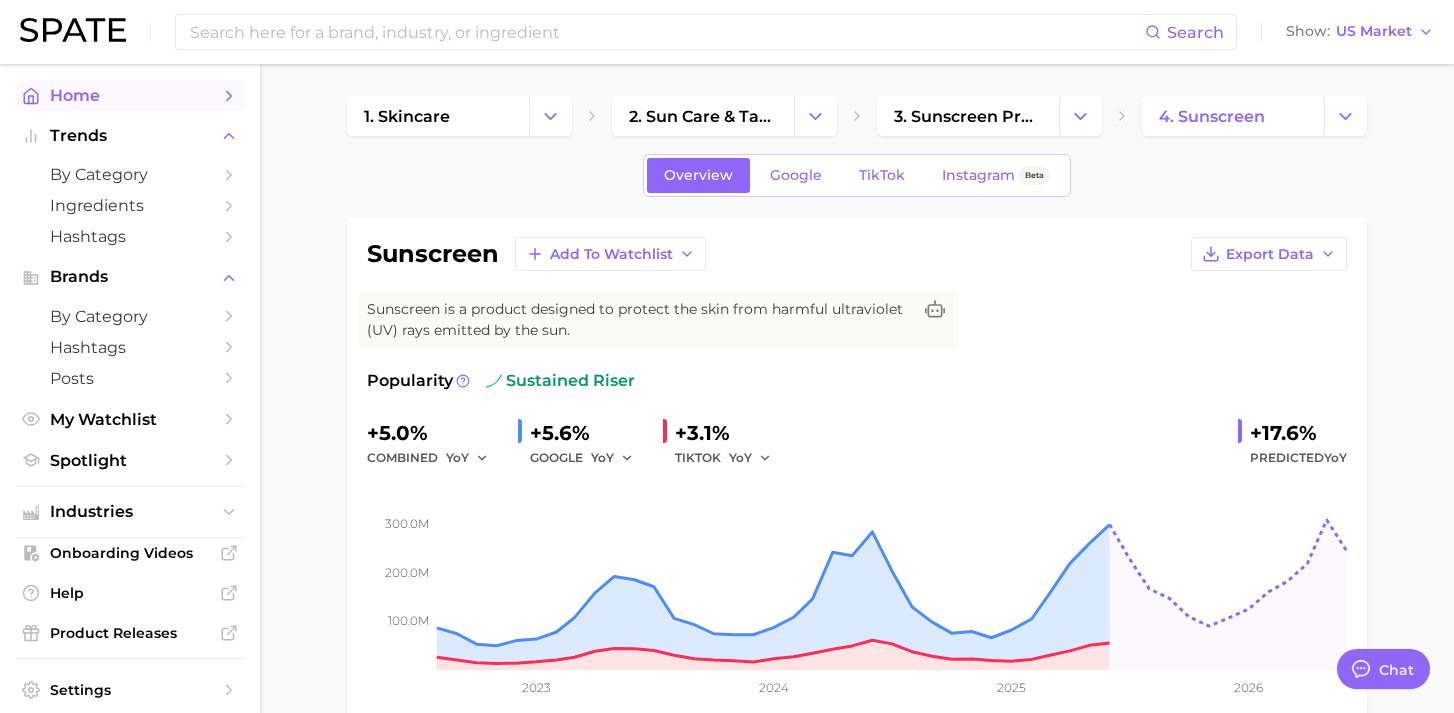 click on "Home" at bounding box center [130, 95] 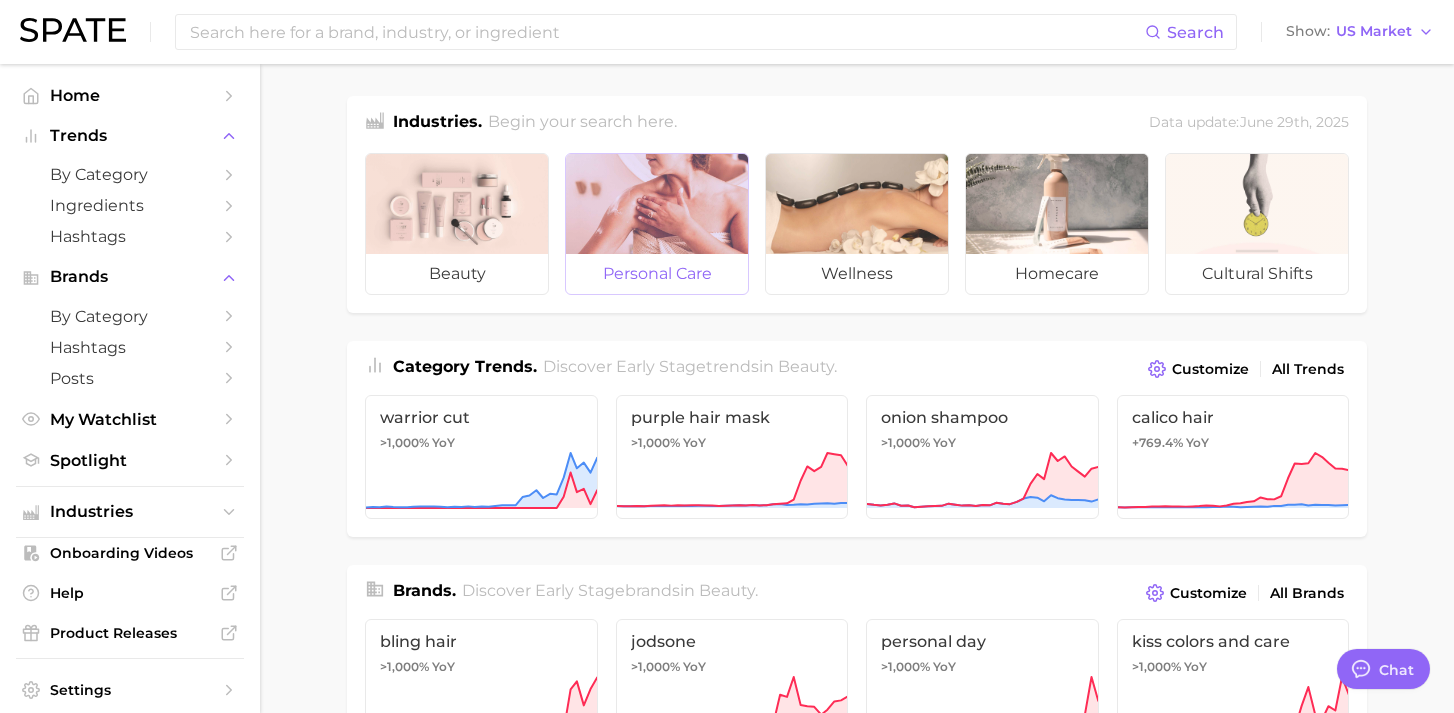 click at bounding box center [657, 204] 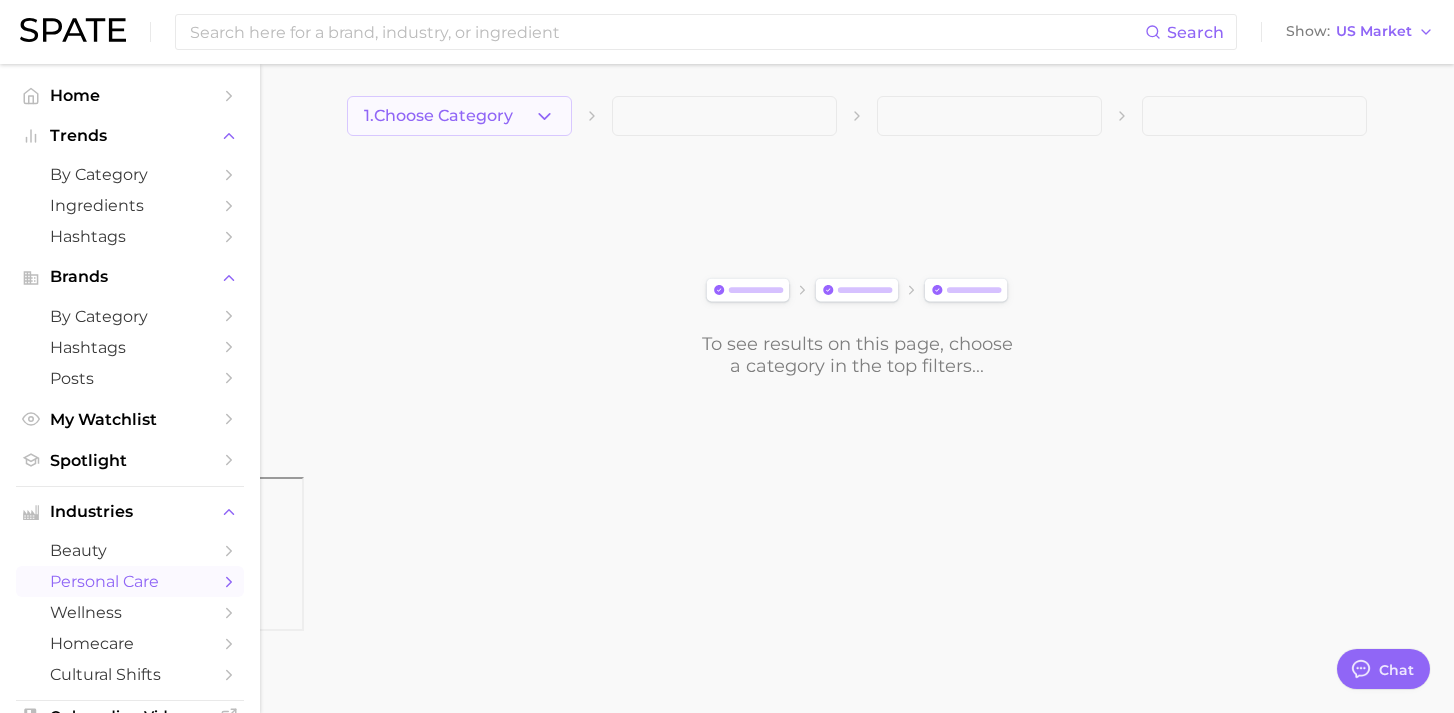 click on "1.  Choose Category" at bounding box center [459, 116] 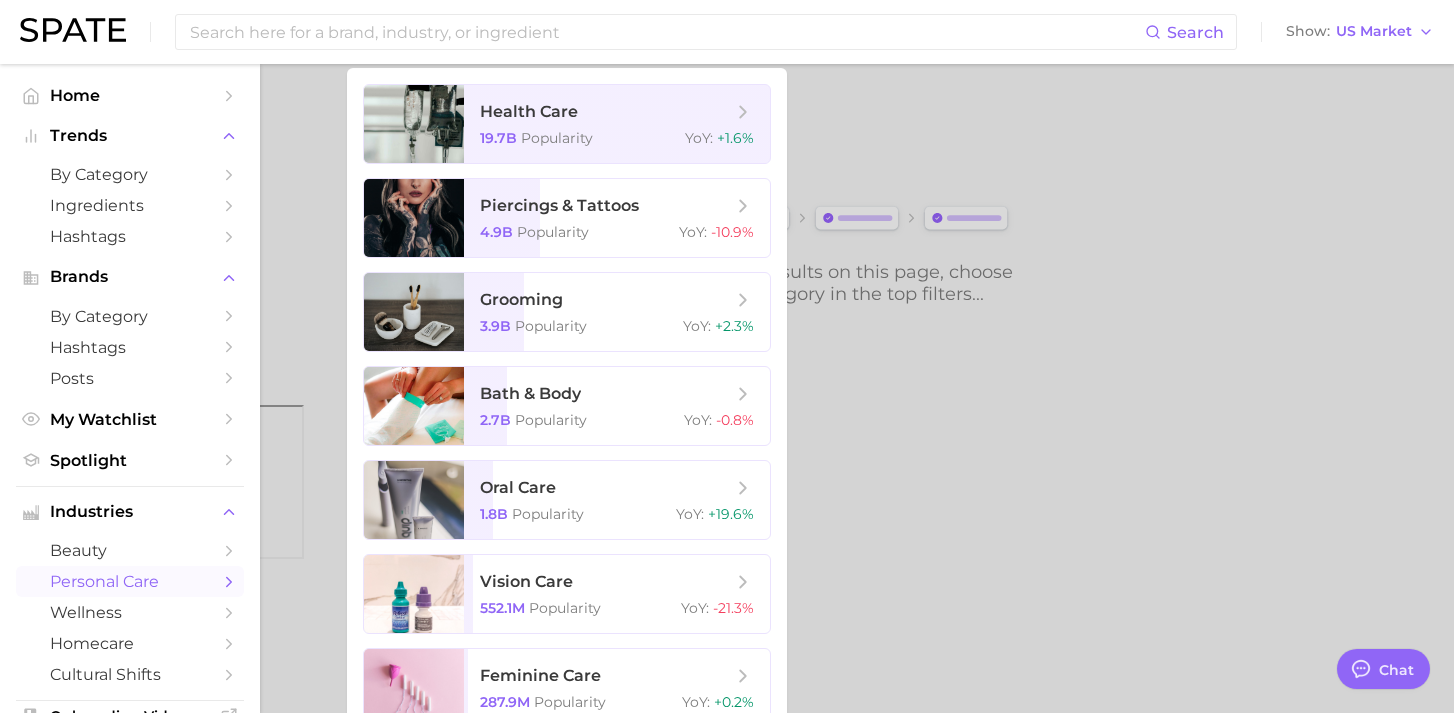 scroll, scrollTop: 0, scrollLeft: 0, axis: both 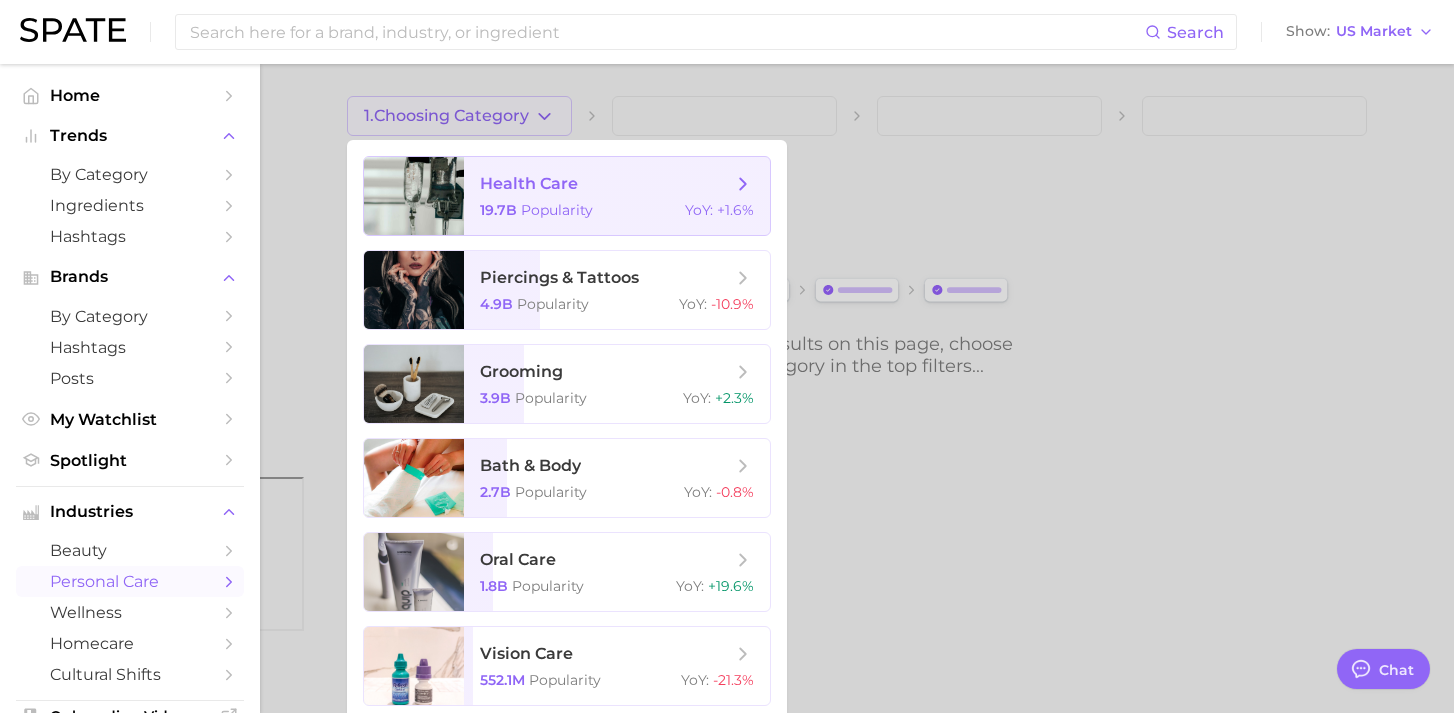 click 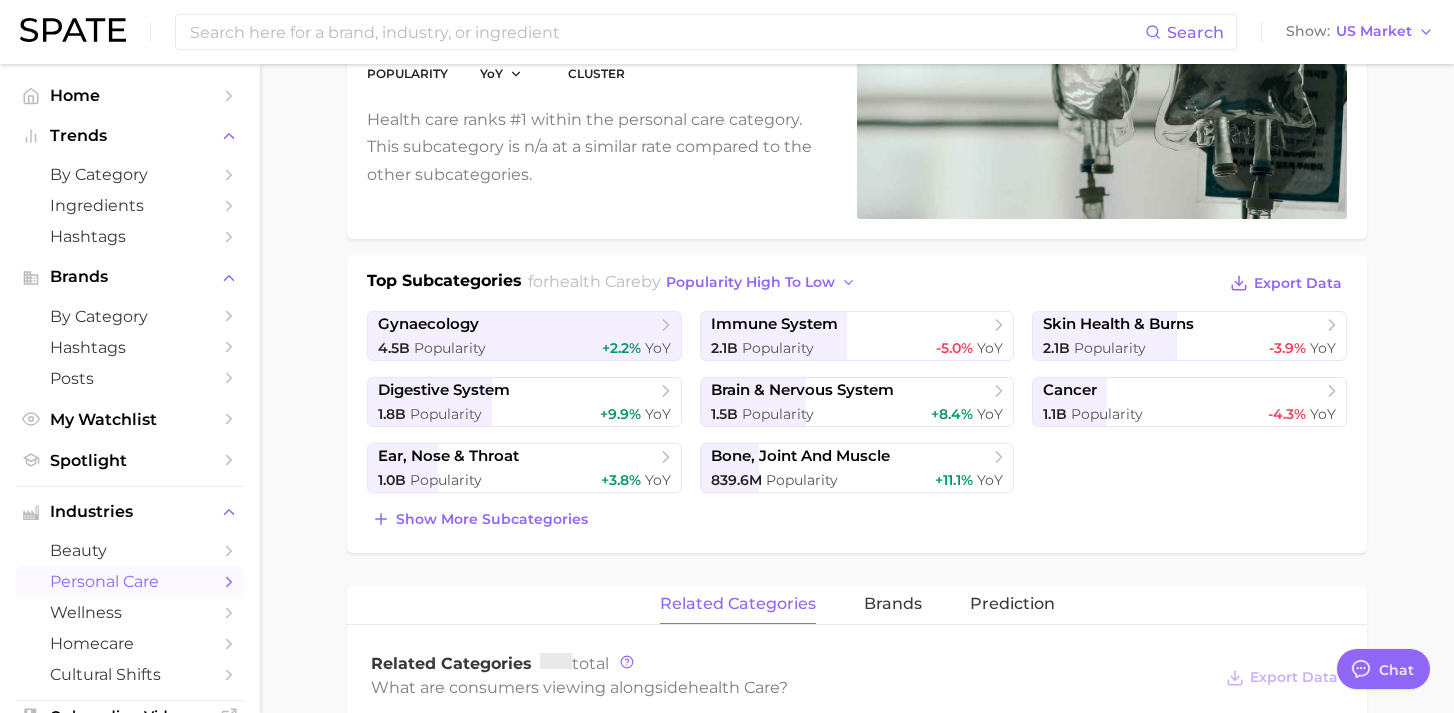 scroll, scrollTop: 279, scrollLeft: 0, axis: vertical 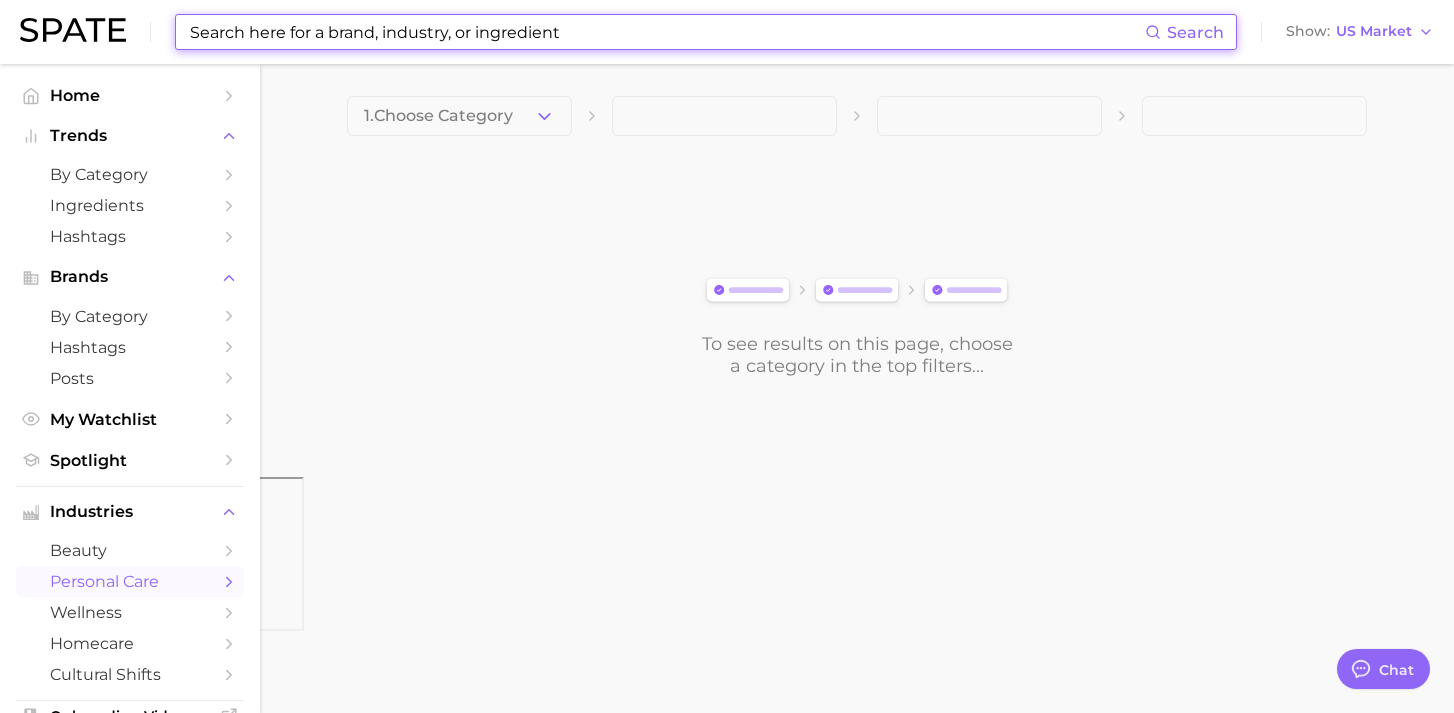 click at bounding box center (666, 32) 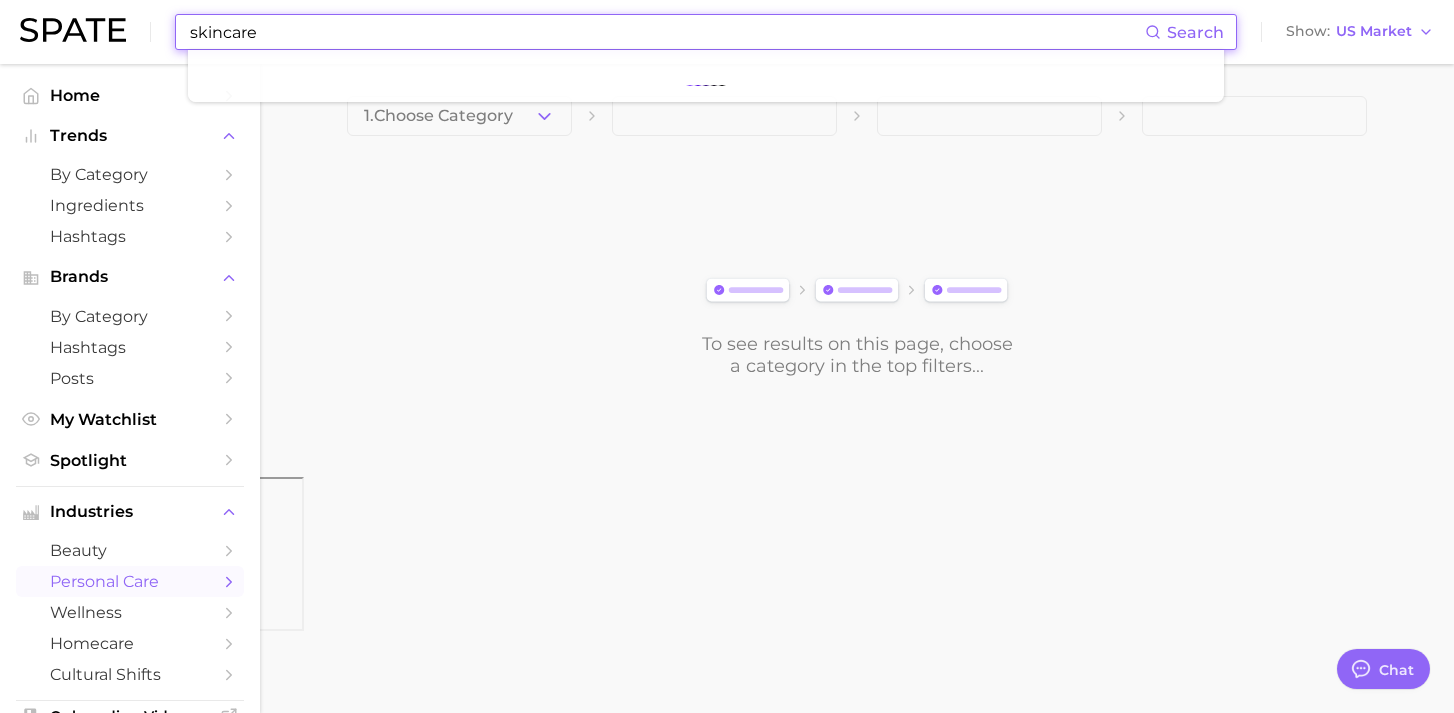 click on "skincare" at bounding box center [666, 32] 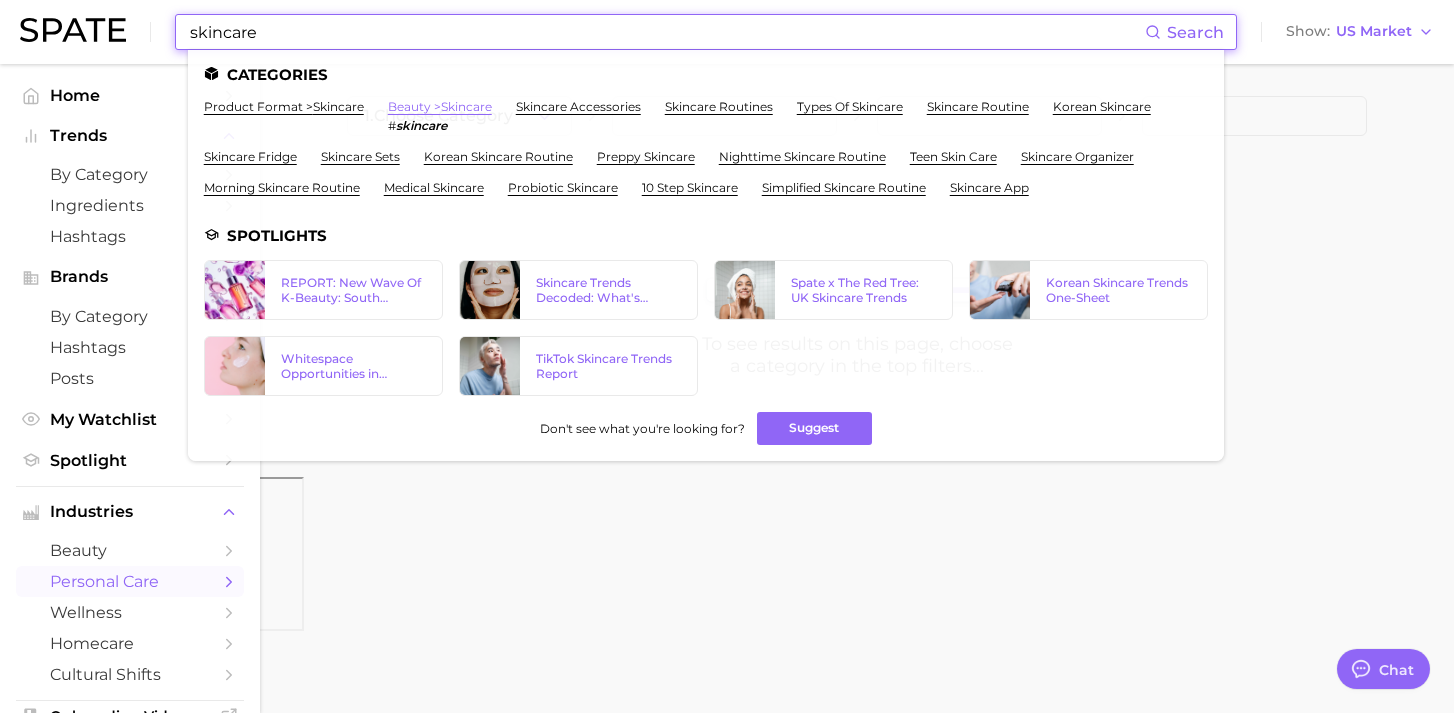 type on "skincare" 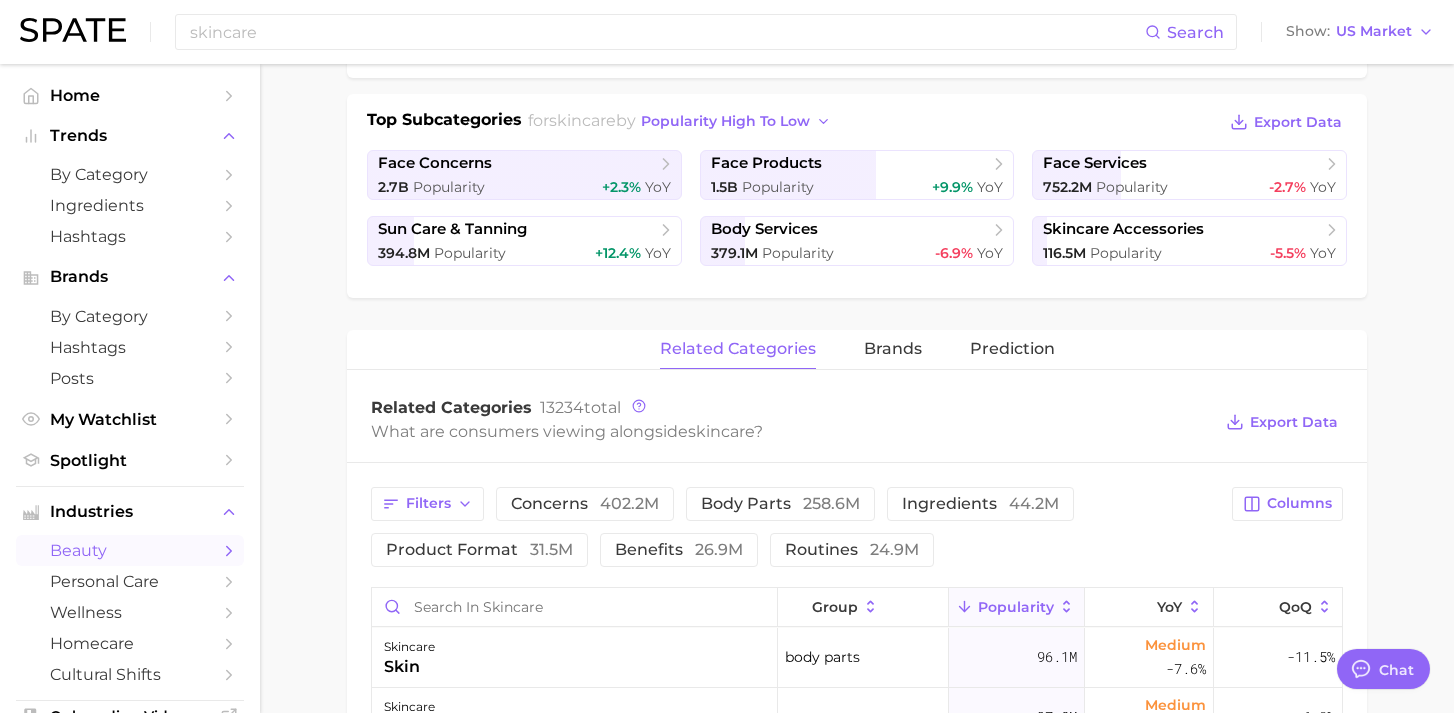 scroll, scrollTop: 472, scrollLeft: 0, axis: vertical 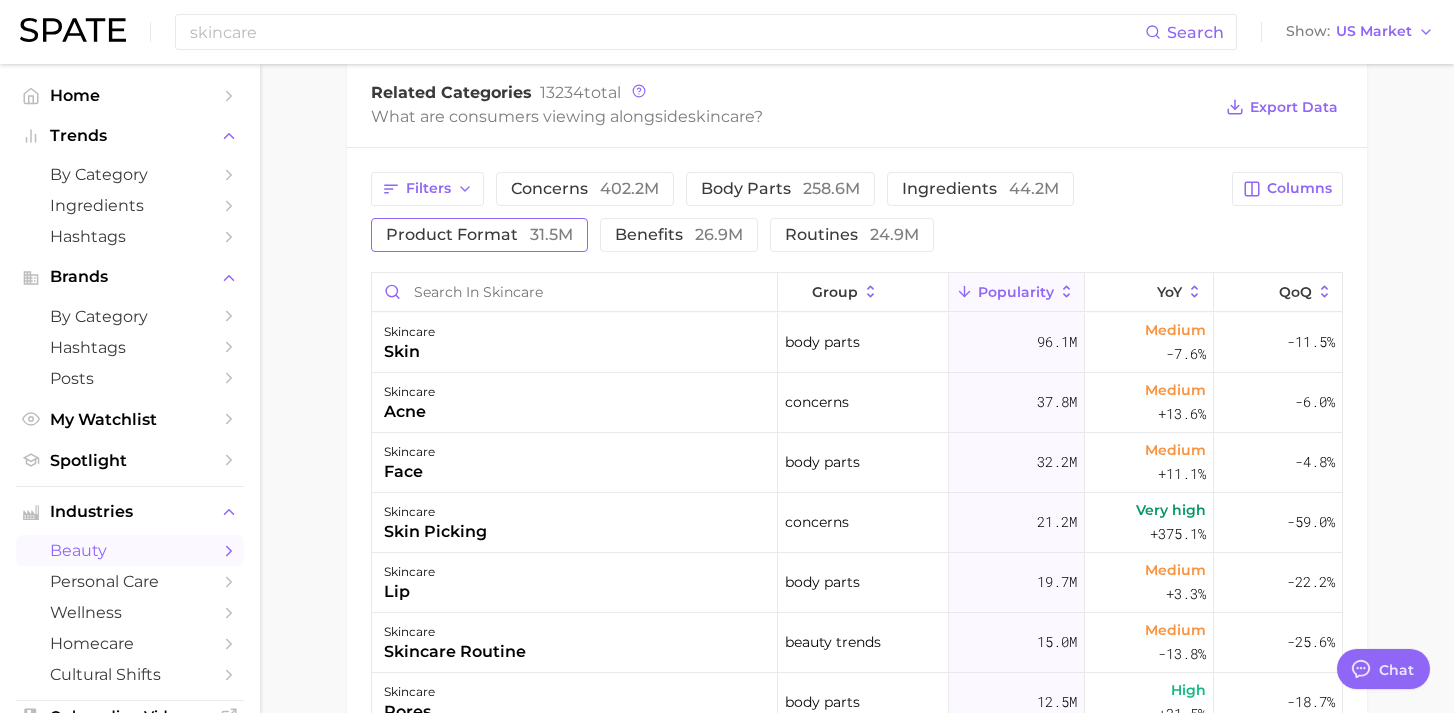 click on "31.5m" at bounding box center (551, 234) 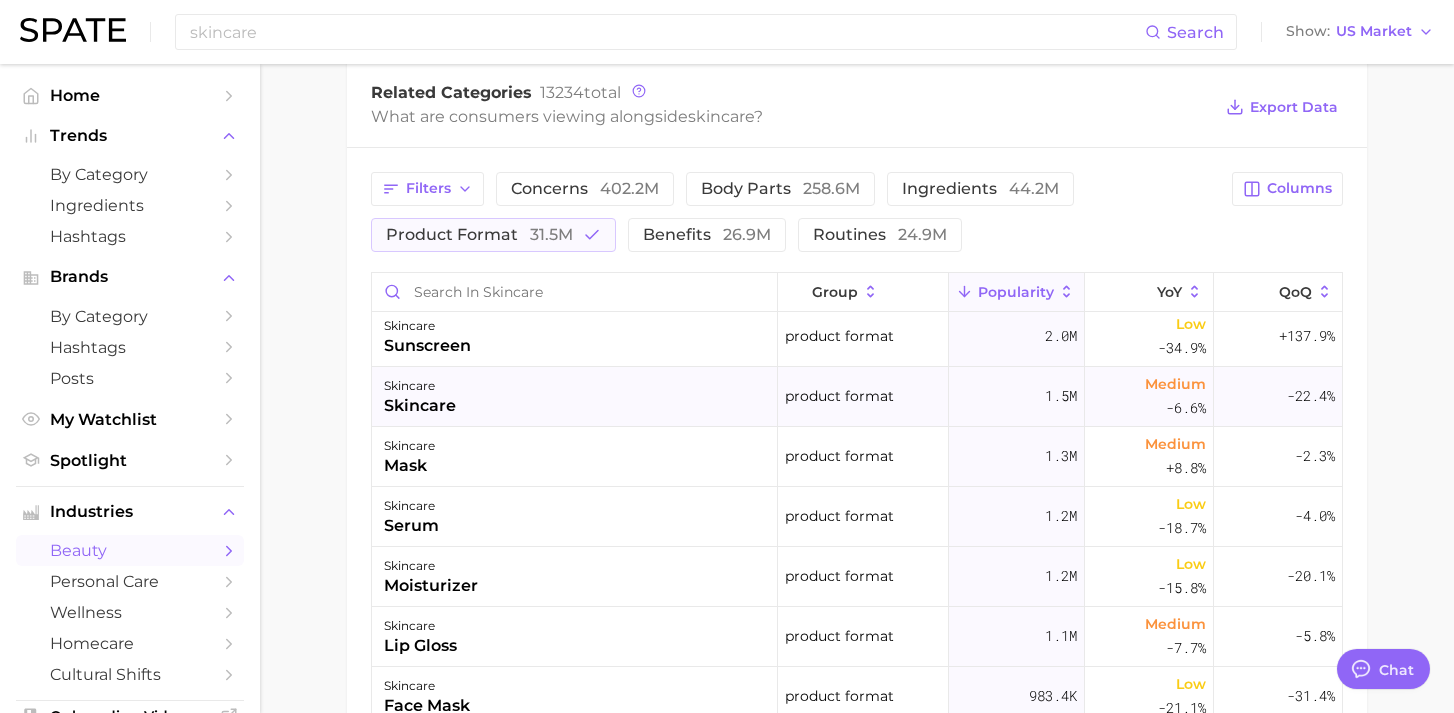 scroll, scrollTop: 0, scrollLeft: 0, axis: both 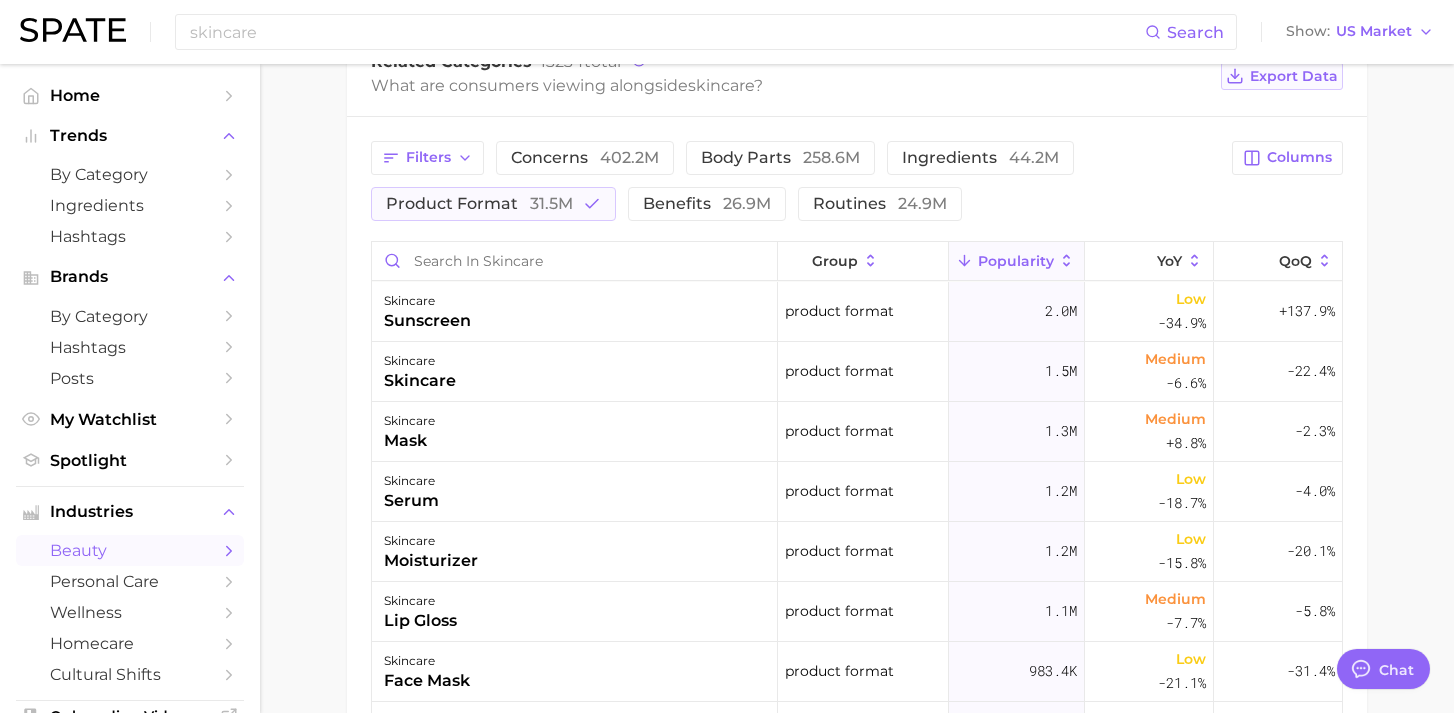 click on "Export Data" at bounding box center [1294, 76] 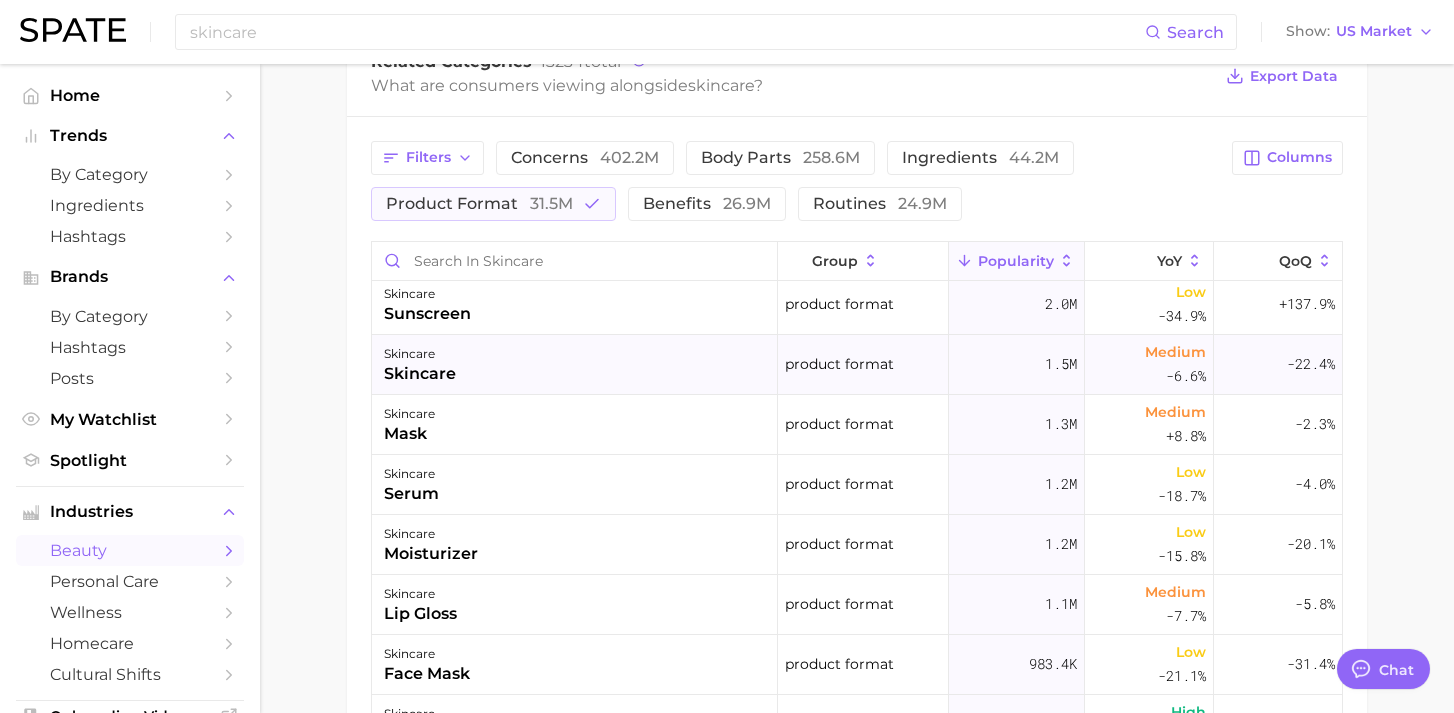 type 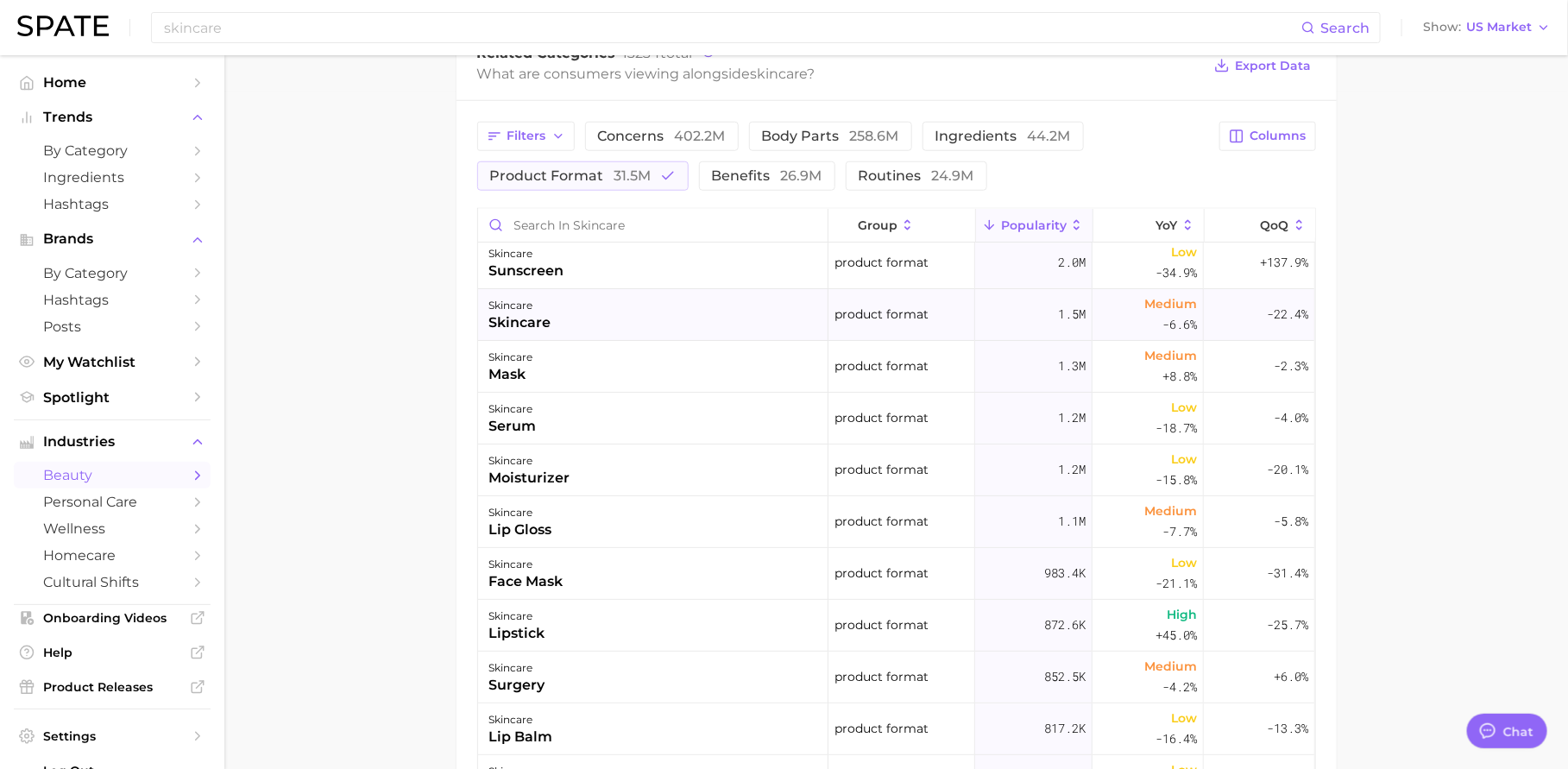 scroll, scrollTop: 6, scrollLeft: 0, axis: vertical 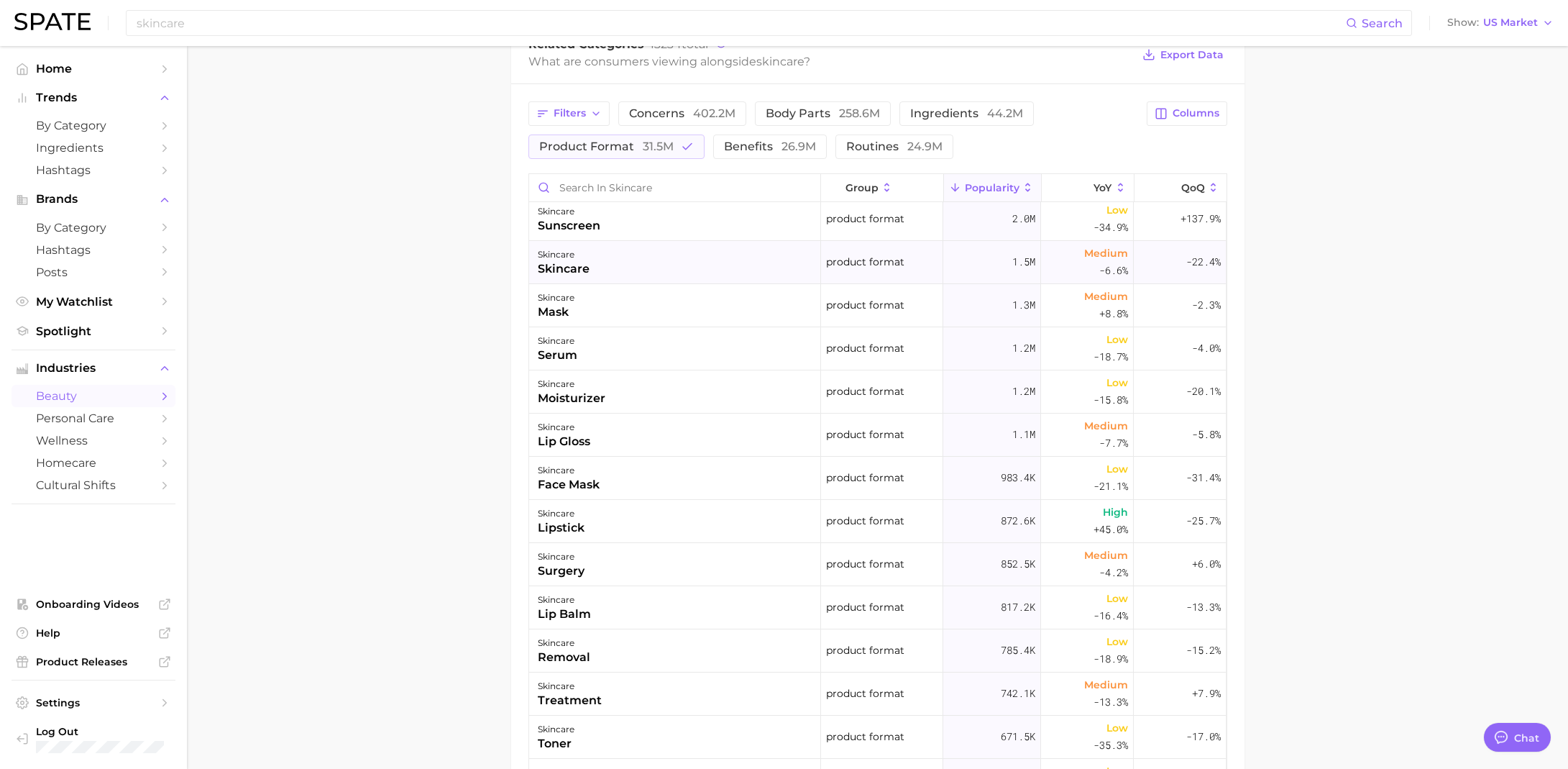 type on "x" 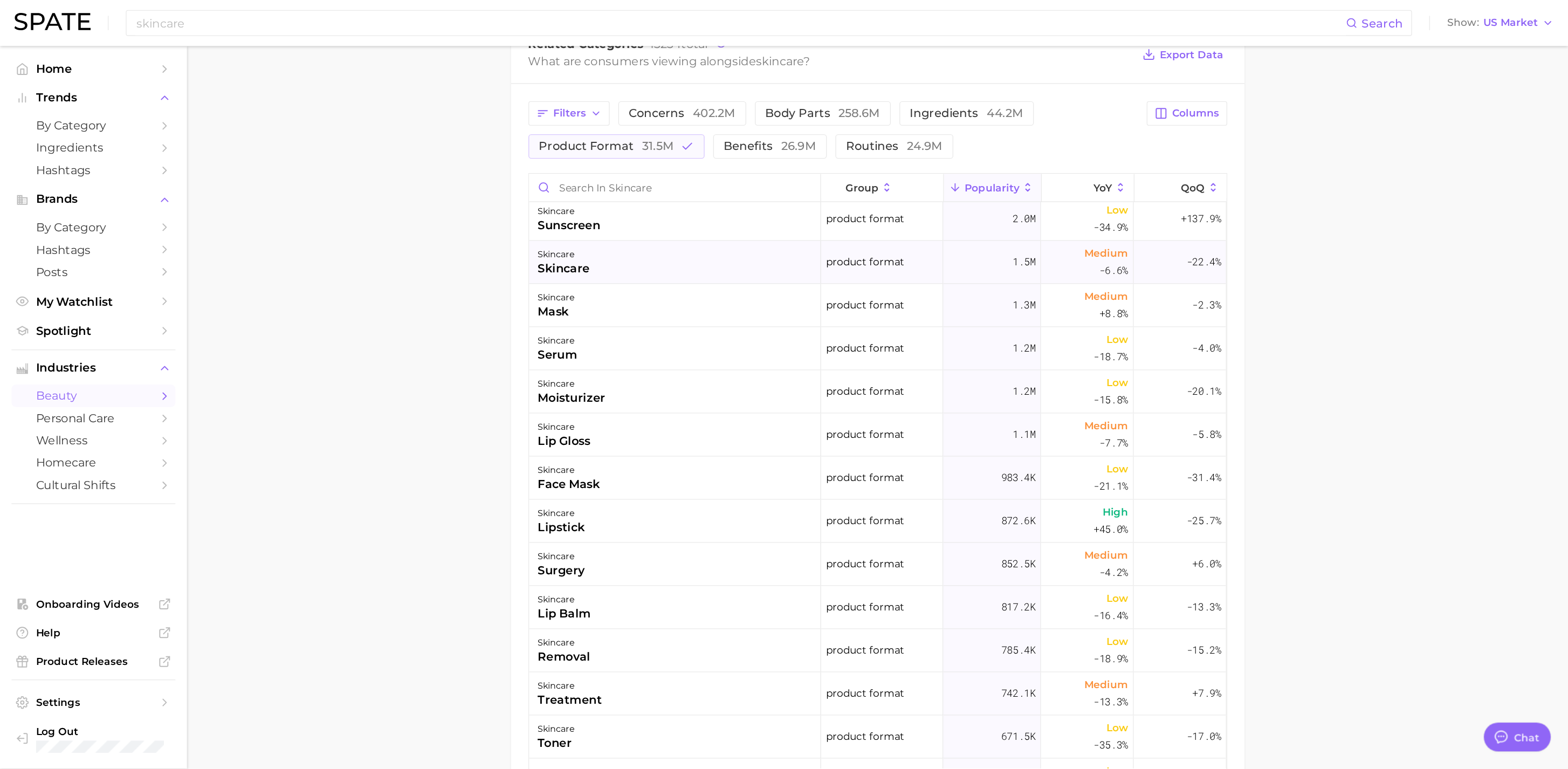 scroll, scrollTop: 423, scrollLeft: 0, axis: vertical 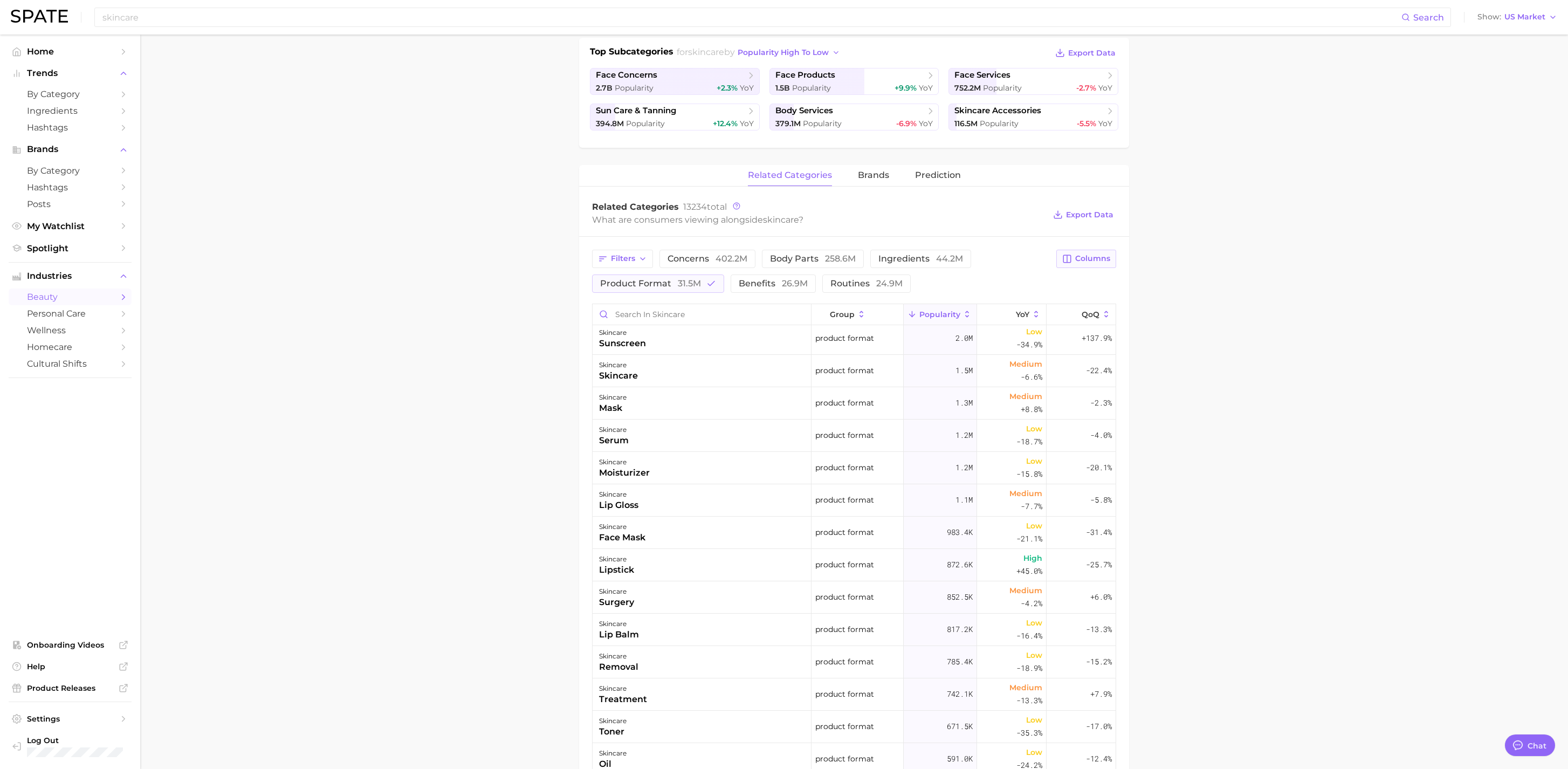 click on "Columns" at bounding box center [1092, 258] 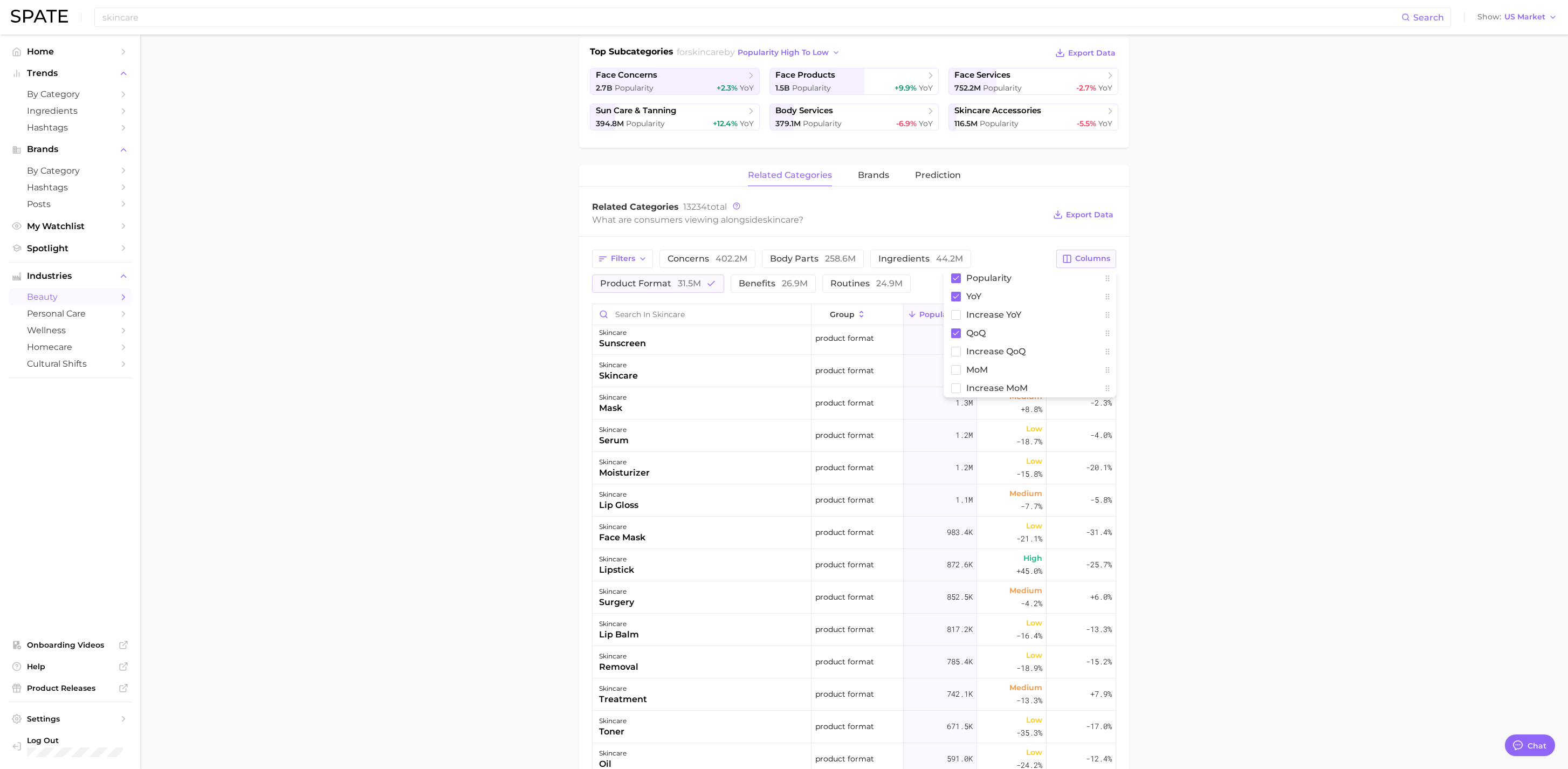 click on "Columns" at bounding box center (1086, 259) 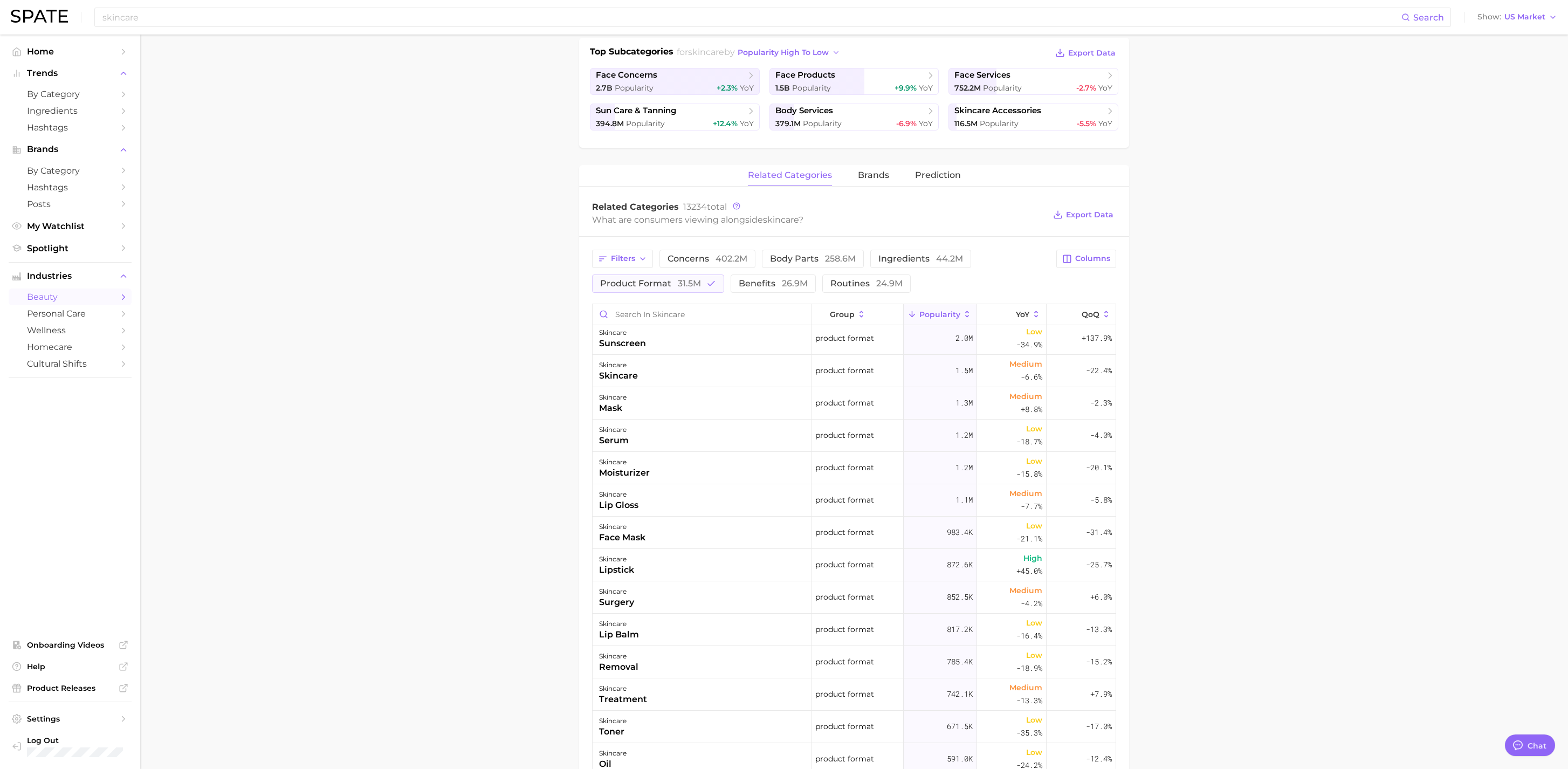 click on "[NUMBER]. skincare [NUMBER]. Subcategory Overview Google TikTok Instagram Beta skincare Popularity [NUMBER]b YoY +[PERCENT]% cluster sustained riser Skincare ranks #[NUMBER] within the beauty category. This subcategory is growing at a lower rate compared to the other subcategories.  Top Subcategories for  skincare  by  popularity high to low Export Data face concerns [NUMBER]b   Popularity +[PERCENT]%   YoY face products [NUMBER]b   Popularity +[PERCENT]%   YoY face services [NUMBER]m   Popularity -[PERCENT]%   YoY sun care  & tanning [NUMBER]m   Popularity +[PERCENT]%   YoY body services [NUMBER]m   Popularity -[PERCENT]%   YoY skincare accessories [NUMBER]m   Popularity -[PERCENT]%   YoY related categories brands Prediction Related Categories [NUMBER]  total What are consumers viewing alongside  skincare ? Export Data Filters concerns   [NUMBER]m body parts   [NUMBER]m ingredients   [NUMBER]m product format   [NUMBER]m benefits   [NUMBER]m routines   [NUMBER]m Columns group Popularity YoY QoQ skincare sunscreen product format [NUMBER]m Low -[PERCENT]% +[PERCENT]% skincare skincare product format [NUMBER]m Medium -[PERCENT]% -[PERCENT]%" at bounding box center [854, 462] 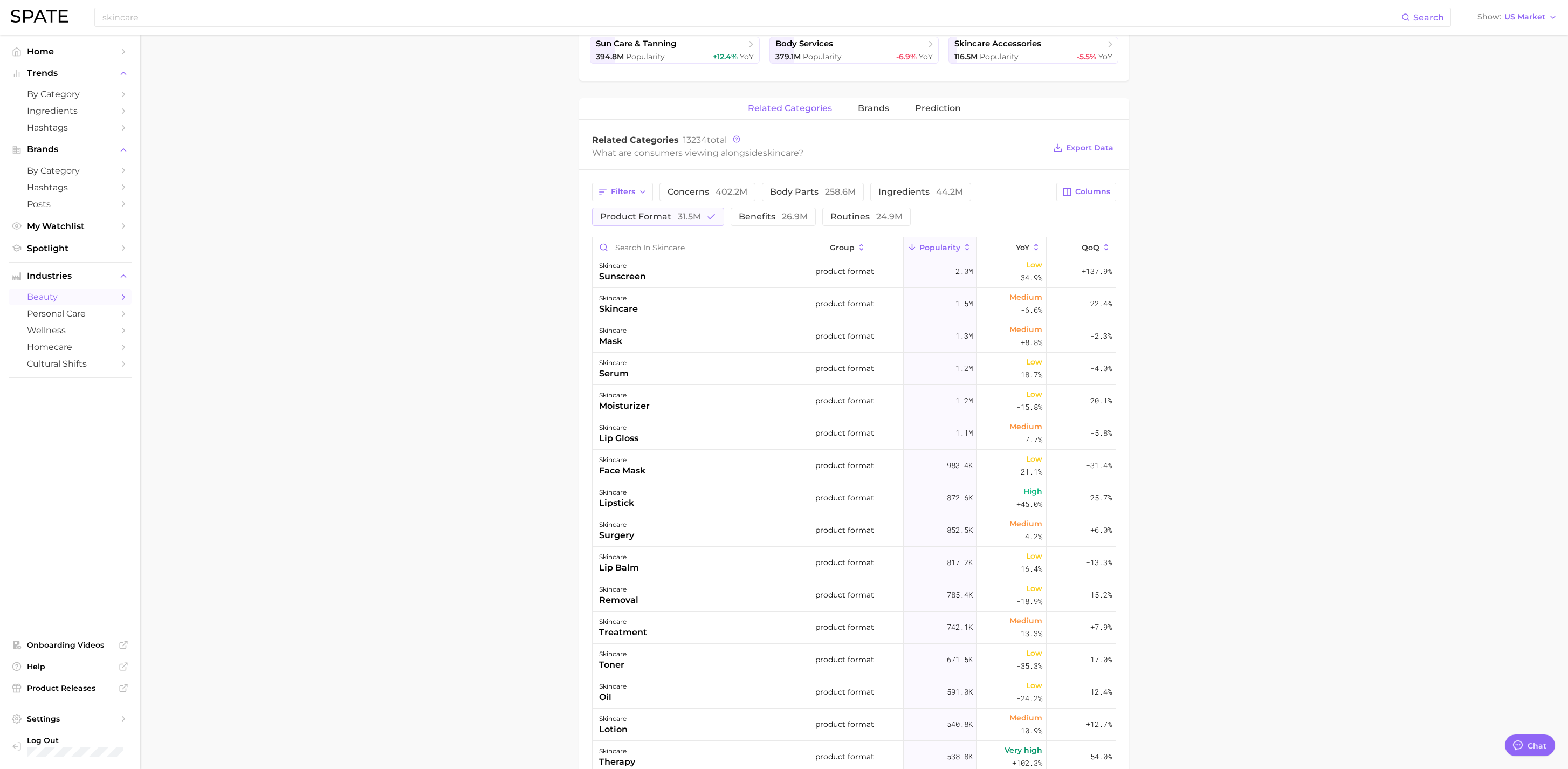 scroll, scrollTop: 336, scrollLeft: 0, axis: vertical 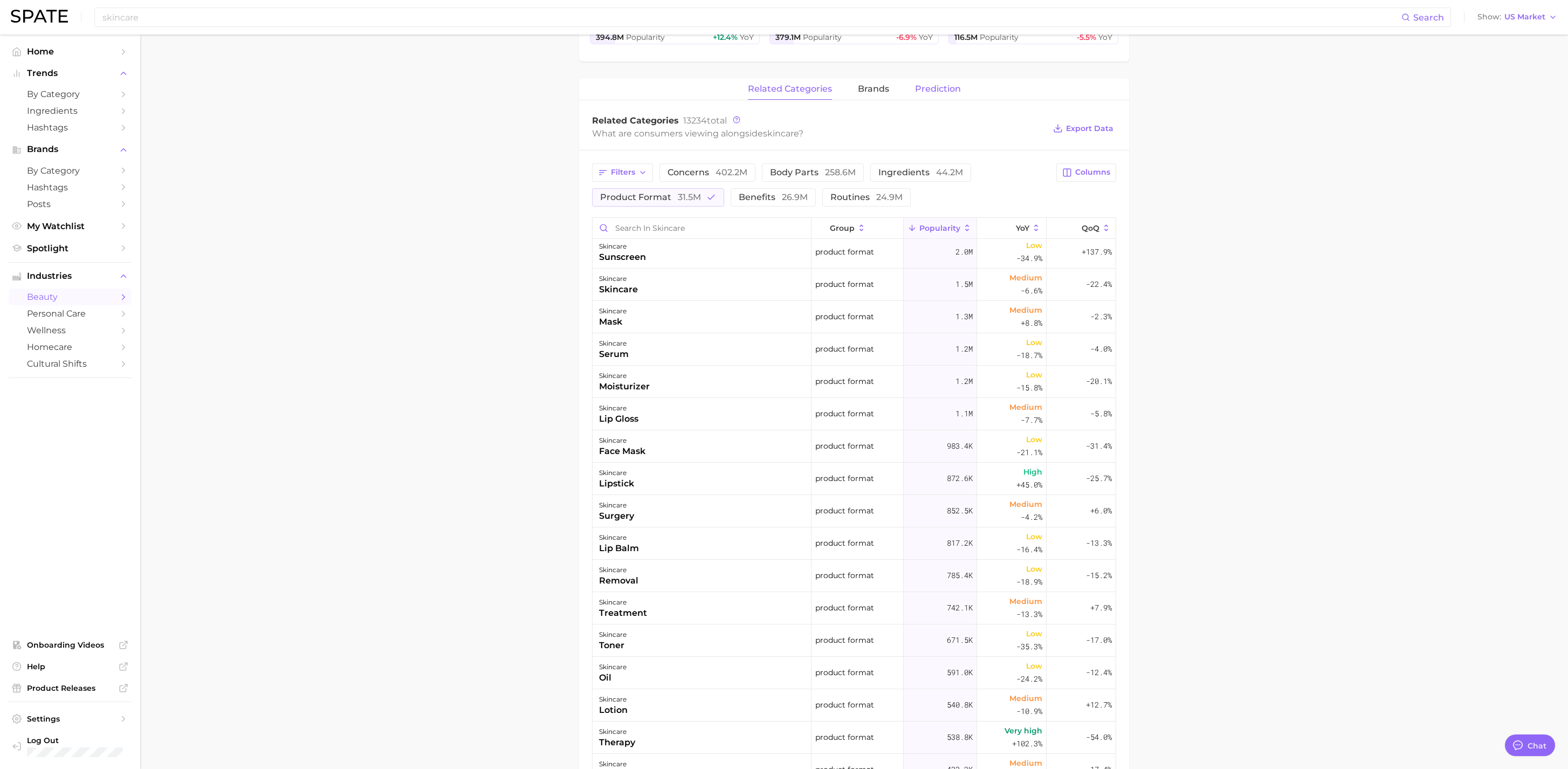 click on "Prediction" at bounding box center [938, 89] 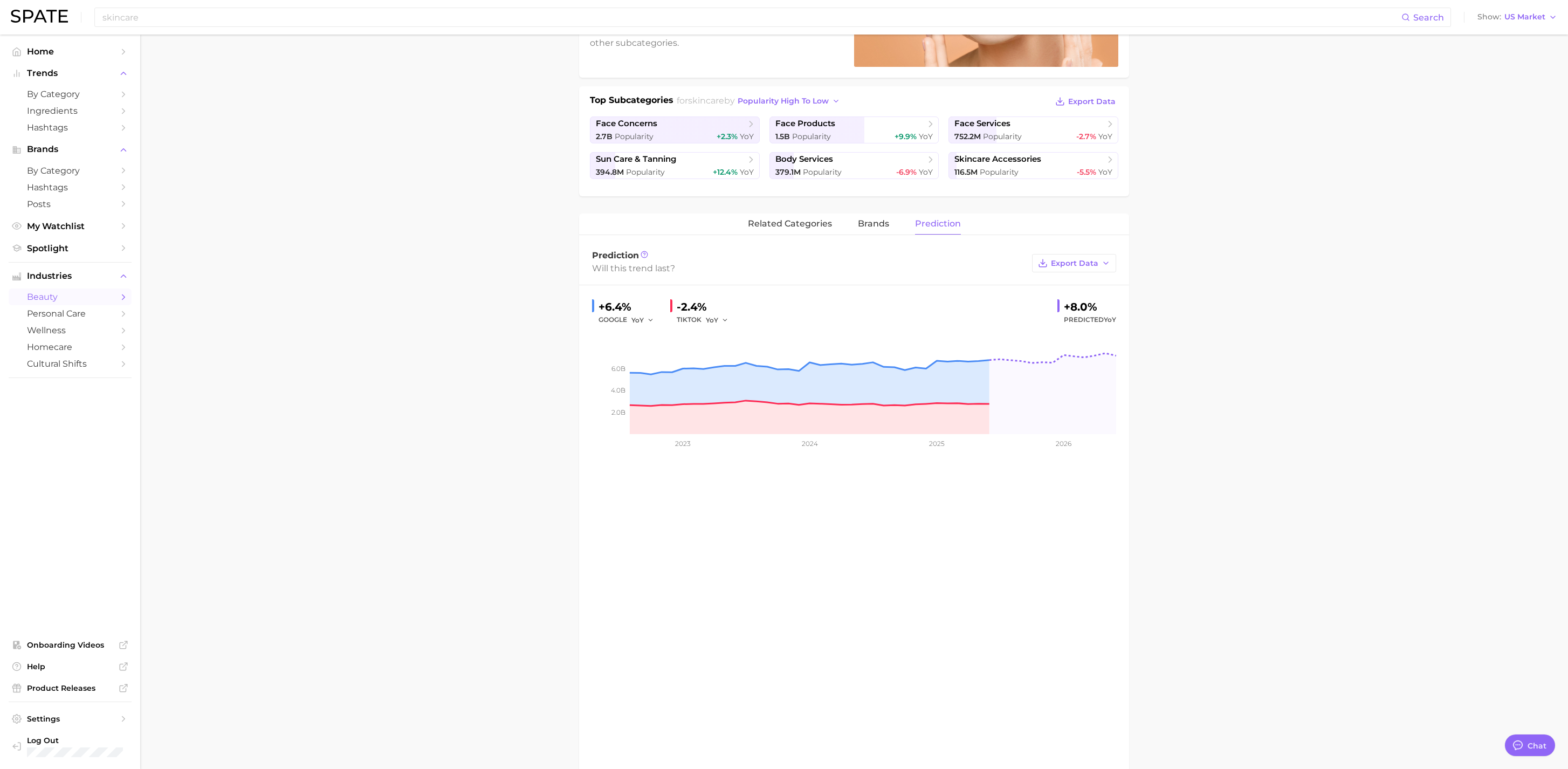 scroll, scrollTop: 191, scrollLeft: 0, axis: vertical 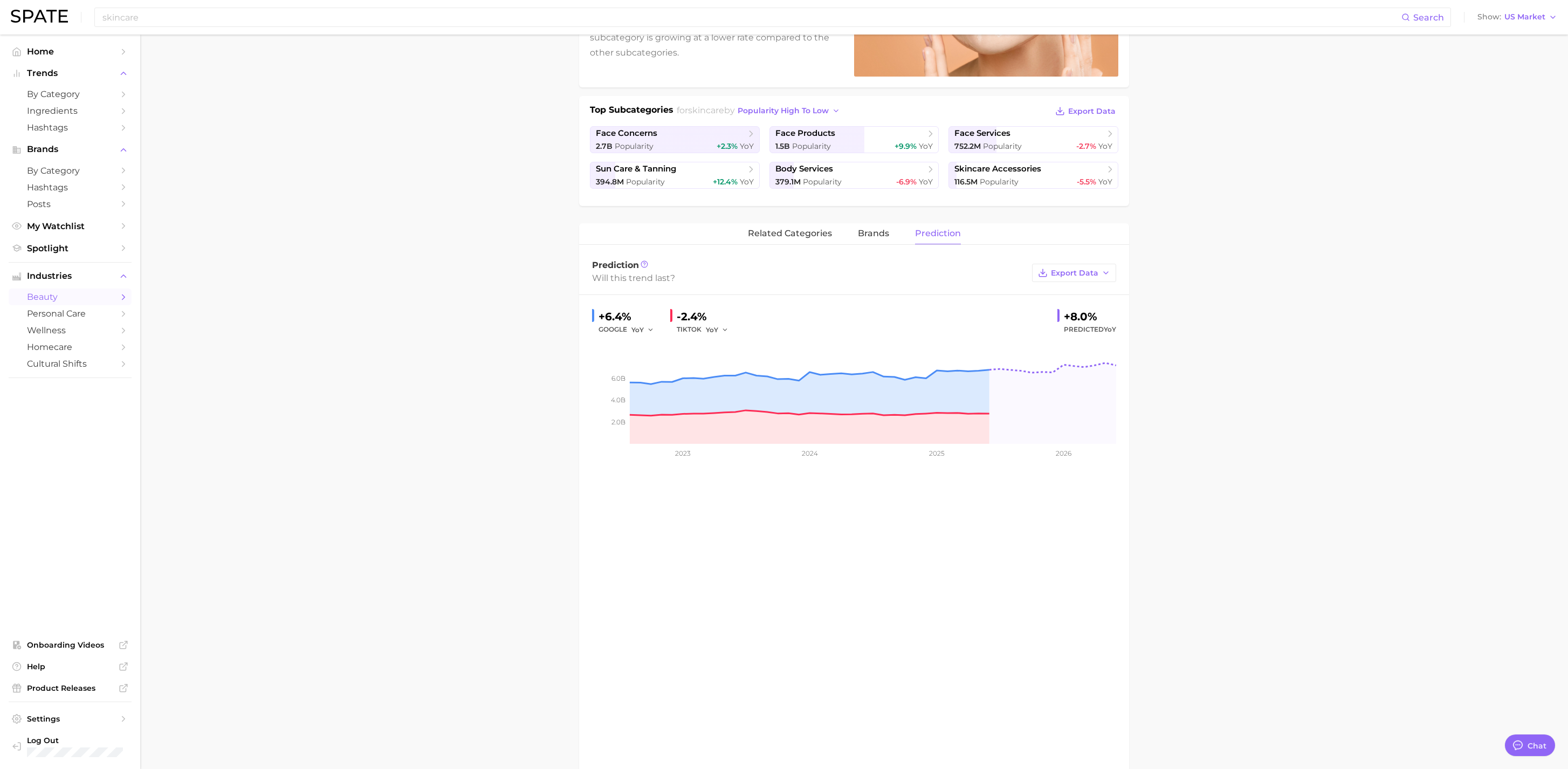 type 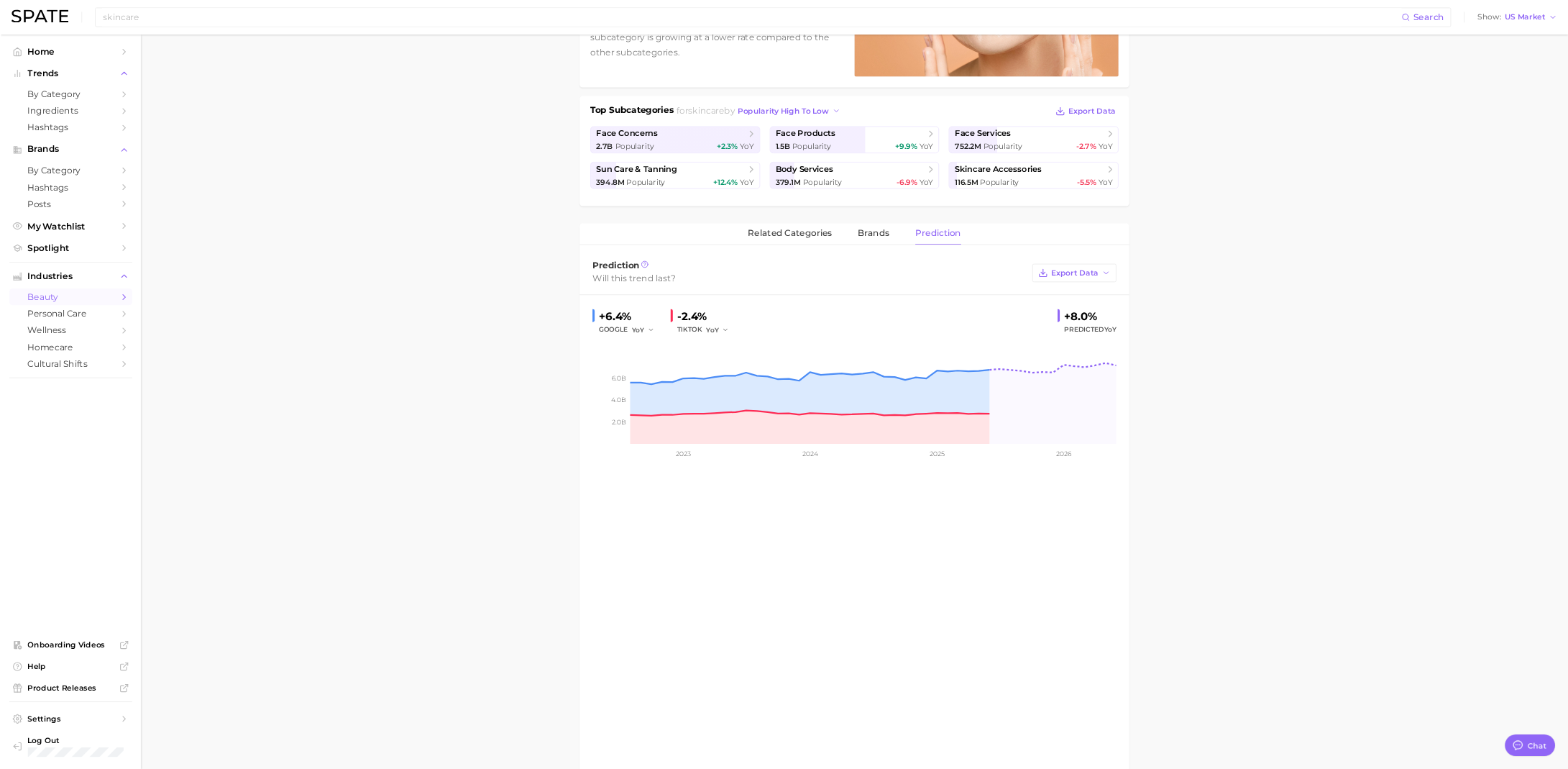 scroll, scrollTop: 255, scrollLeft: 0, axis: vertical 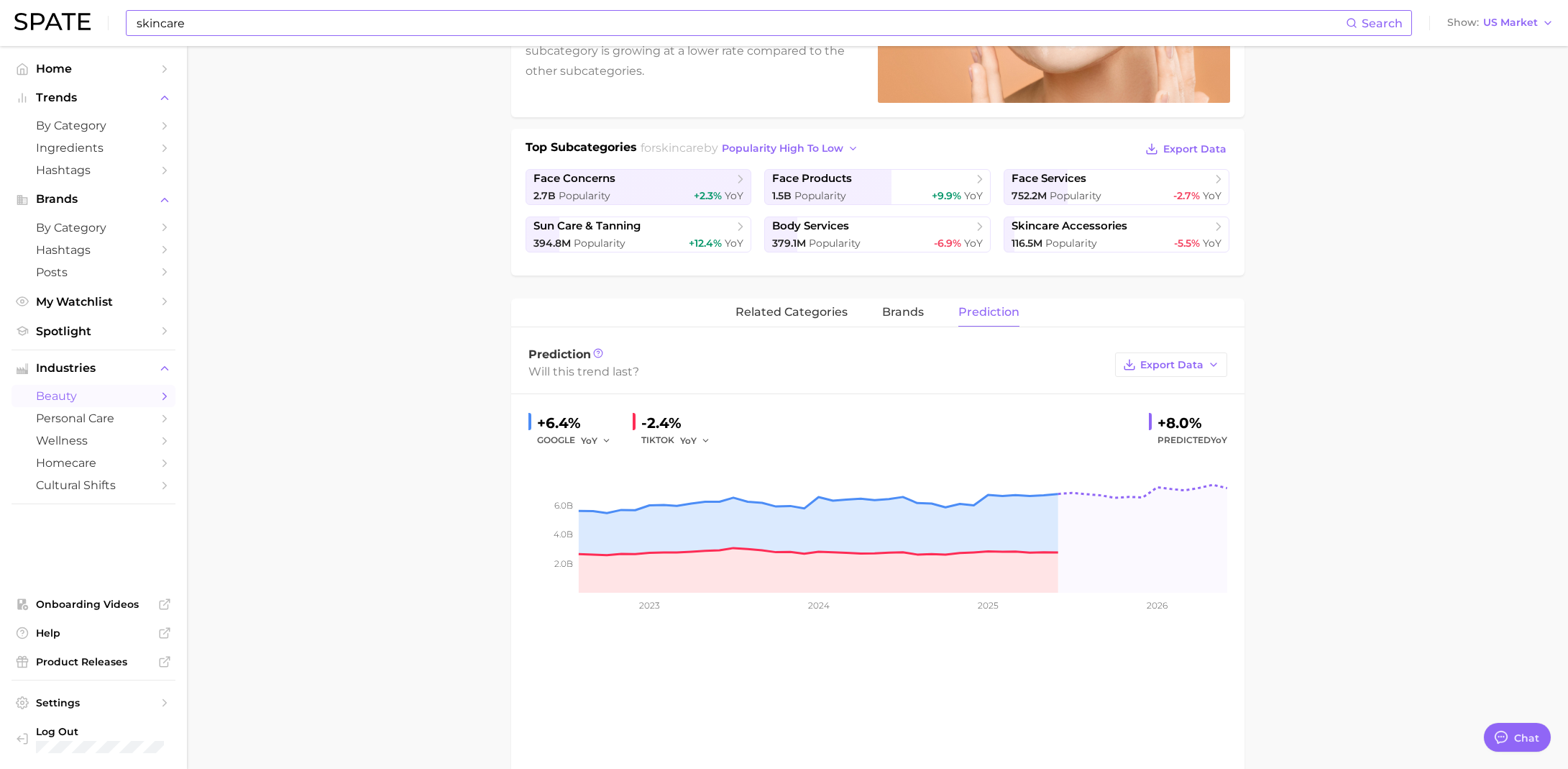 type on "x" 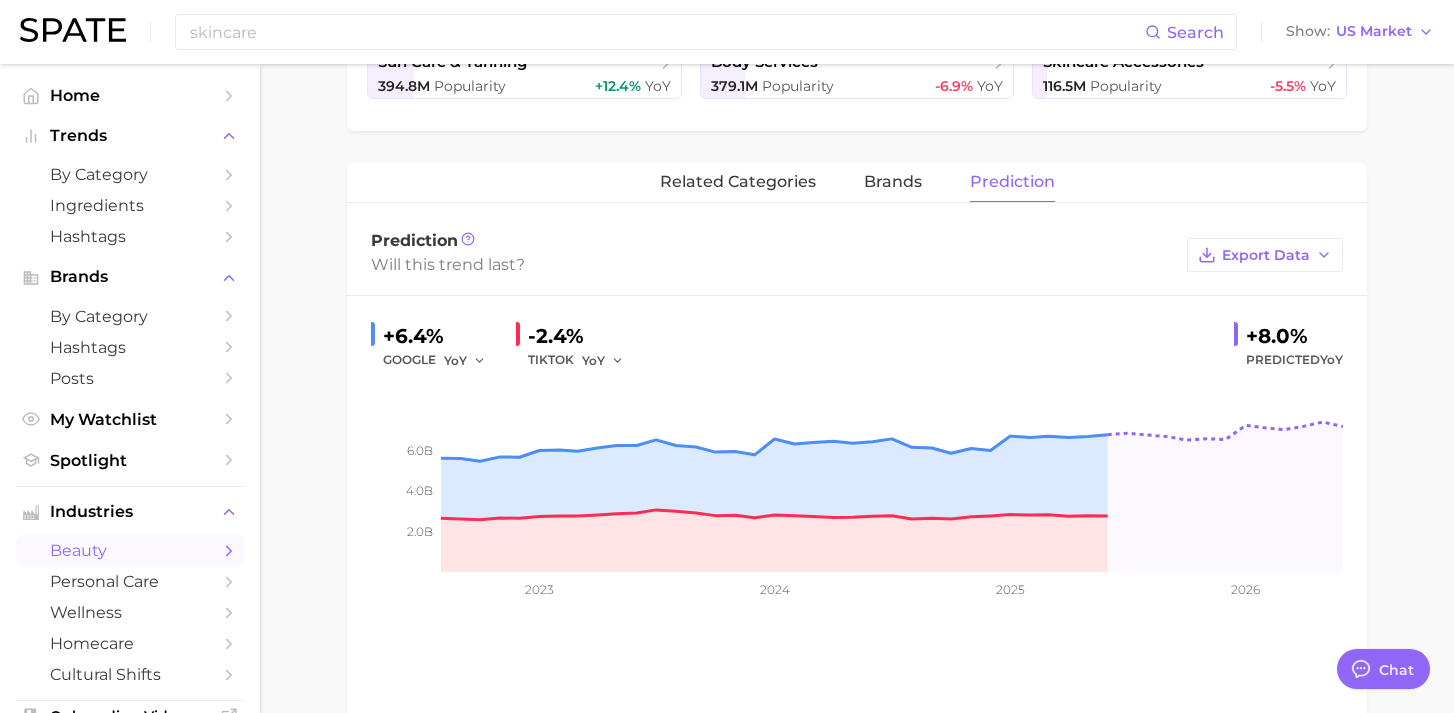 scroll, scrollTop: 615, scrollLeft: 0, axis: vertical 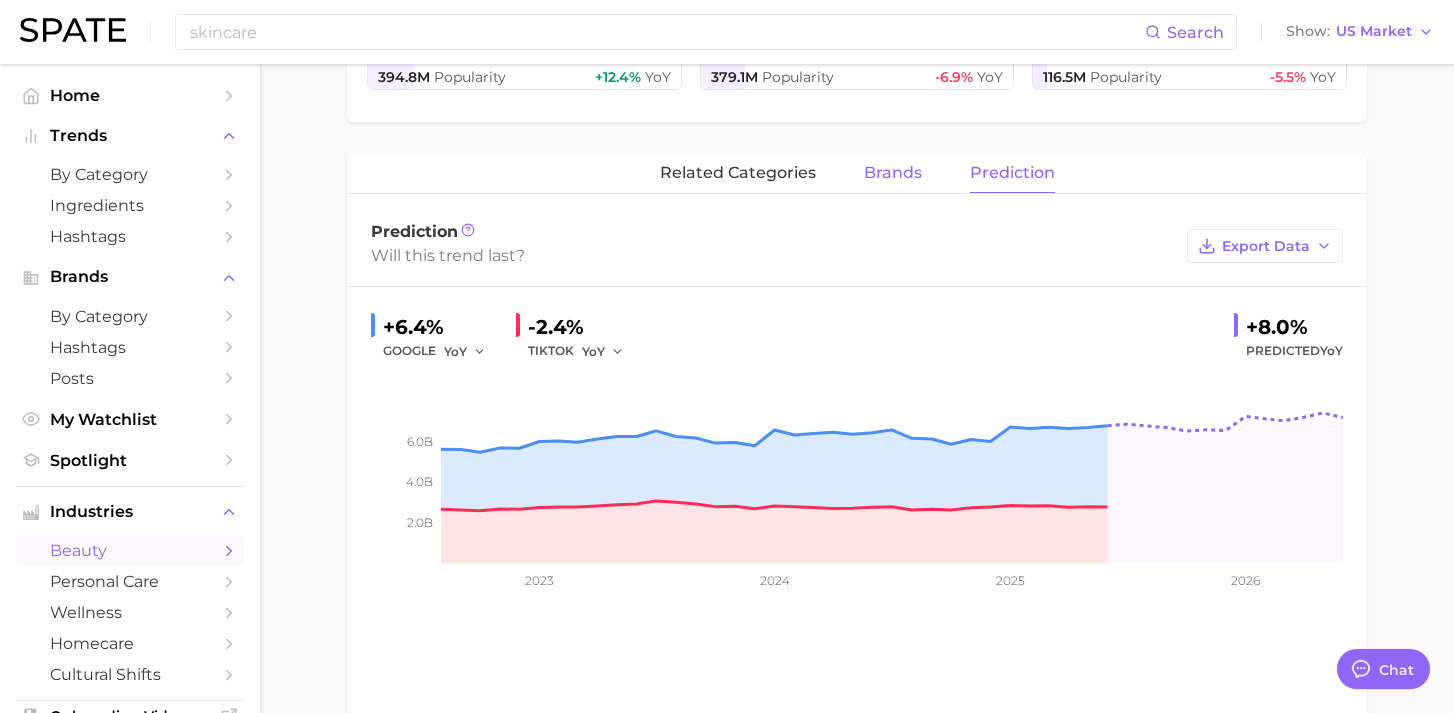 click on "brands" at bounding box center [893, 173] 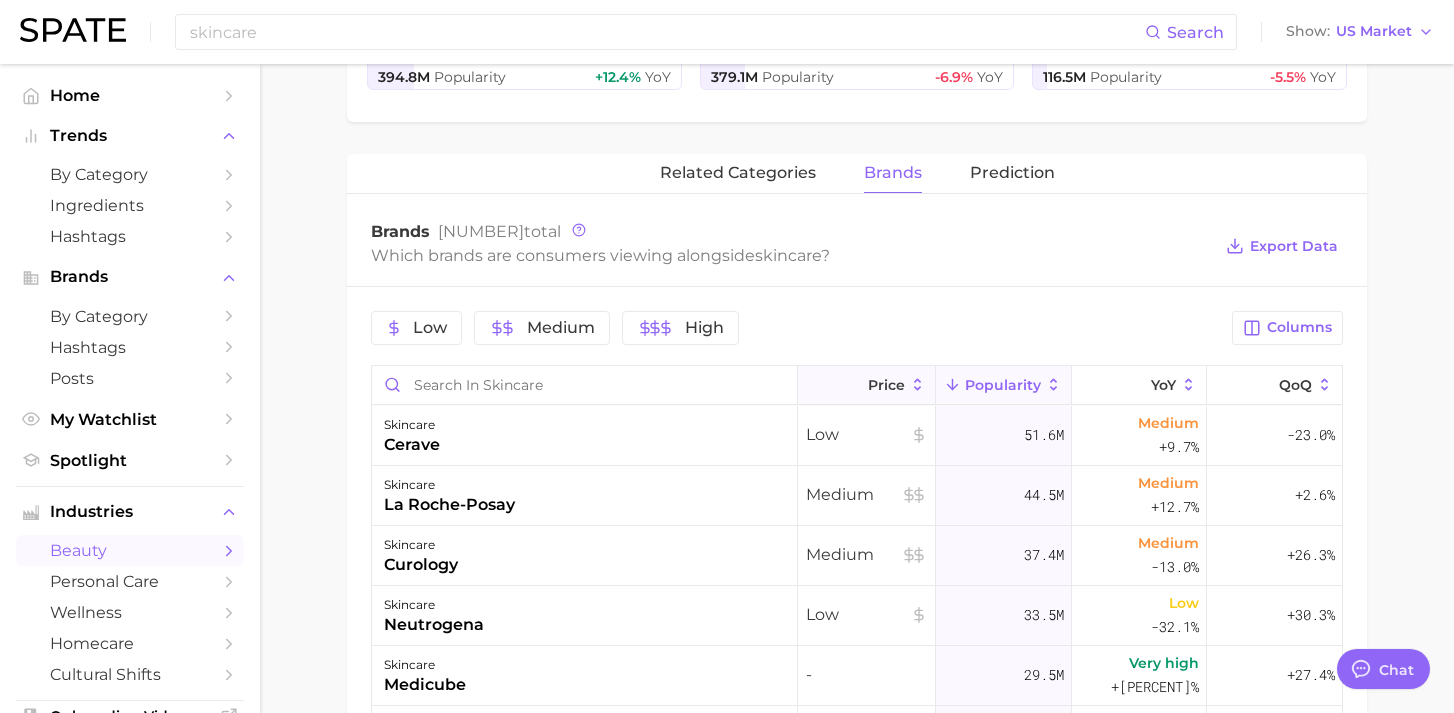 scroll, scrollTop: 7, scrollLeft: 0, axis: vertical 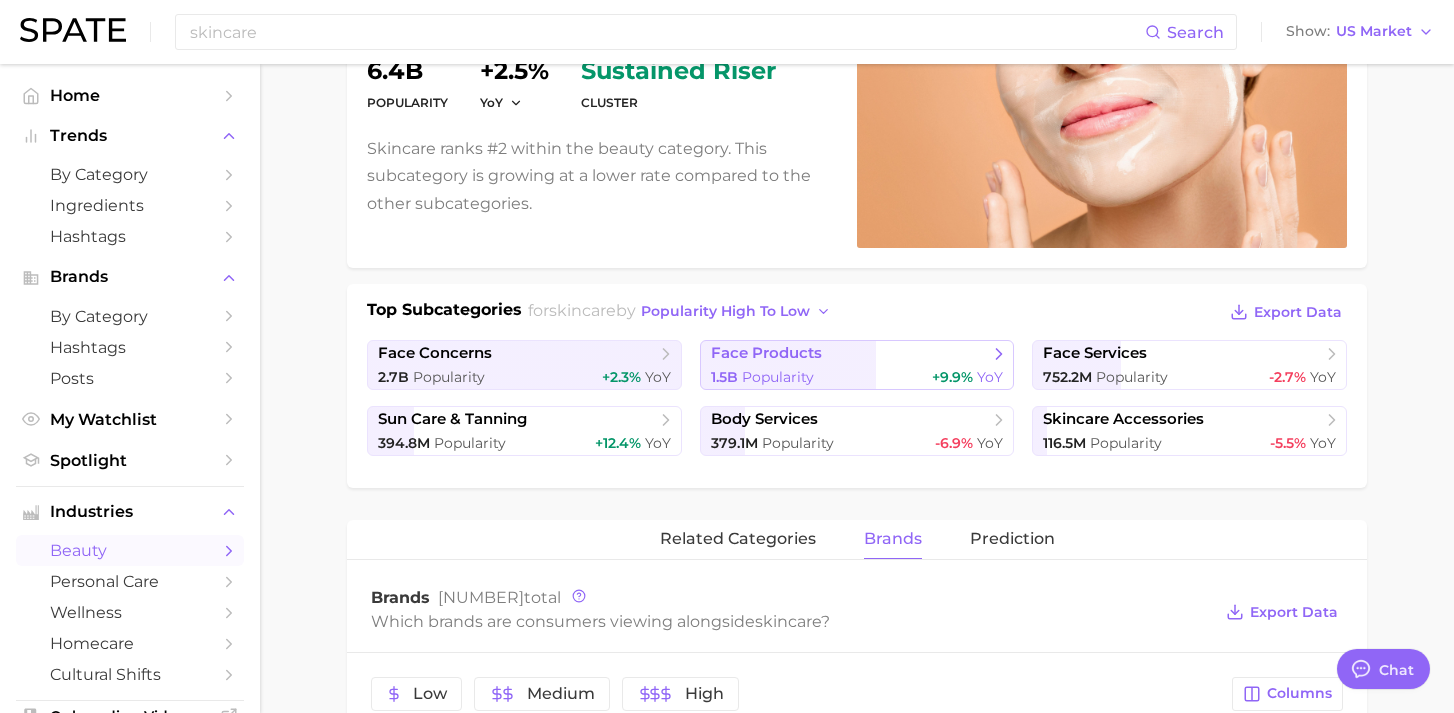 click on "face products" at bounding box center (850, 354) 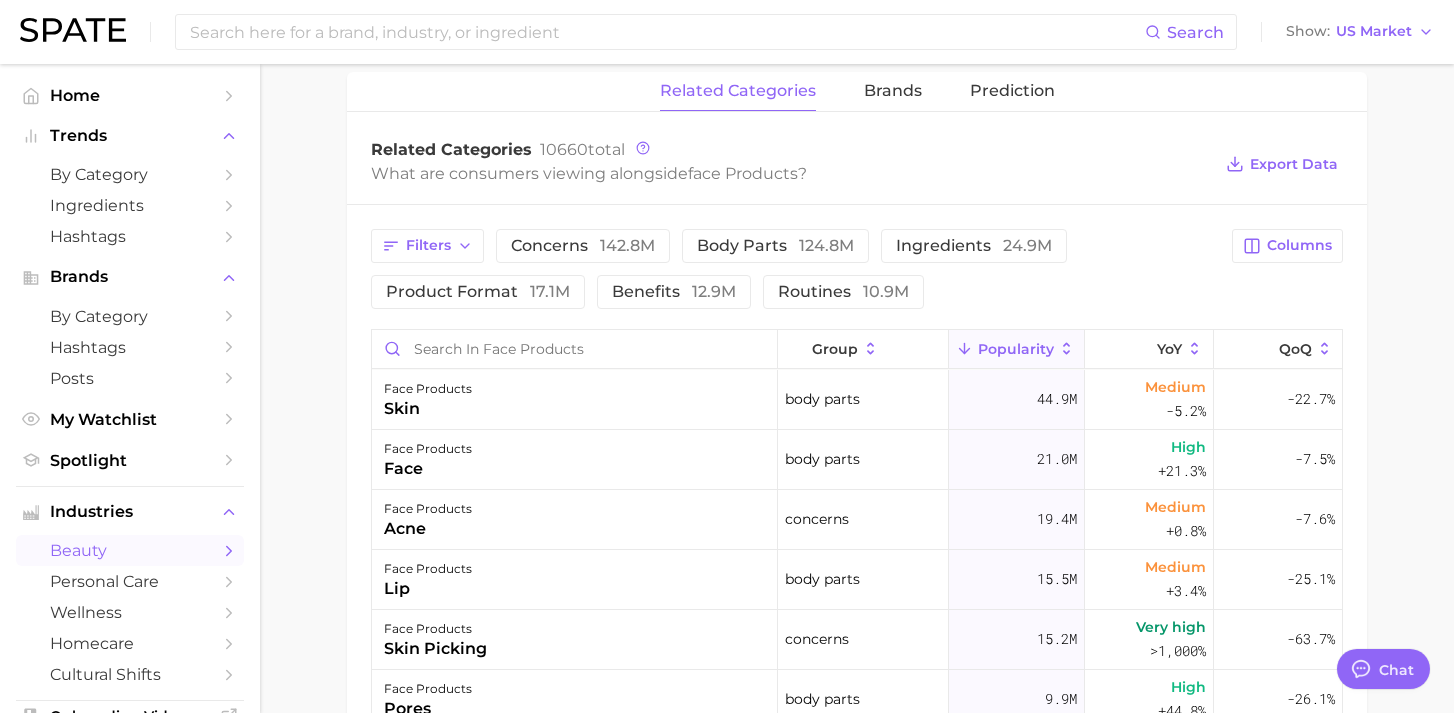 scroll, scrollTop: 813, scrollLeft: 0, axis: vertical 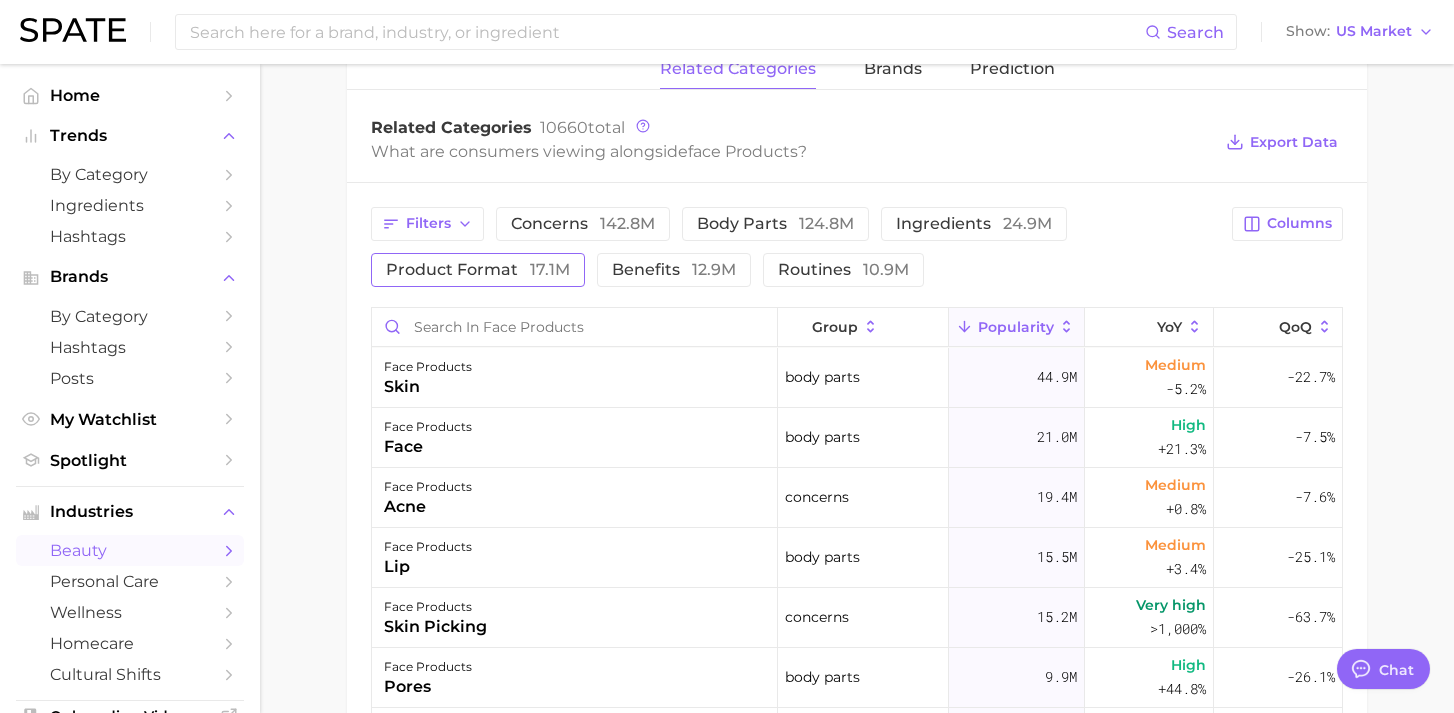 click on "17.1m" at bounding box center (550, 269) 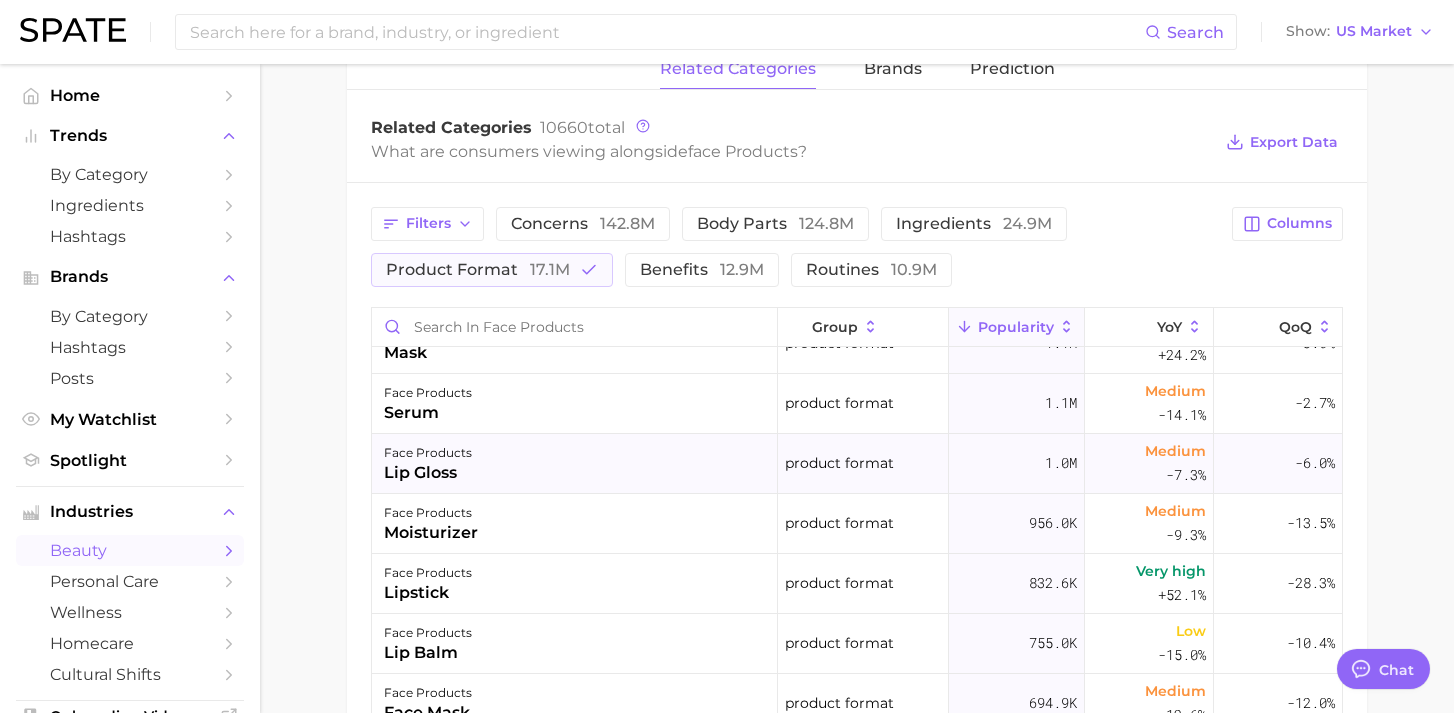scroll, scrollTop: 0, scrollLeft: 0, axis: both 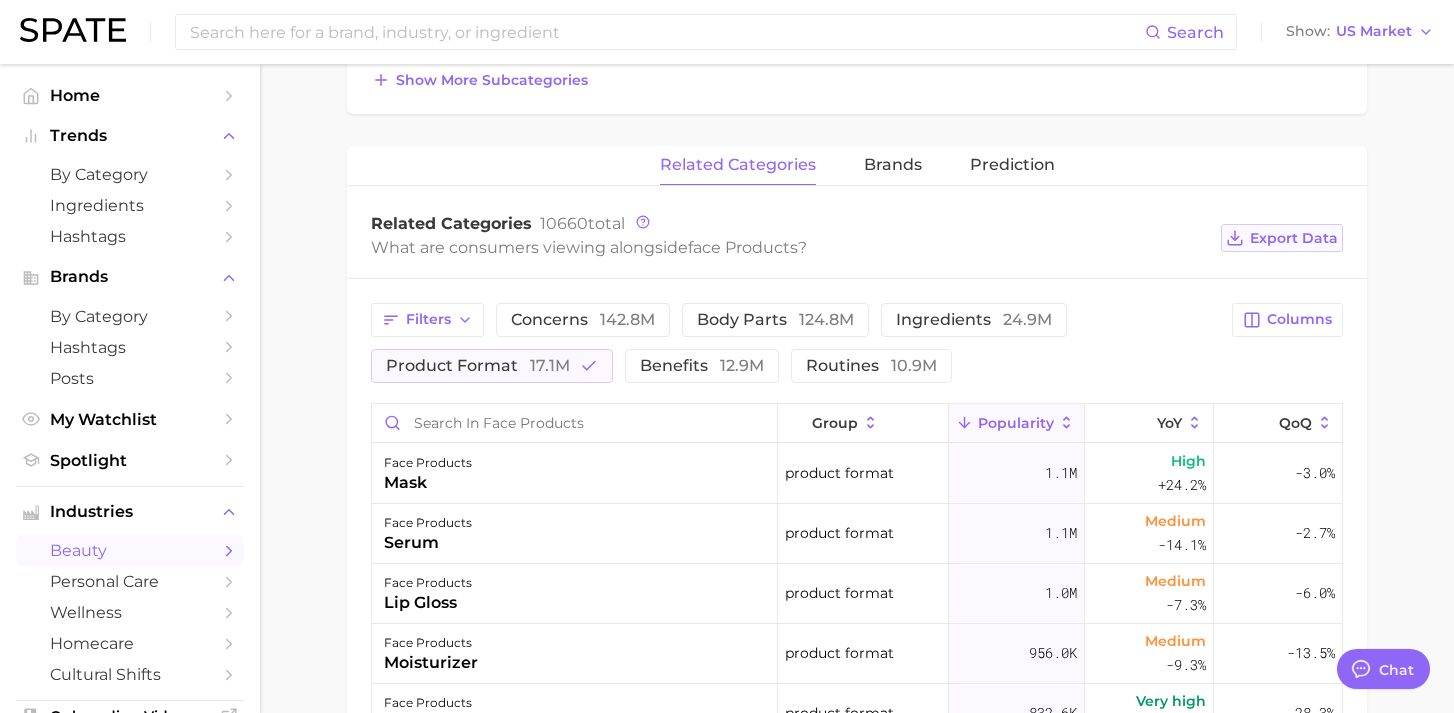 click on "Export Data" at bounding box center (1294, 238) 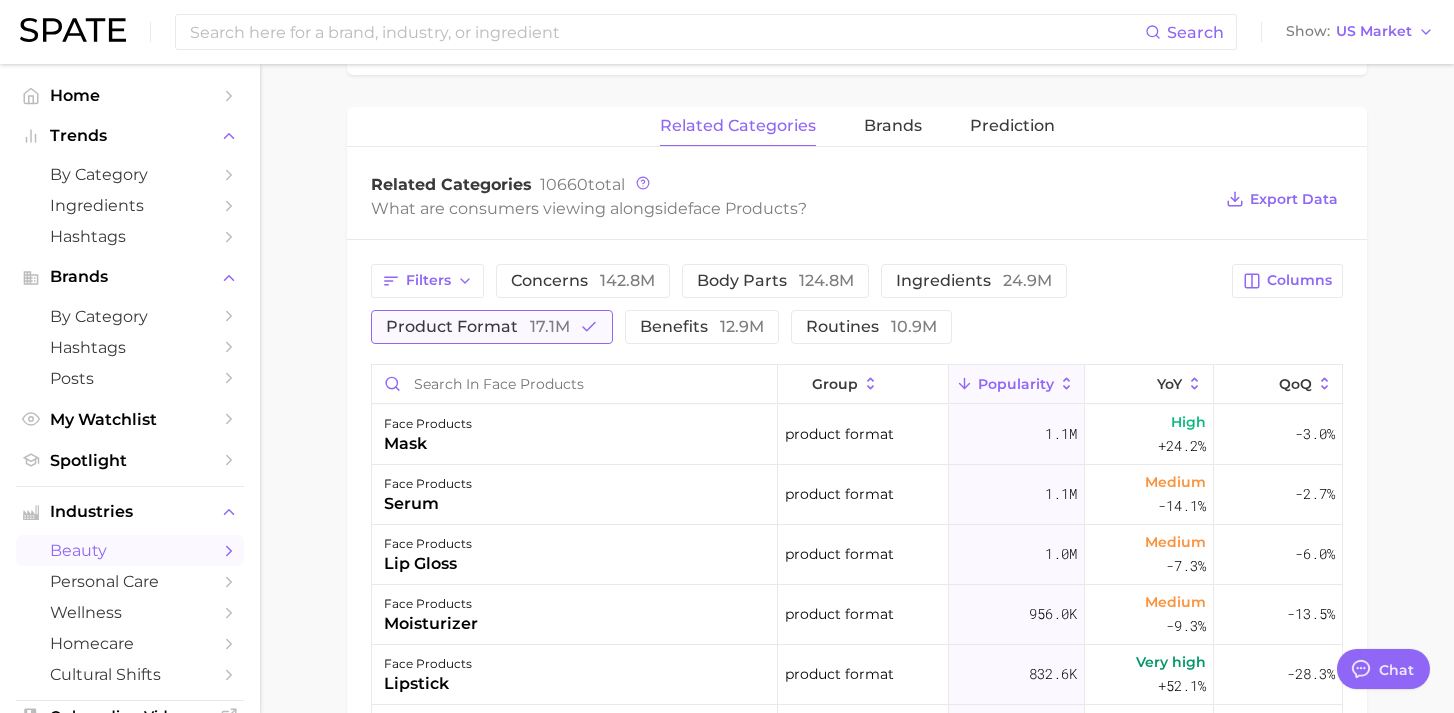 scroll, scrollTop: 739, scrollLeft: 0, axis: vertical 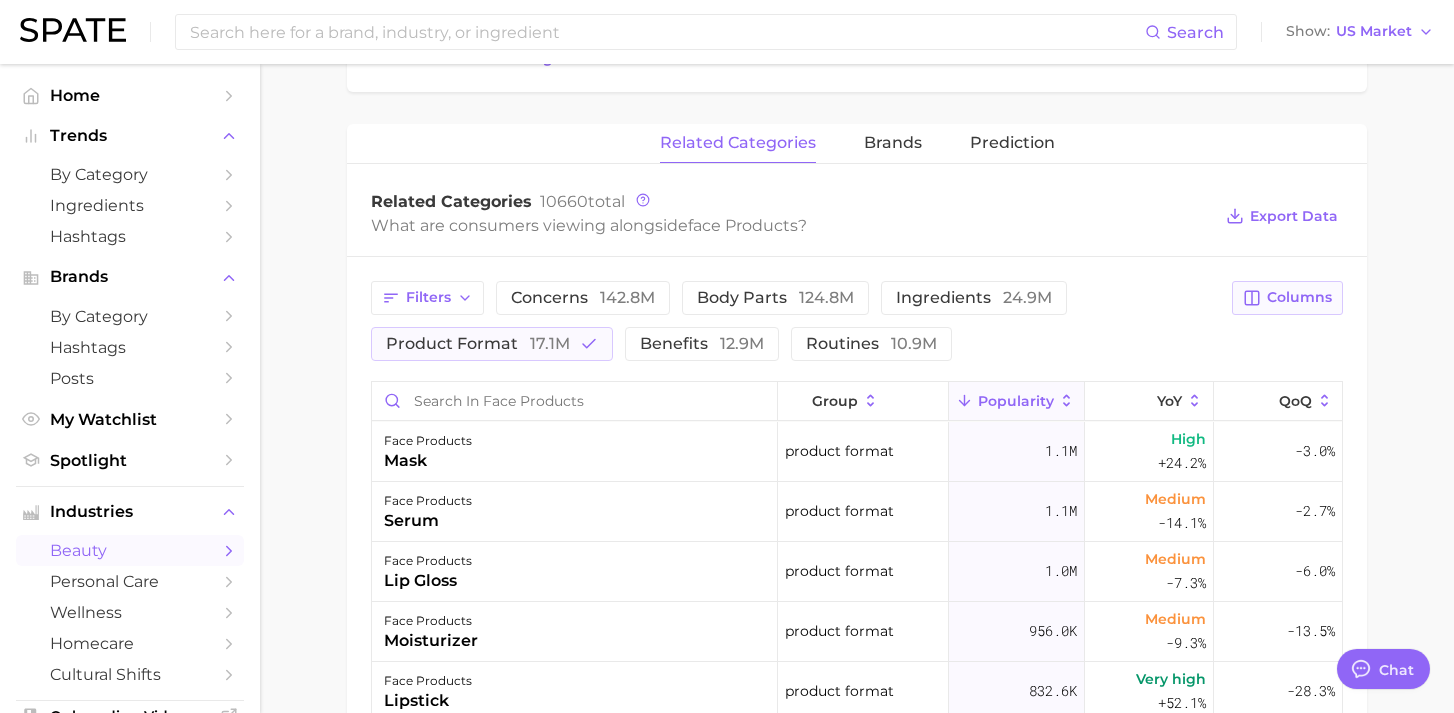 click on "Columns" at bounding box center [1299, 297] 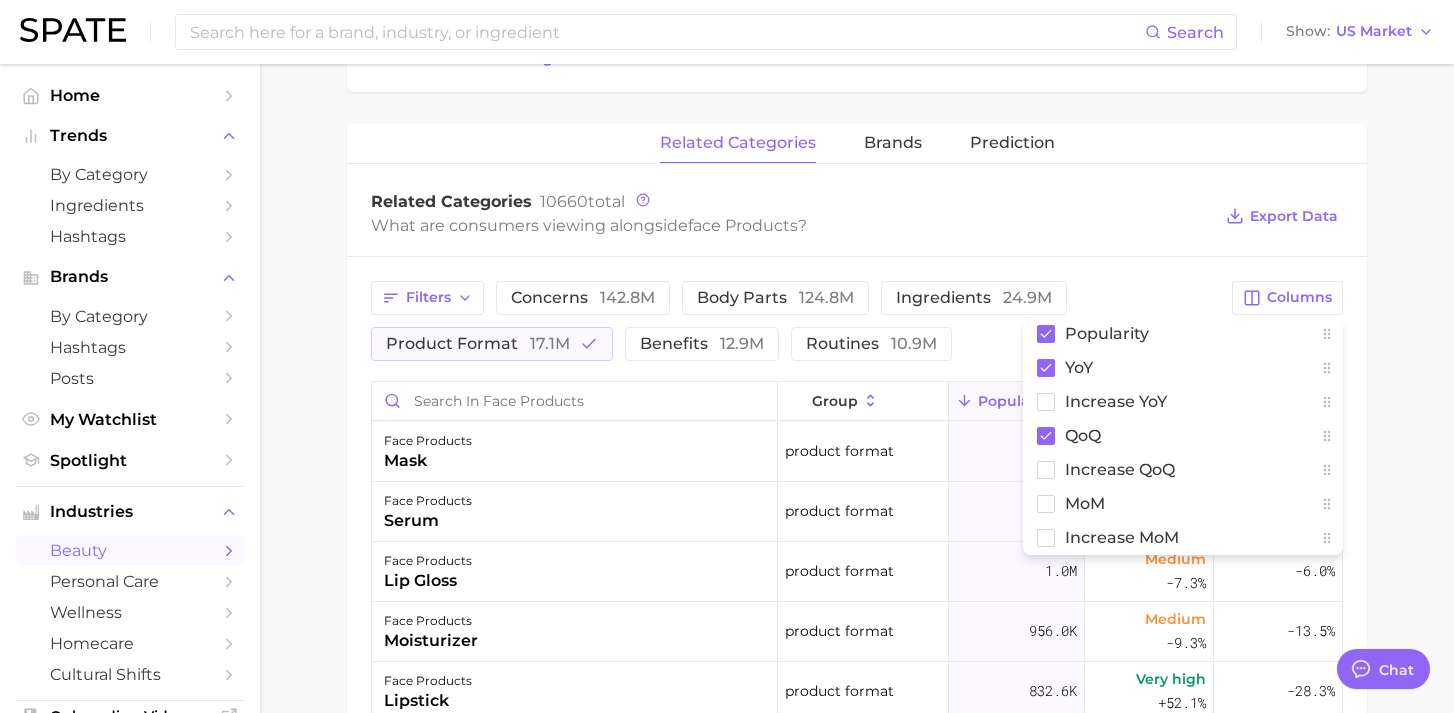 click on "Filters concerns   [NUMBER]m body parts   [NUMBER]m ingredients   [NUMBER]m product format   [NUMBER]m benefits   [NUMBER]m routines   [NUMBER]m Columns Popularity YoY Increase YoY QoQ Increase QoQ MoM Increase MoM group Popularity YoY QoQ face products mask product format [NUMBER]m High +[PERCENT]% -[PERCENT]% face products serum product format [NUMBER]m Medium -[PERCENT]% -[PERCENT]% face products lip gloss product format [NUMBER]m Medium -[PERCENT]% -[PERCENT]% face products moisturizer product format [NUMBER]m Medium -[PERCENT]% -[PERCENT]% face products lipstick product format [NUMBER]m Very high +[PERCENT]% -[PERCENT]% face products lip balm product format [NUMBER]m Low -[PERCENT]% -[PERCENT]% face products face mask product format [NUMBER]m Medium -[PERCENT]% -[PERCENT]% face products sunscreen product format [NUMBER]m Low -[PERCENT]% +[PERCENT]% face products oil product format [NUMBER]m Low -[PERCENT]% -[PERCENT]% face products skincare product format [NUMBER]m High +[PERCENT]% -[PERCENT]% face products toner product format [NUMBER]m Low -[PERCENT]% -[PERCENT]% face products treatment product format [NUMBER]m Medium -[PERCENT]% +[PERCENT]% face products eyeshadow product format [NUMBER]m" at bounding box center [857, 687] 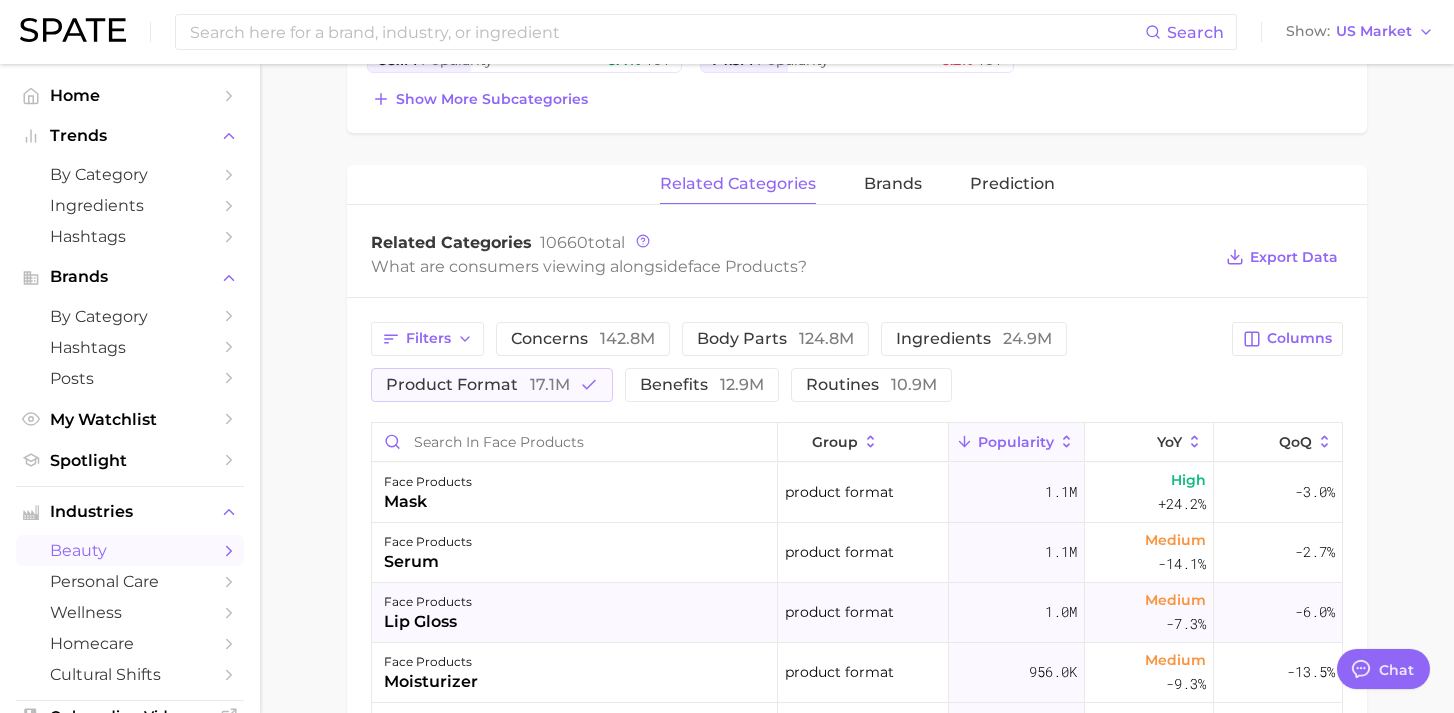 scroll, scrollTop: 693, scrollLeft: 0, axis: vertical 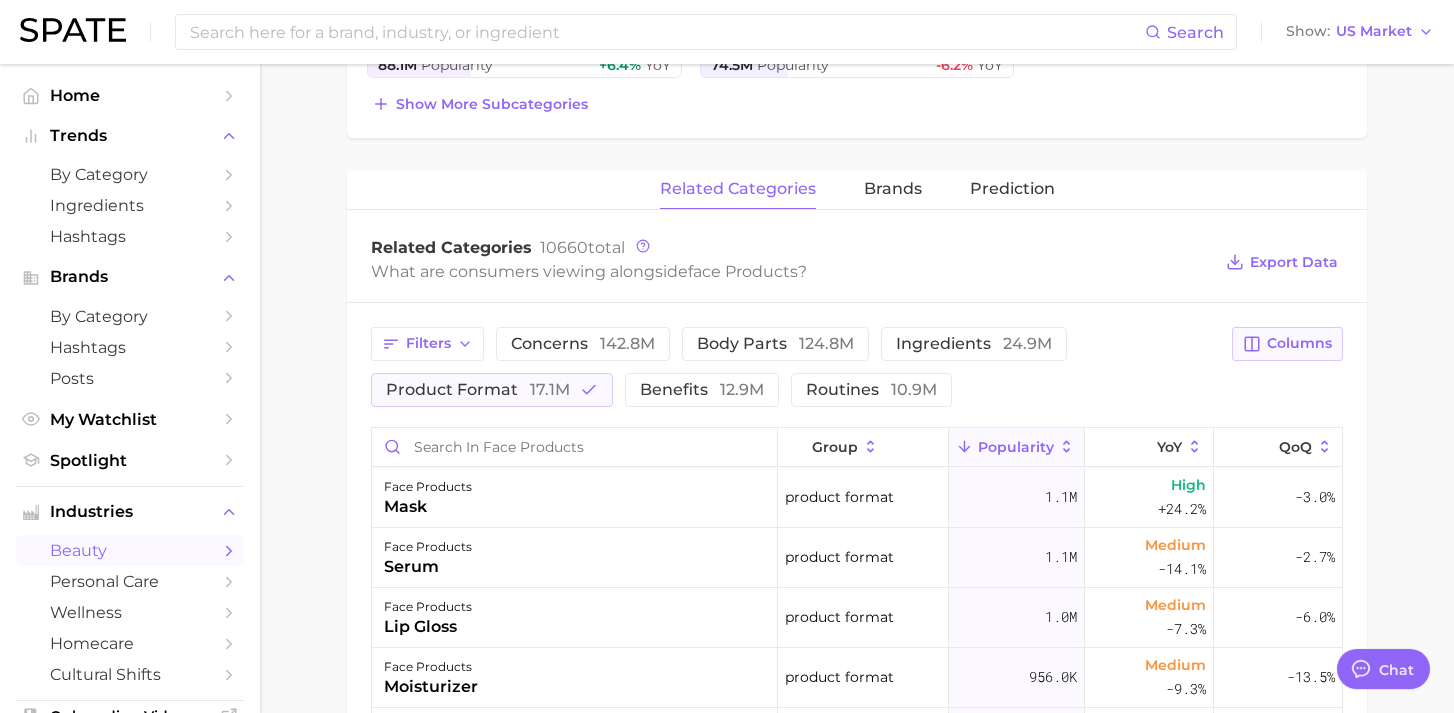 click on "Columns" at bounding box center (1287, 344) 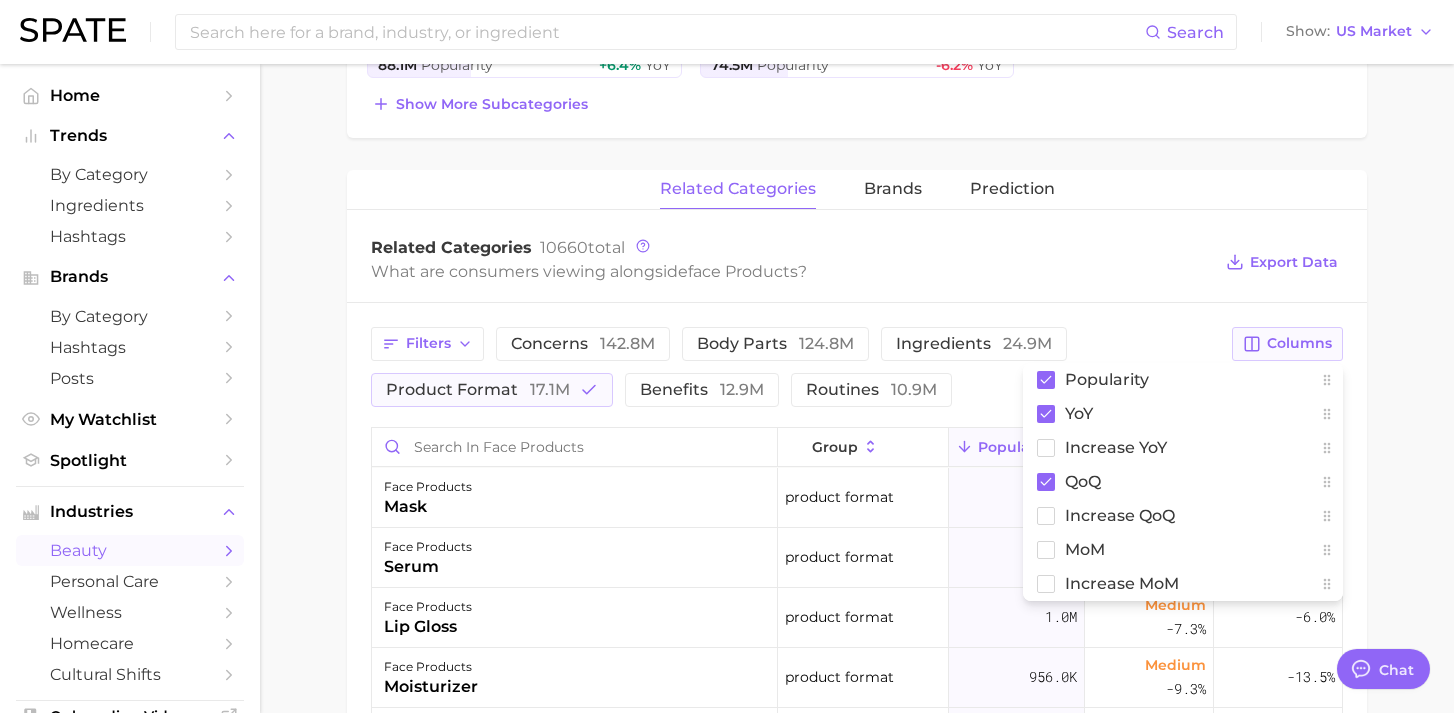 click on "Columns" at bounding box center (1287, 344) 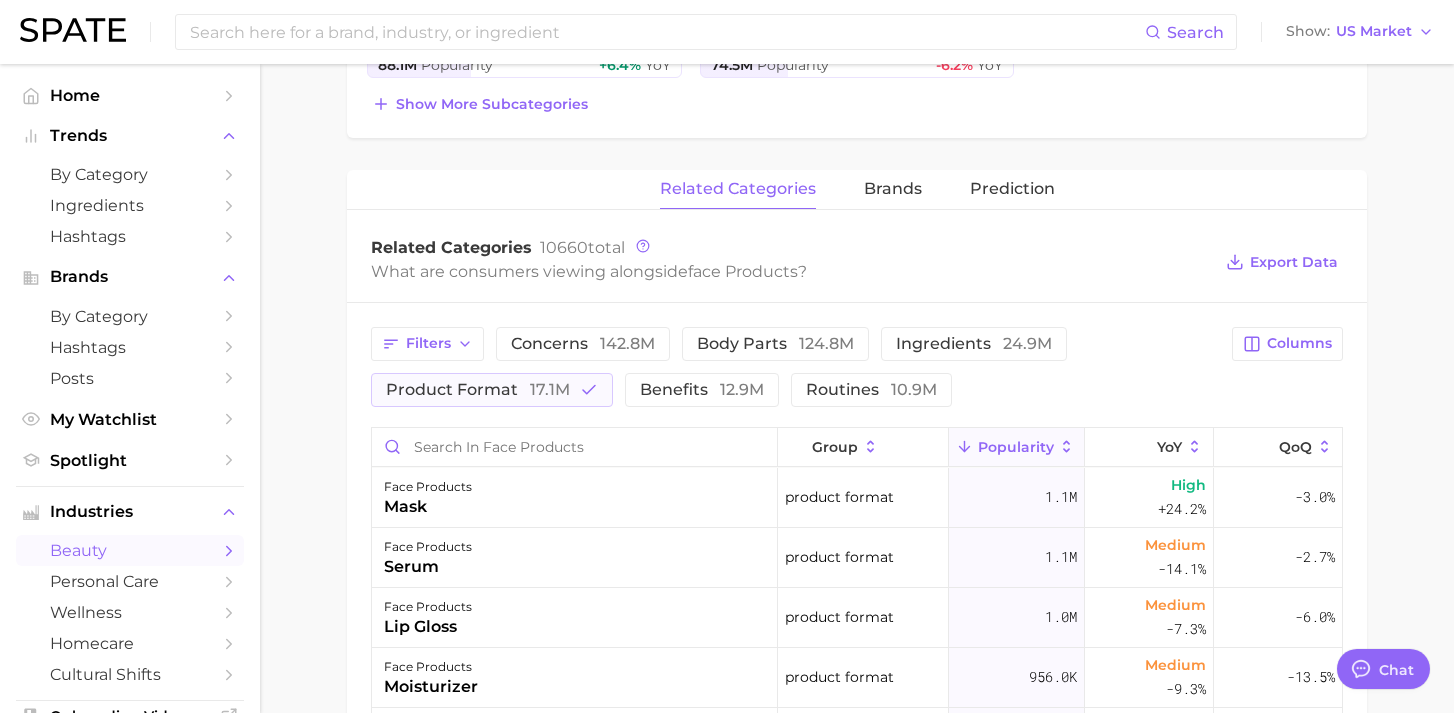 click on "Filters concerns   [NUMBER]m body parts   [NUMBER]m ingredients   [NUMBER]m product format   [NUMBER]m benefits   [NUMBER]m routines   [NUMBER]m" at bounding box center [795, 367] 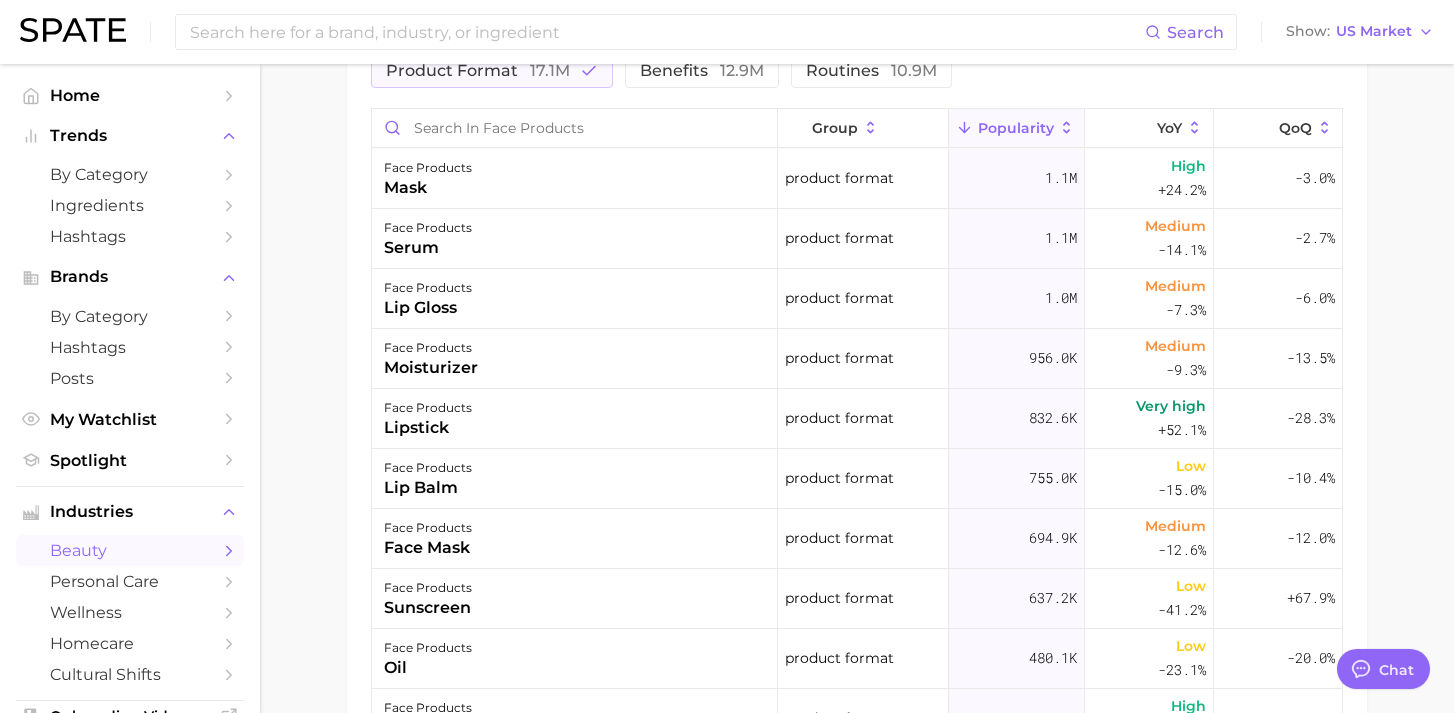 scroll, scrollTop: 1243, scrollLeft: 0, axis: vertical 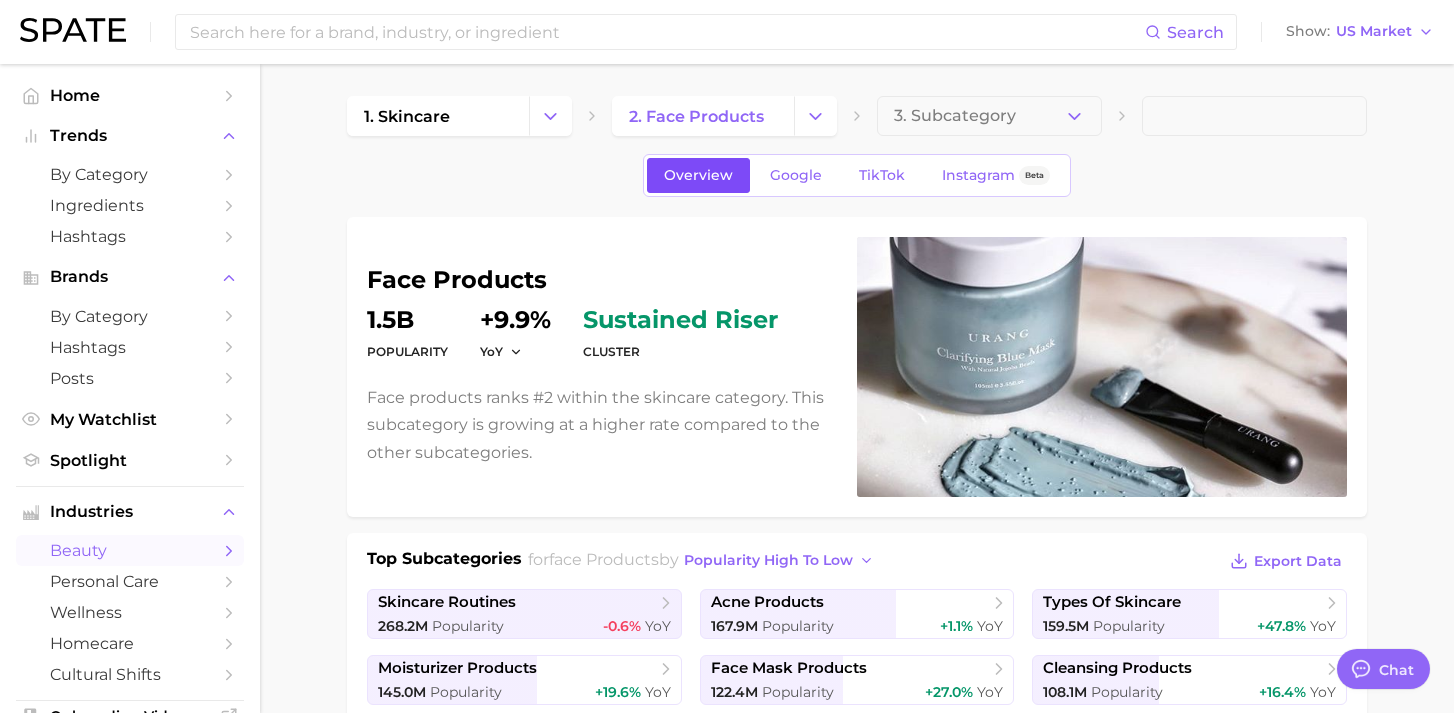 click on "Overview" at bounding box center (698, 175) 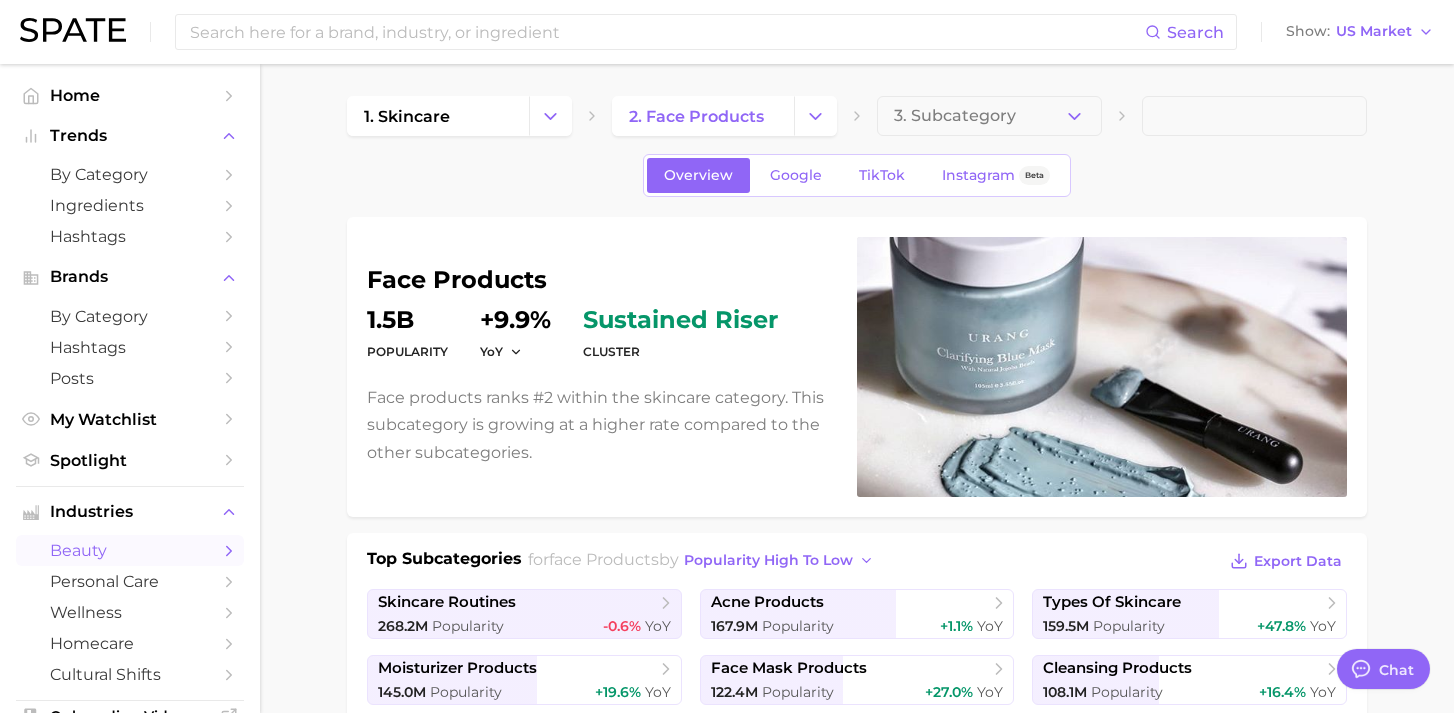click on "cluster sustained riser" at bounding box center [680, 336] 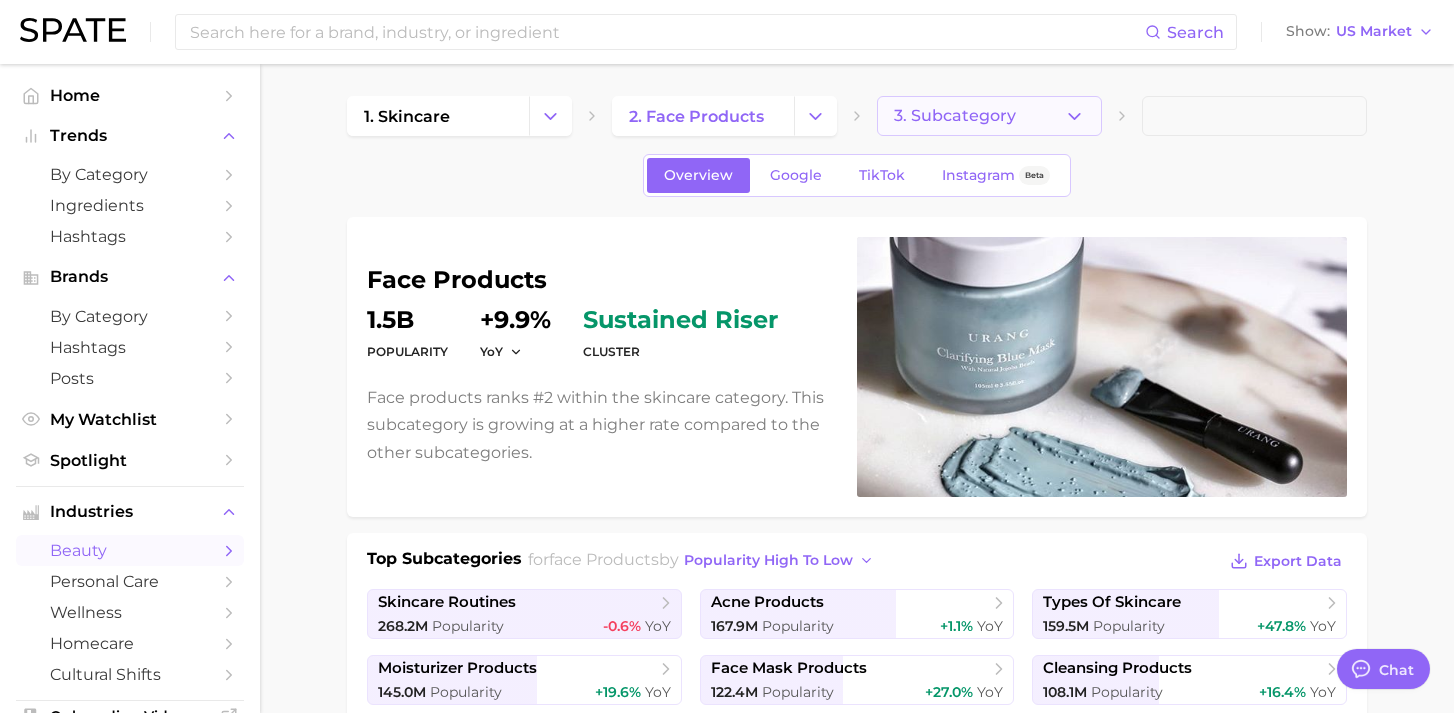 click on "3. Subcategory" at bounding box center [955, 116] 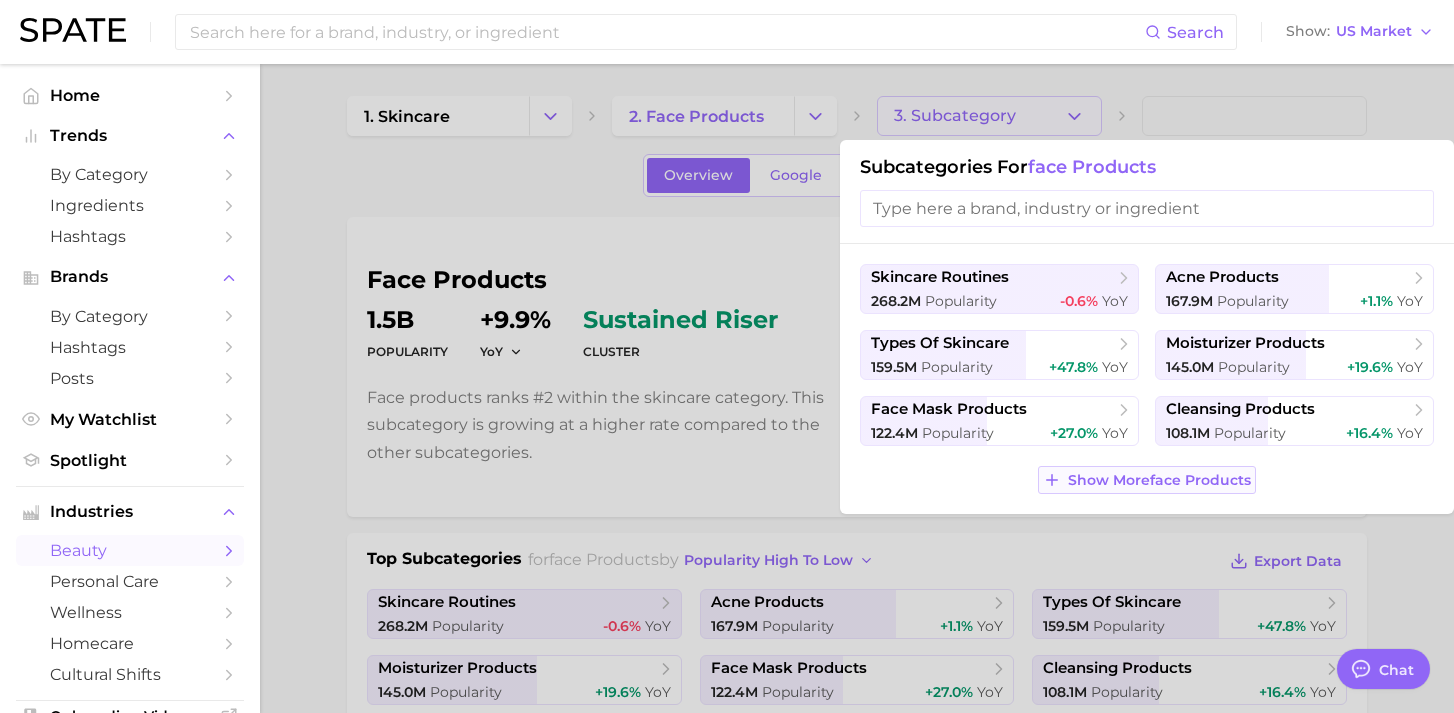 click on "Show More  face products" at bounding box center [1159, 480] 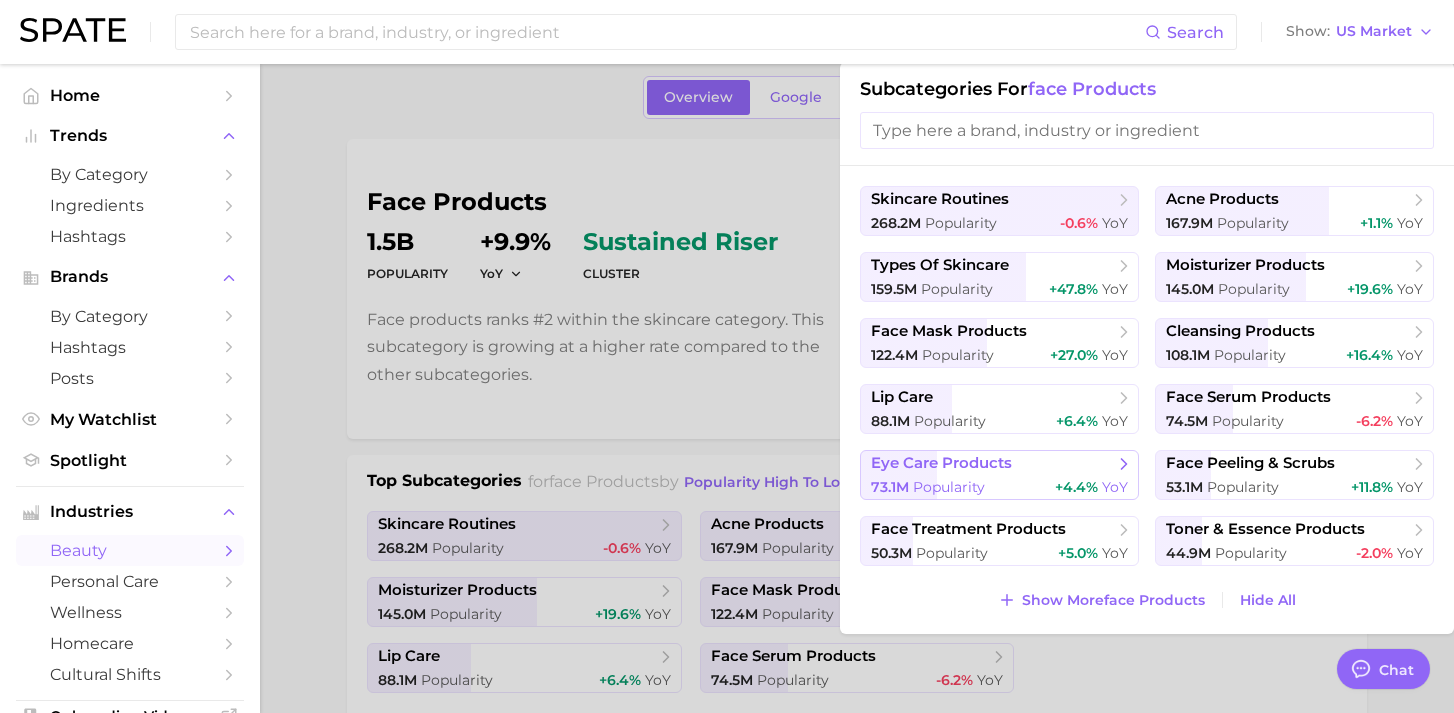 scroll, scrollTop: 53, scrollLeft: 0, axis: vertical 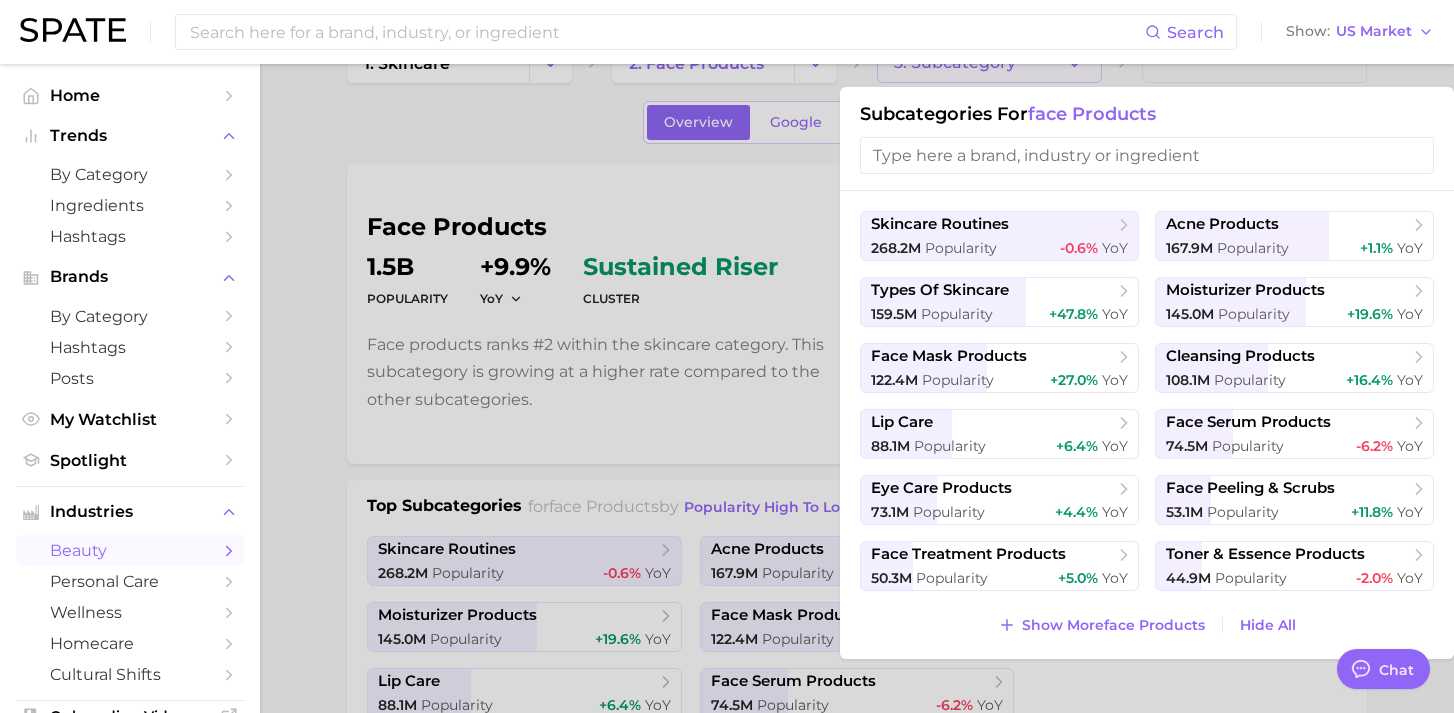 click at bounding box center (727, 356) 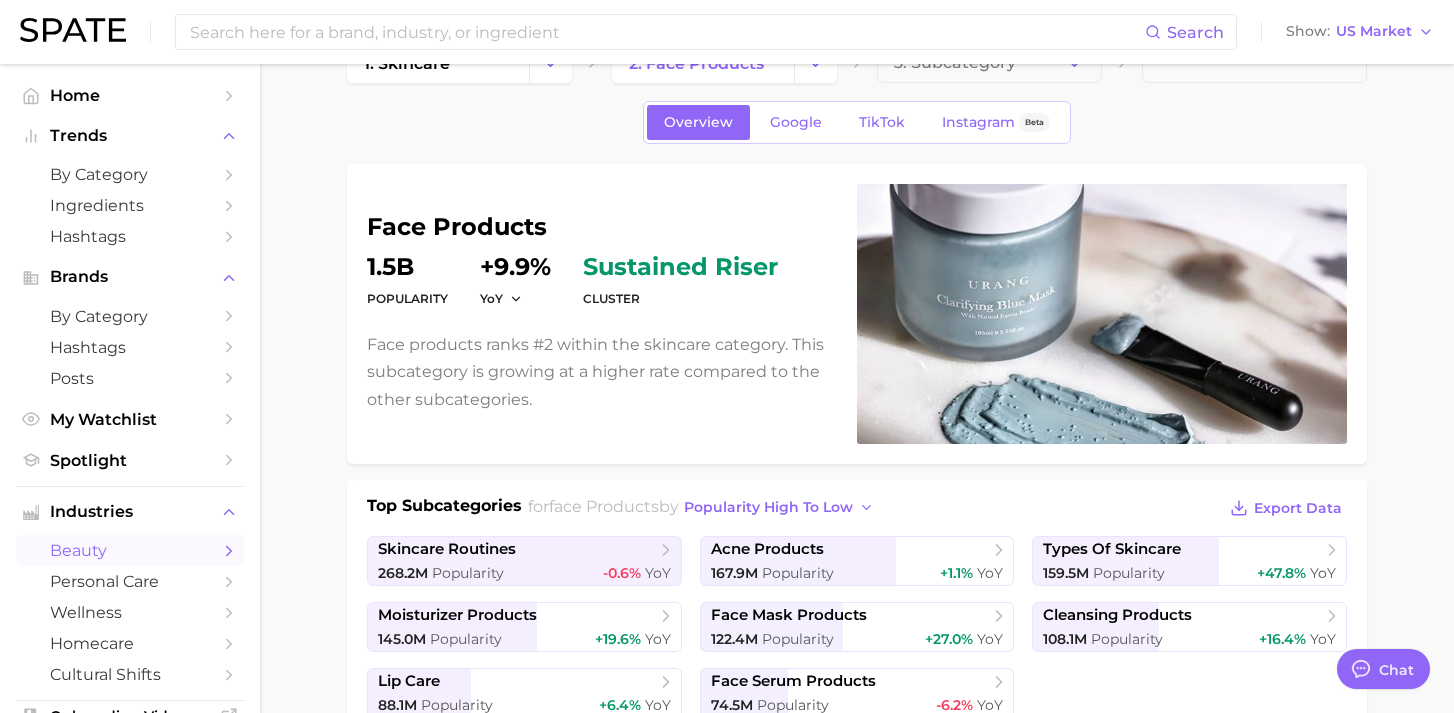 scroll, scrollTop: 0, scrollLeft: 0, axis: both 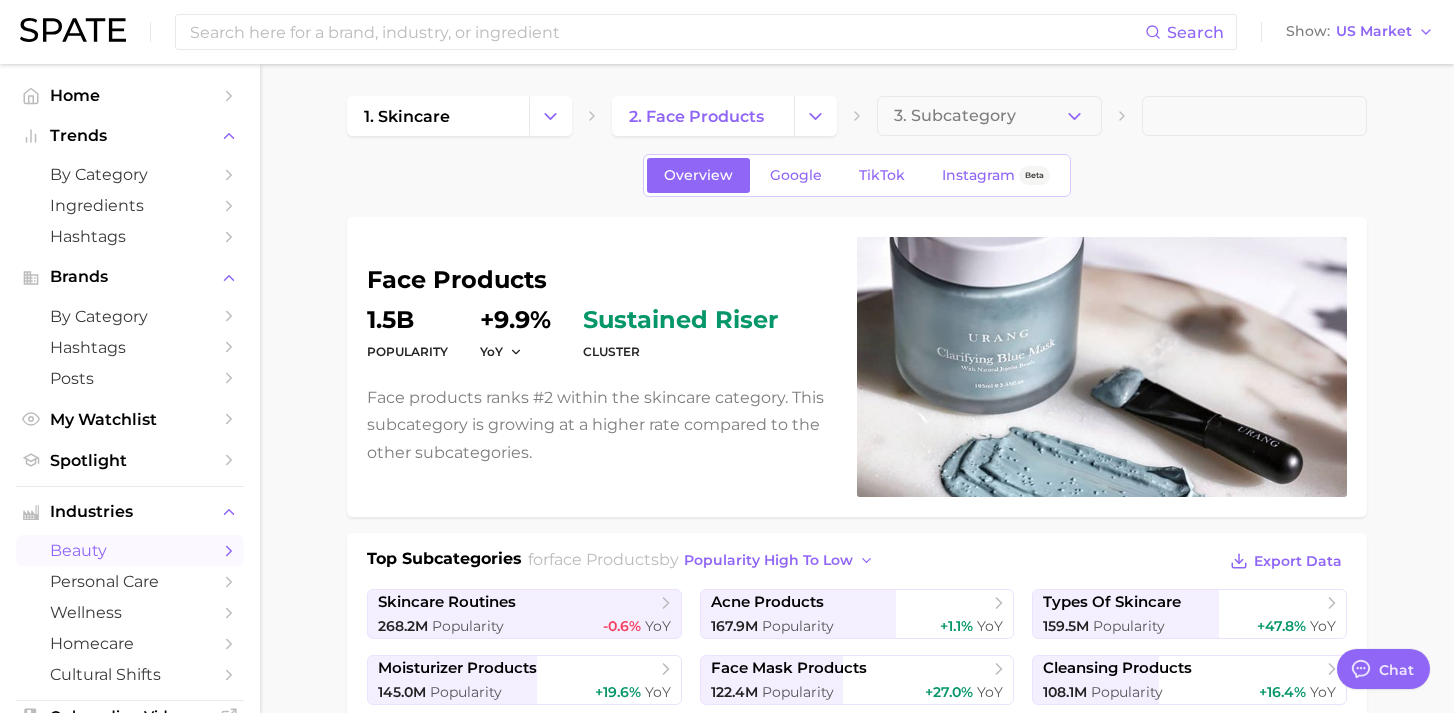 click on "cluster sustained riser" at bounding box center [680, 336] 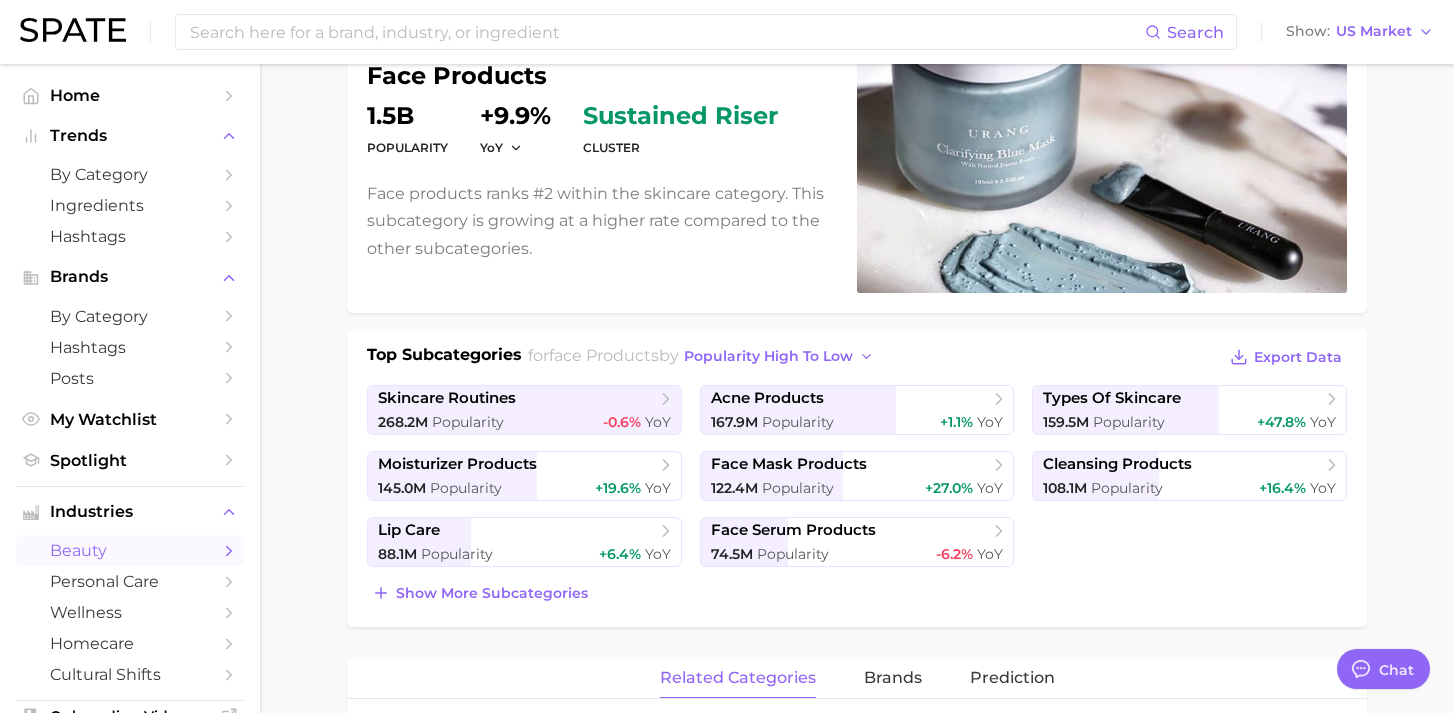 scroll, scrollTop: 219, scrollLeft: 0, axis: vertical 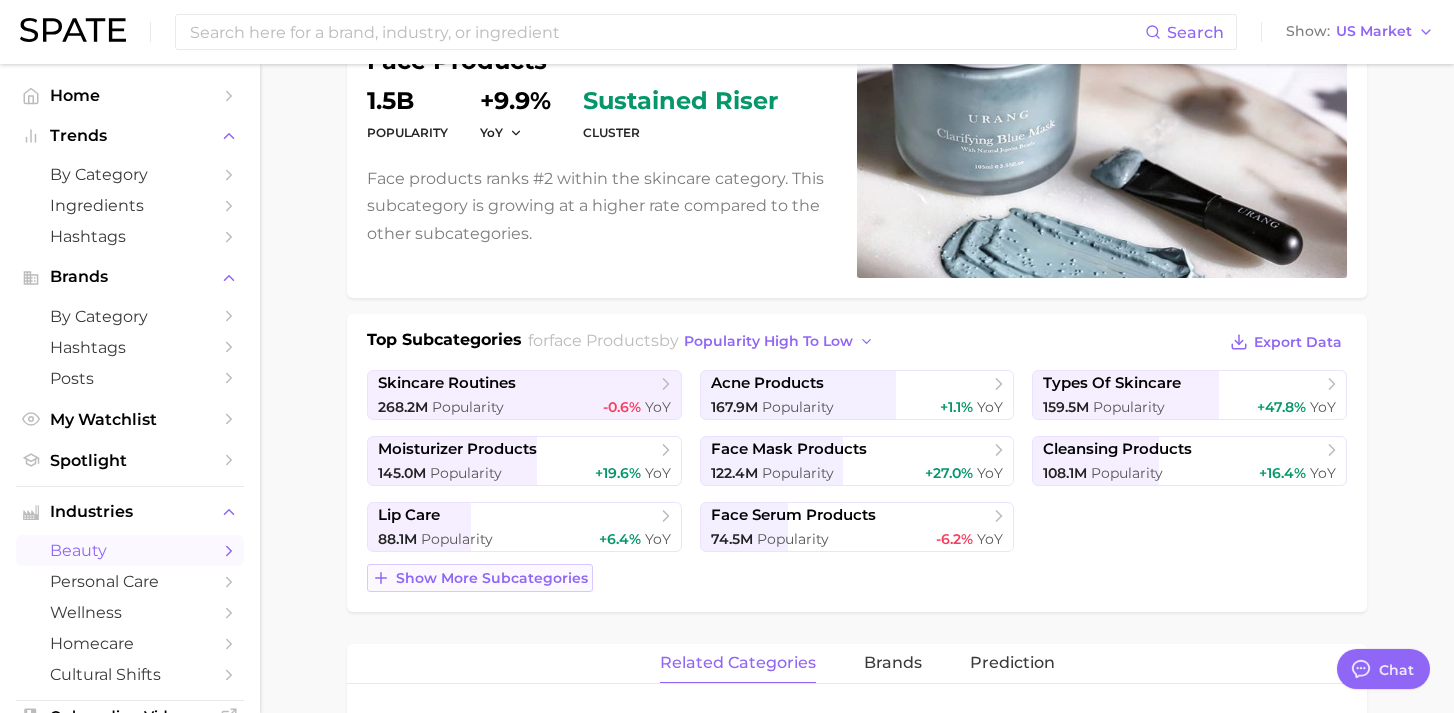 click on "Show more subcategories" at bounding box center [492, 578] 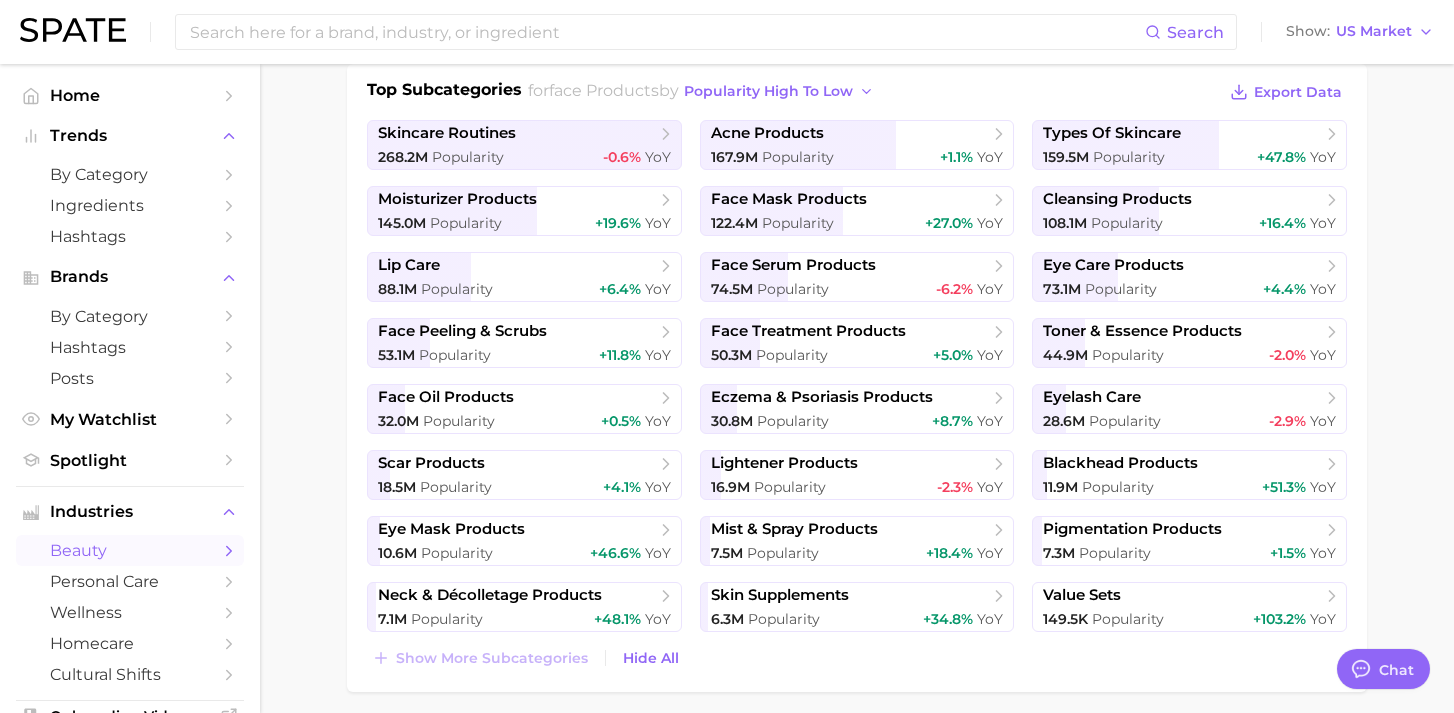 scroll, scrollTop: 471, scrollLeft: 0, axis: vertical 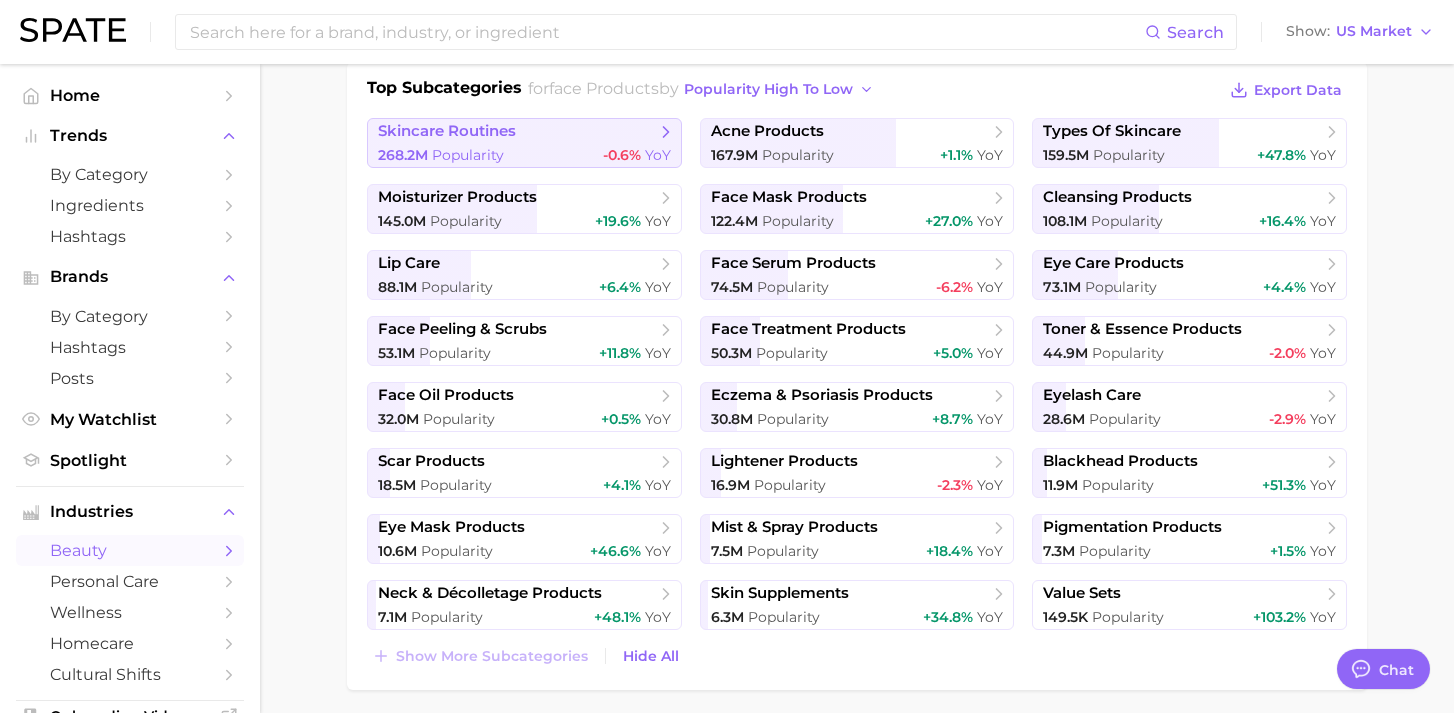 click 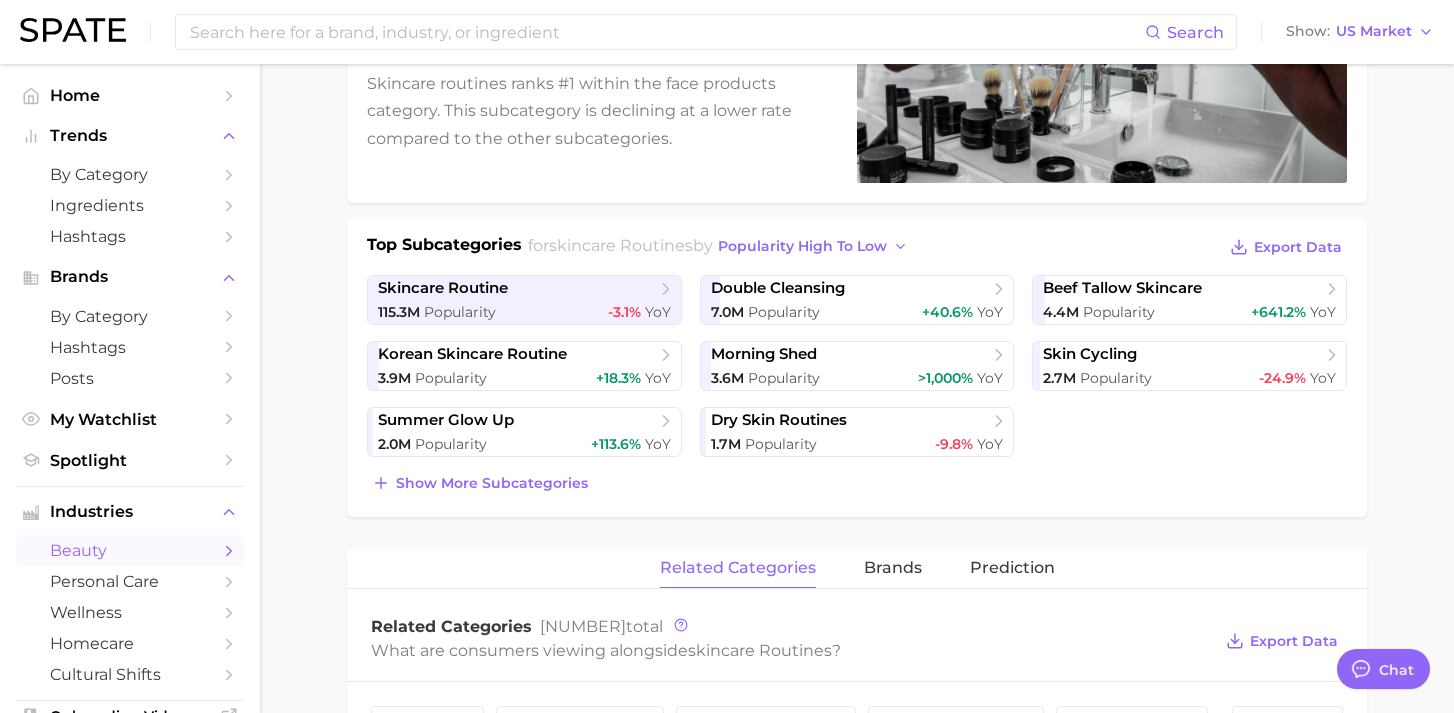 scroll, scrollTop: 317, scrollLeft: 0, axis: vertical 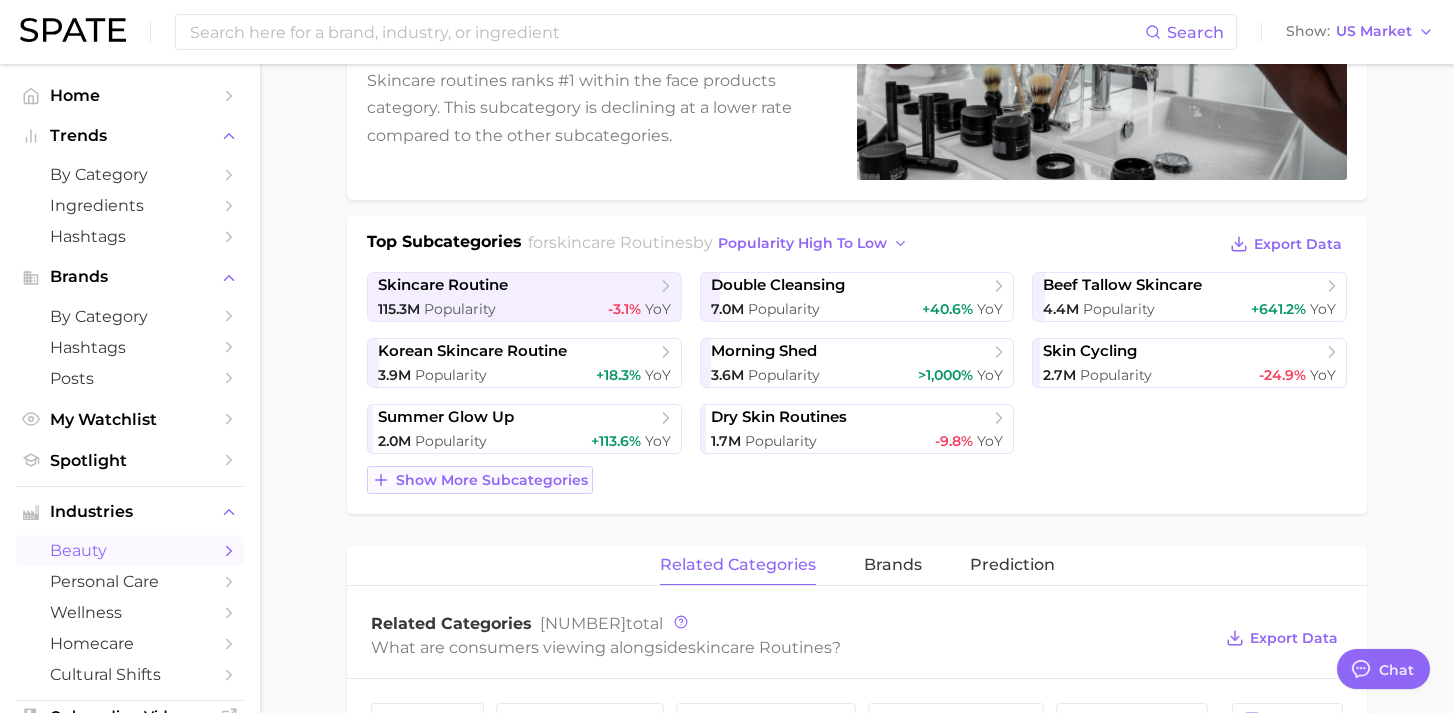 click on "Show more subcategories" at bounding box center [492, 480] 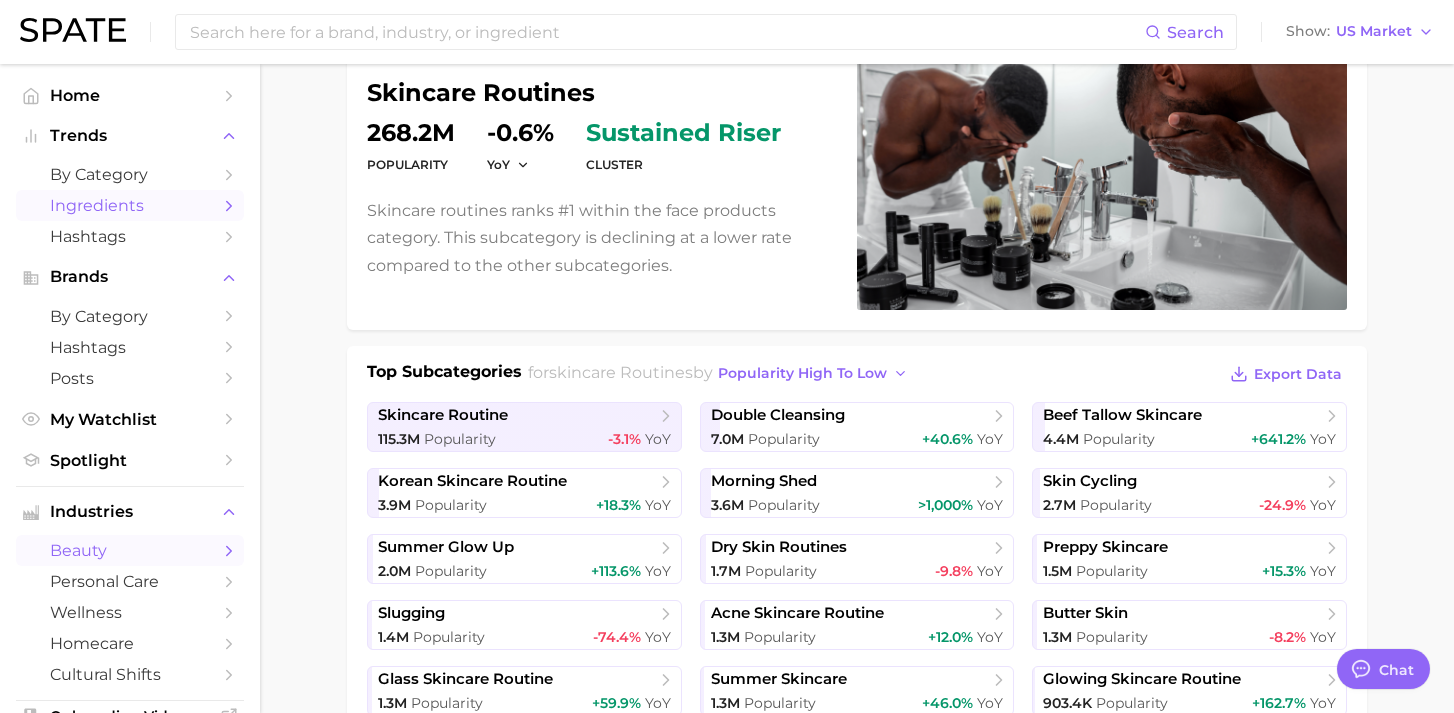 scroll, scrollTop: 34, scrollLeft: 0, axis: vertical 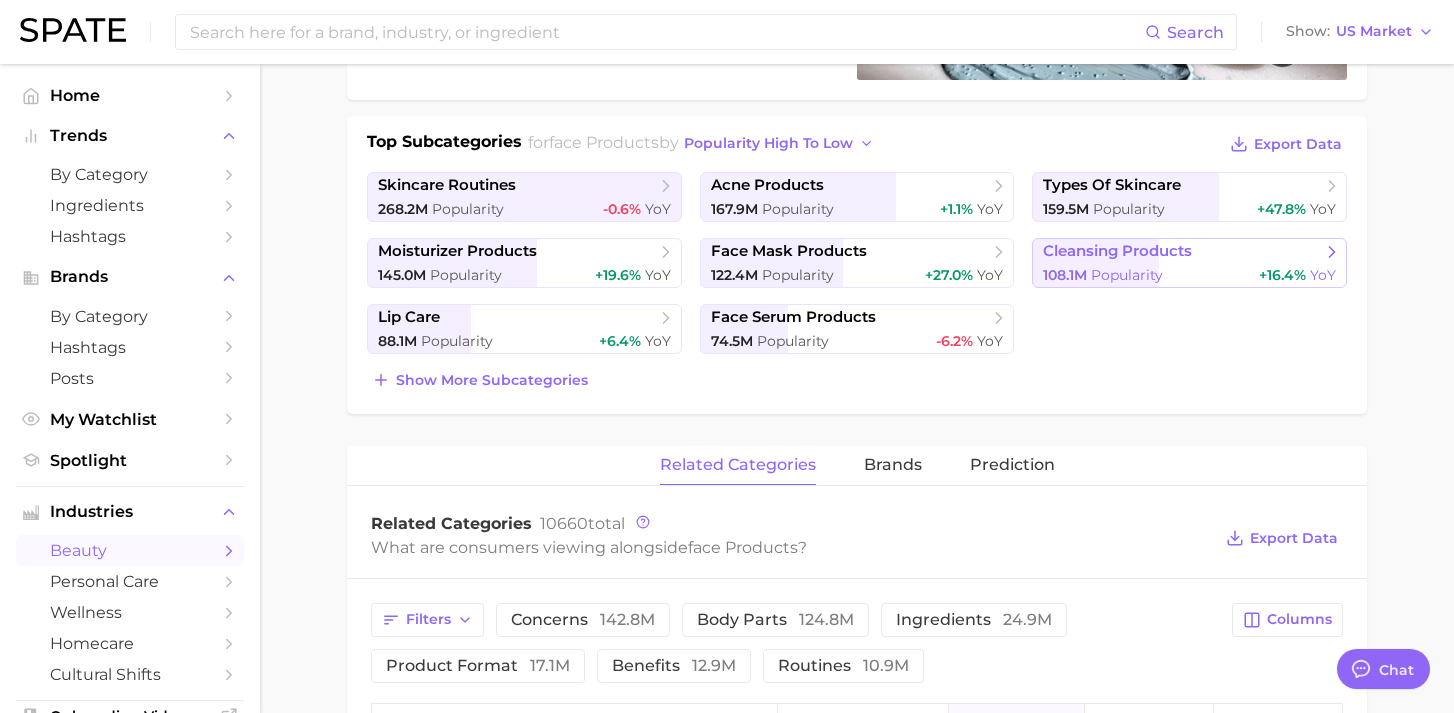 click 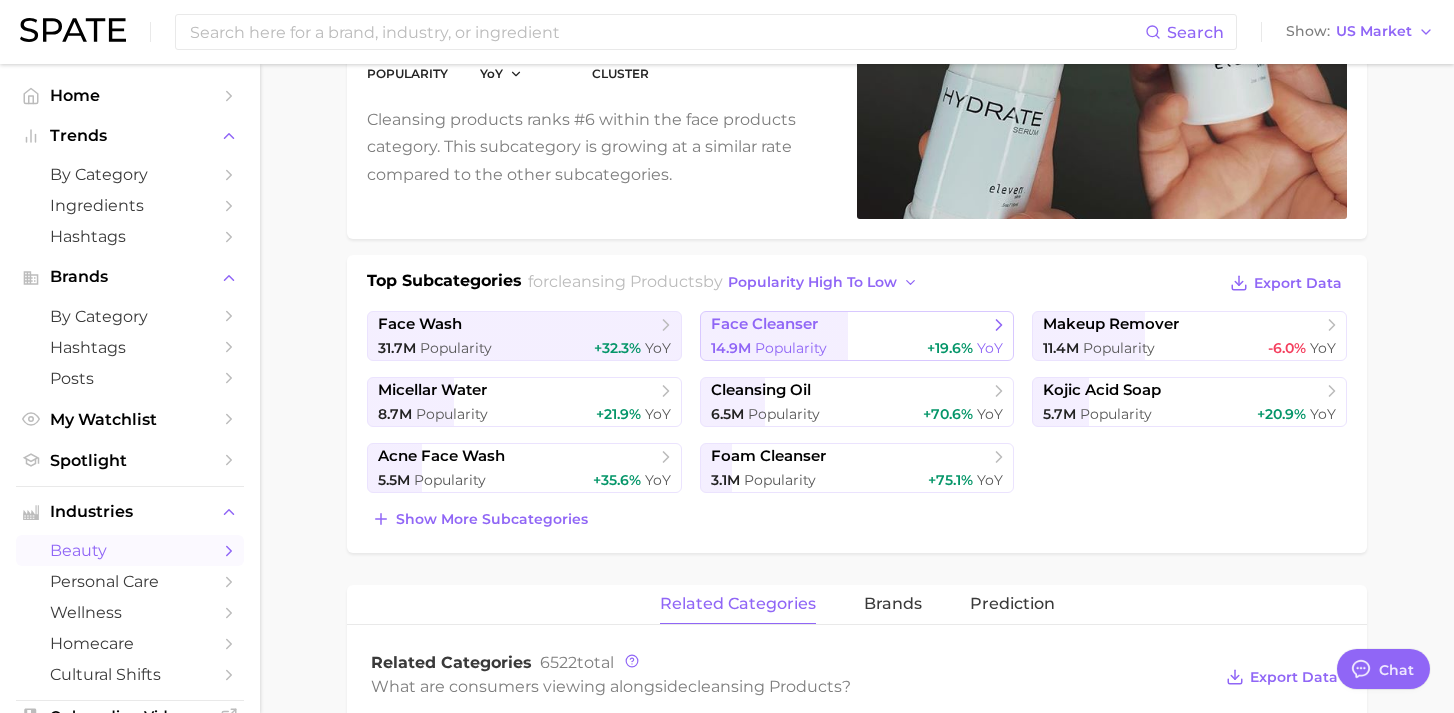 scroll, scrollTop: 299, scrollLeft: 0, axis: vertical 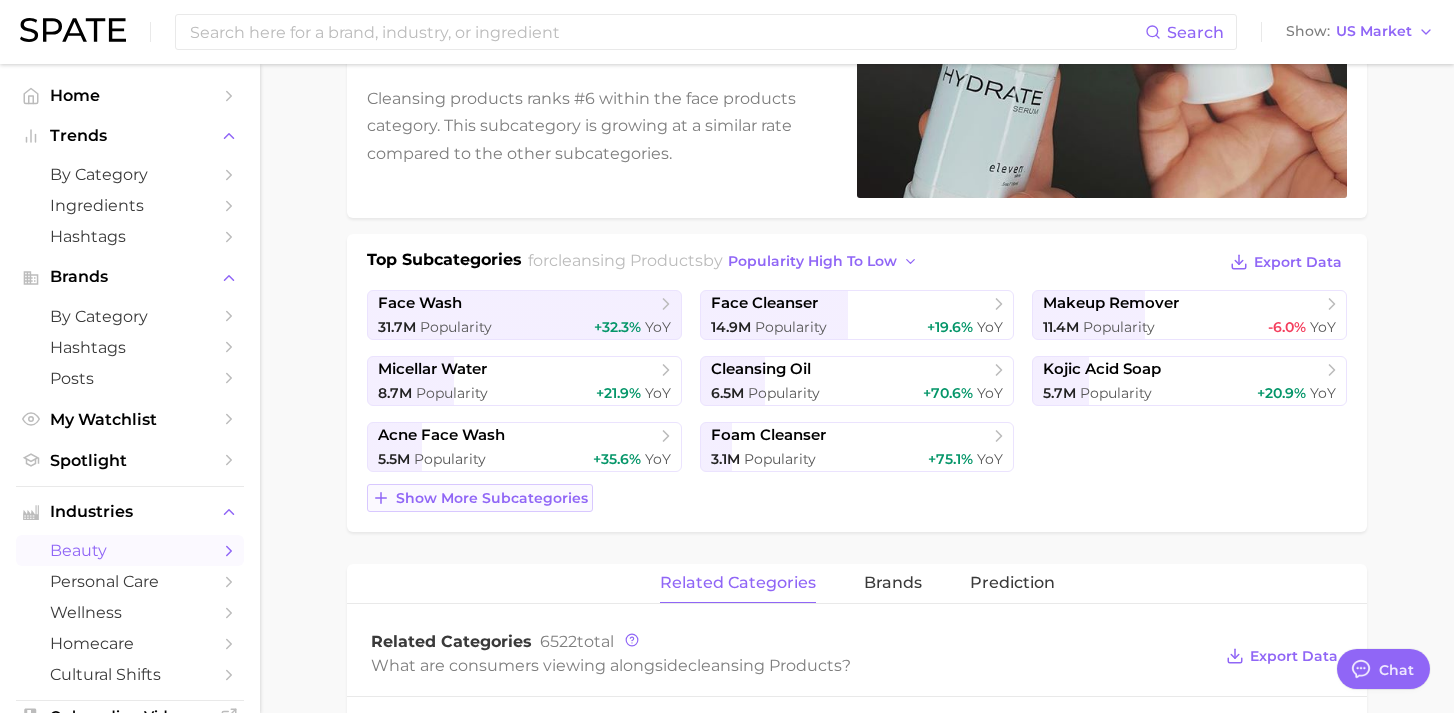 click on "Show more subcategories" at bounding box center (492, 498) 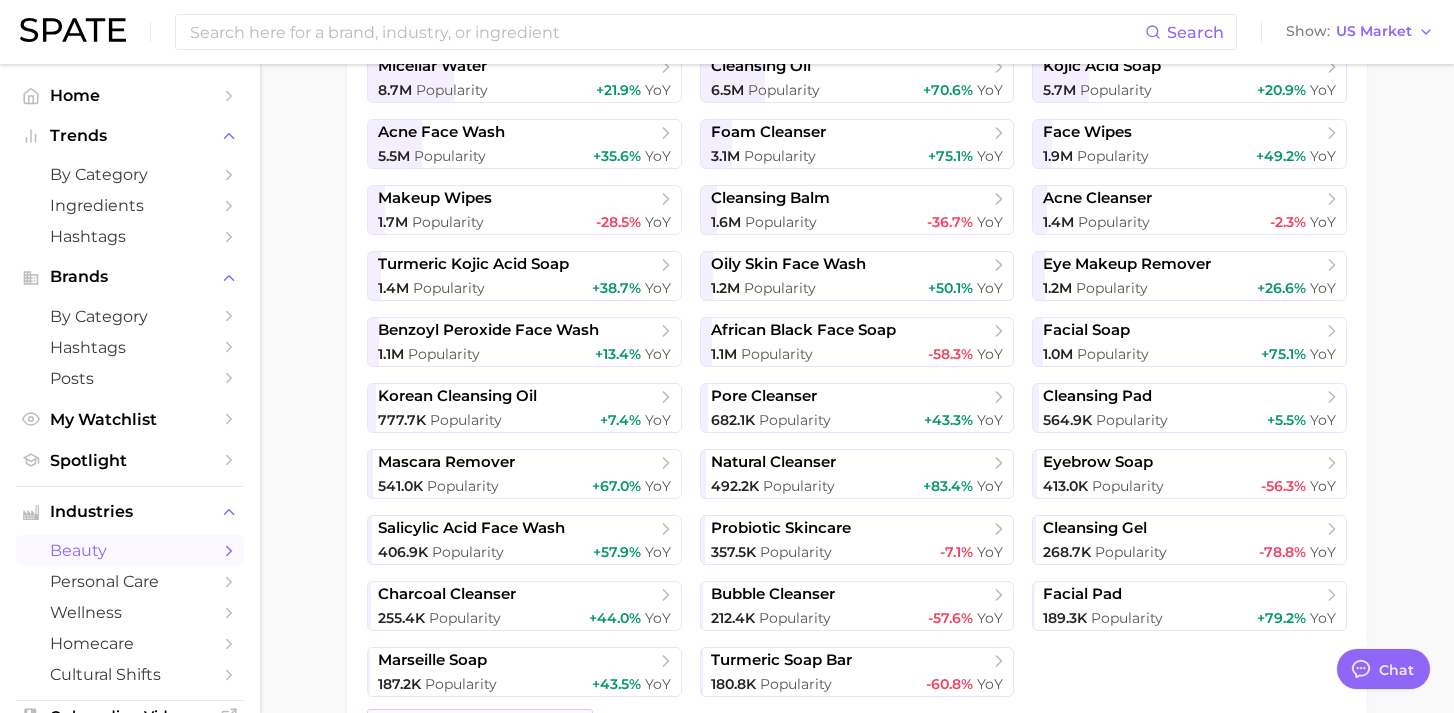 scroll, scrollTop: 603, scrollLeft: 0, axis: vertical 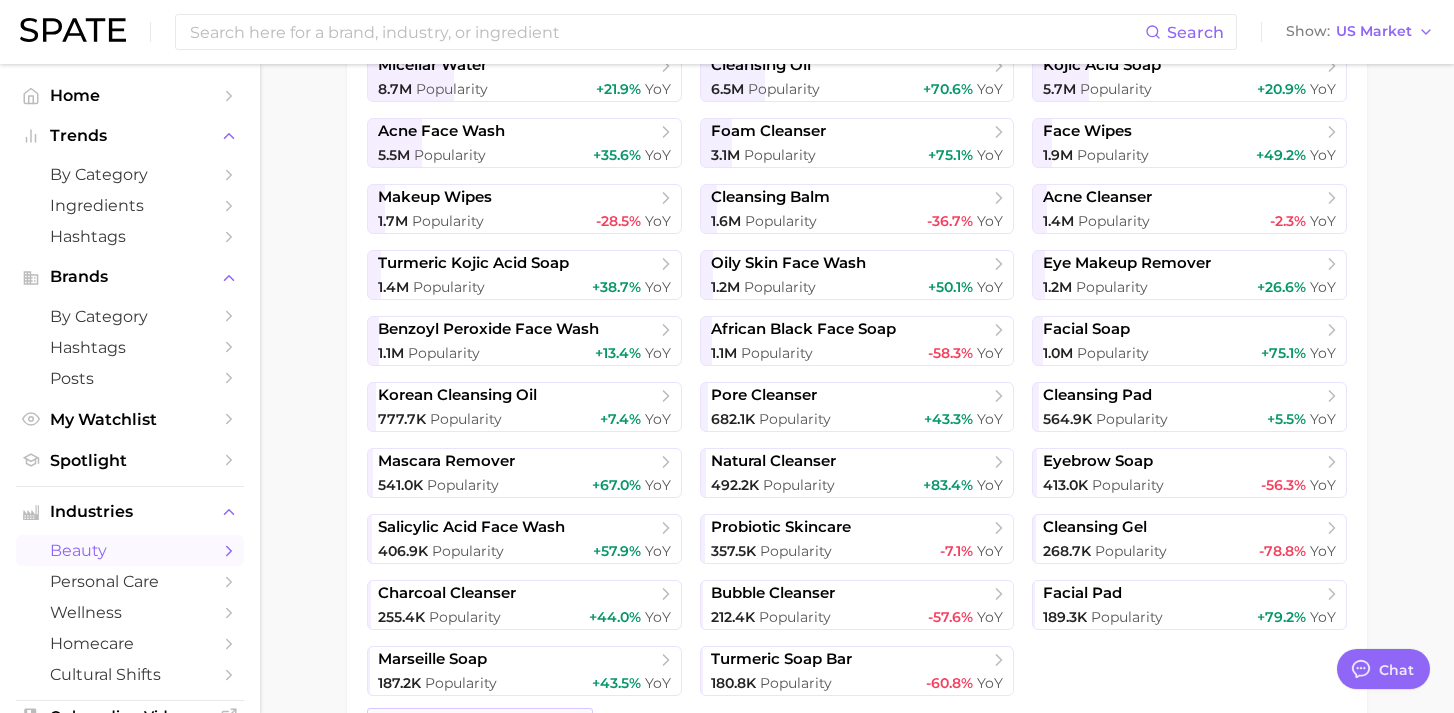 type 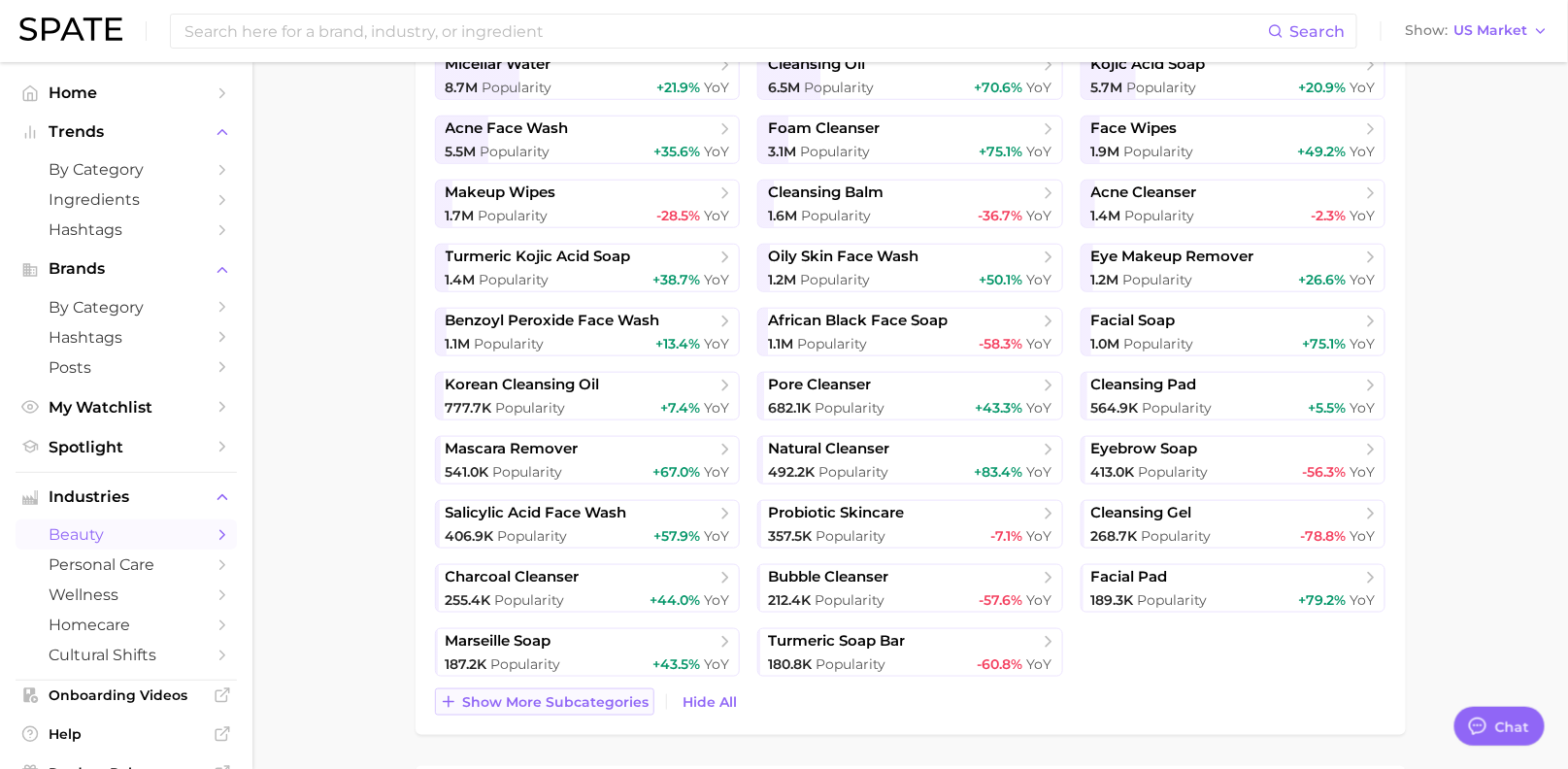 type on "x" 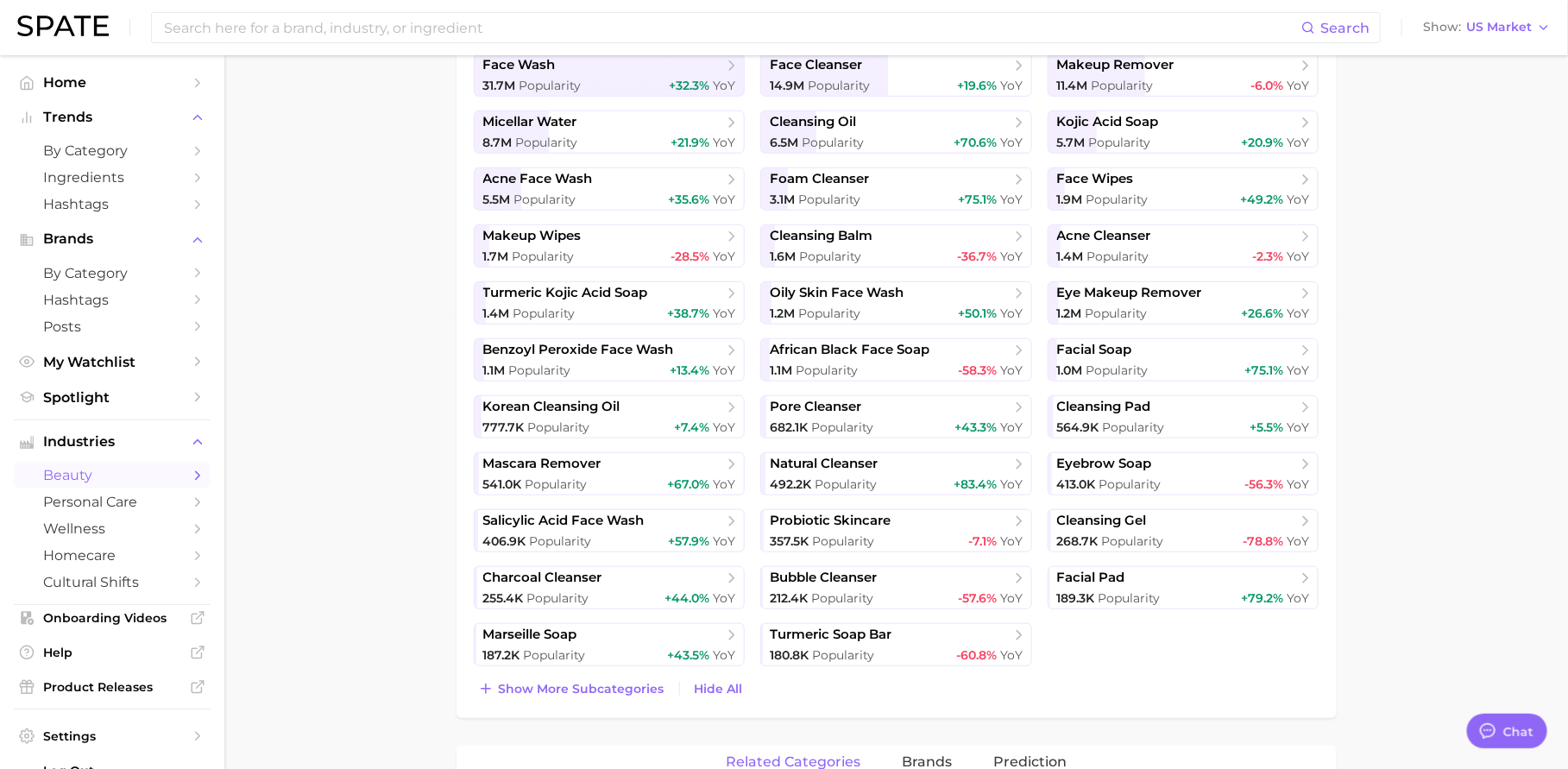 scroll, scrollTop: 0, scrollLeft: 0, axis: both 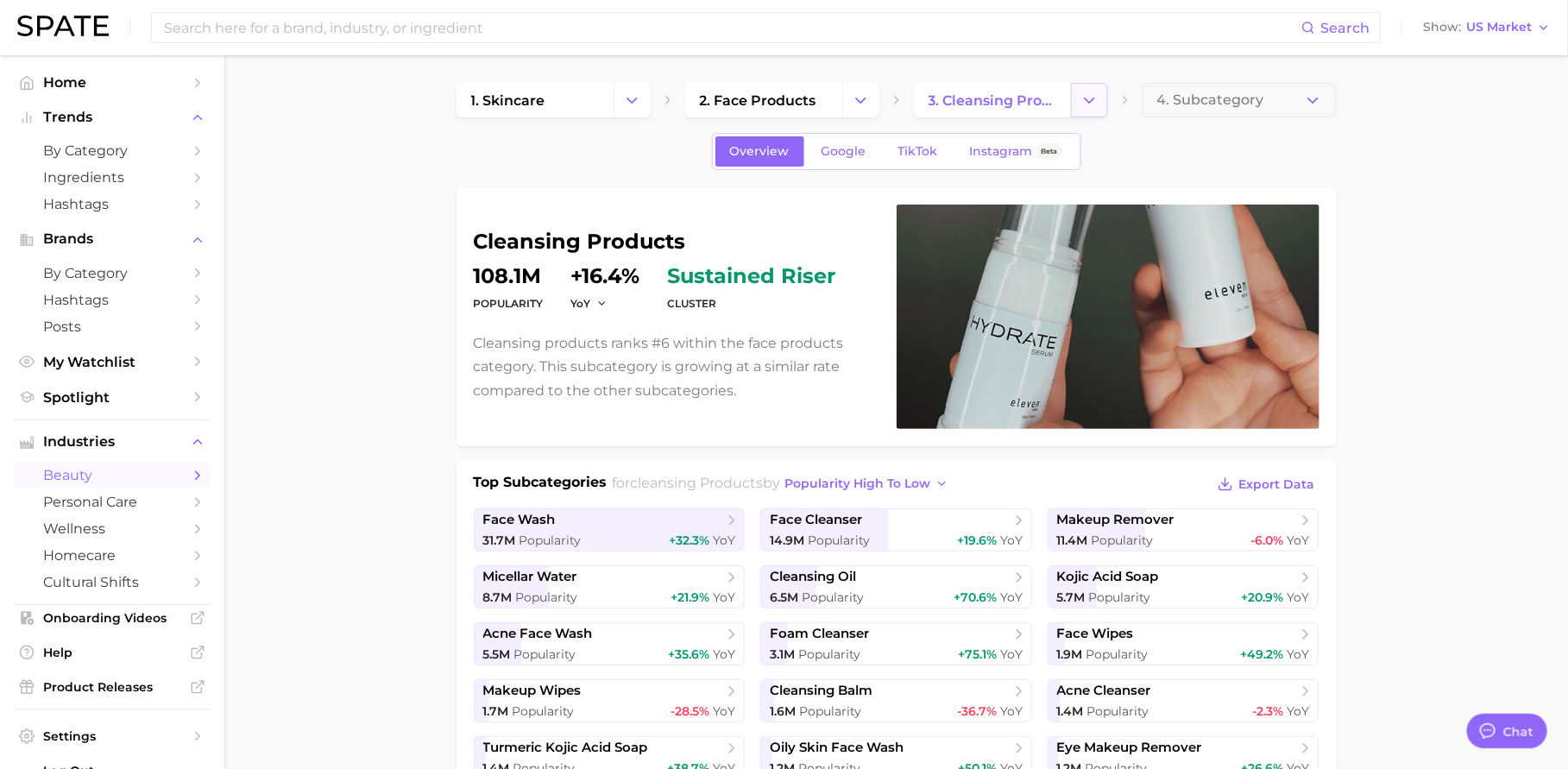 click at bounding box center [1089, 100] 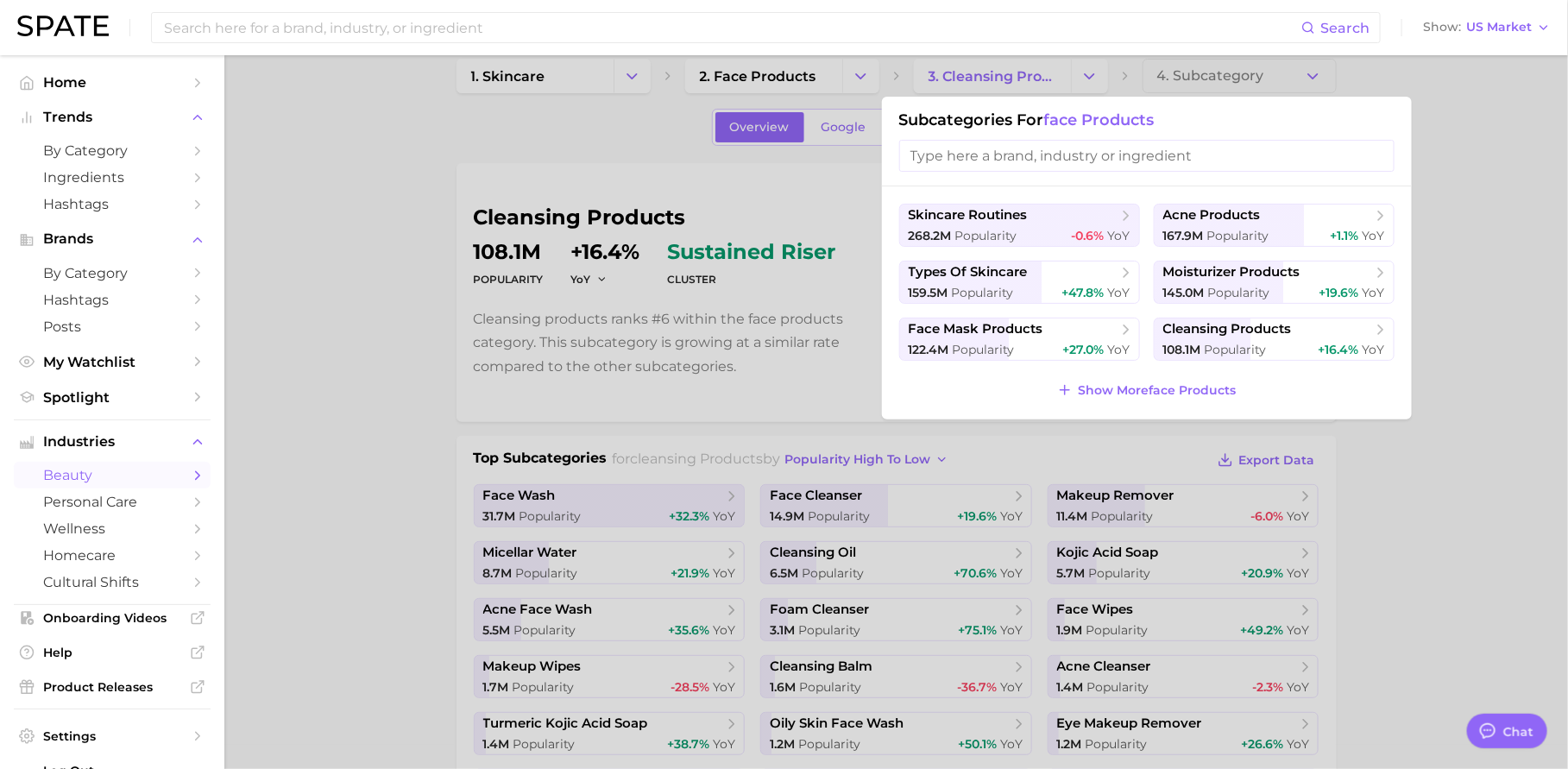 scroll, scrollTop: 30, scrollLeft: 0, axis: vertical 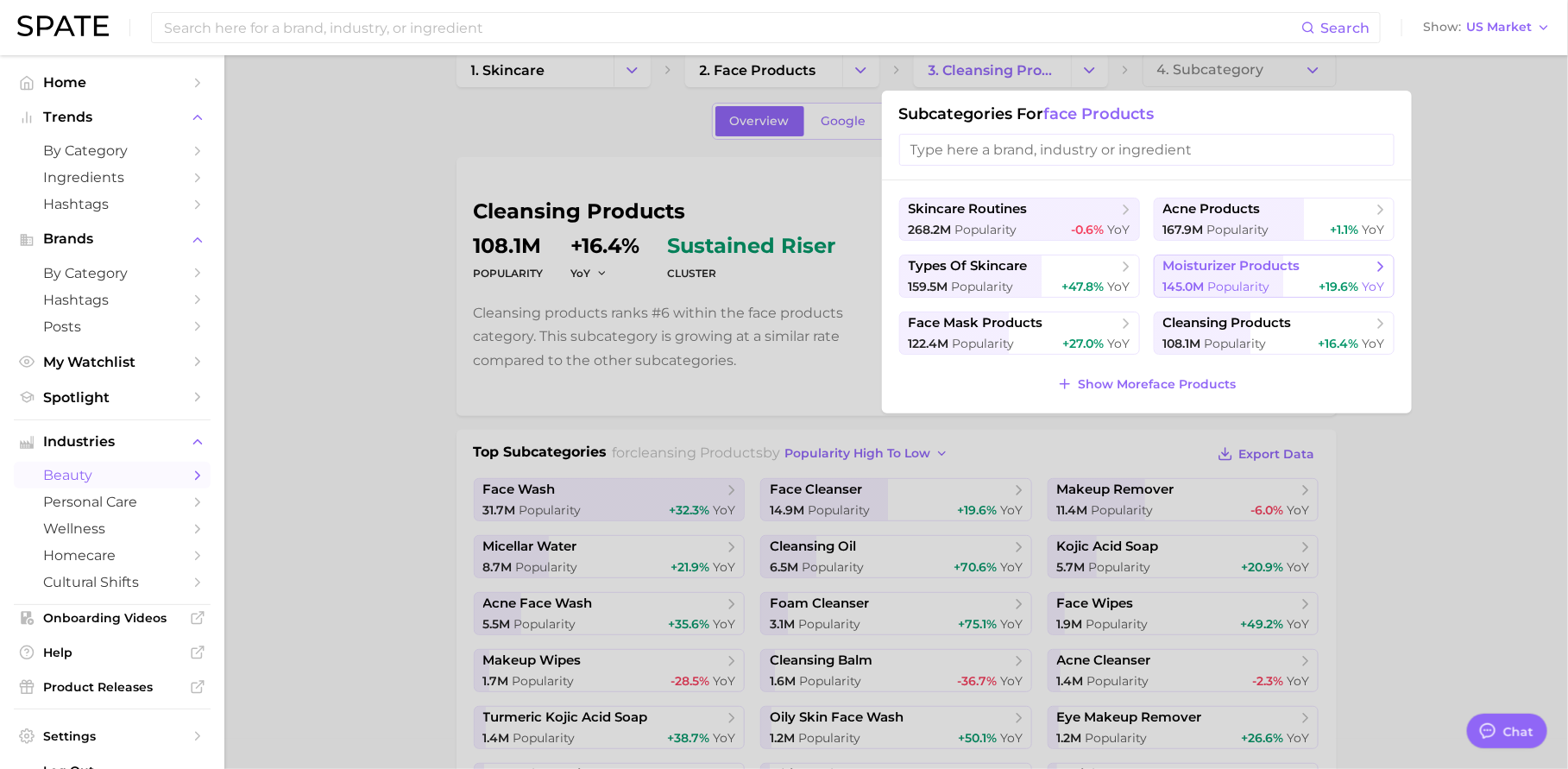 click on "moisturizer products" at bounding box center (1231, 266) 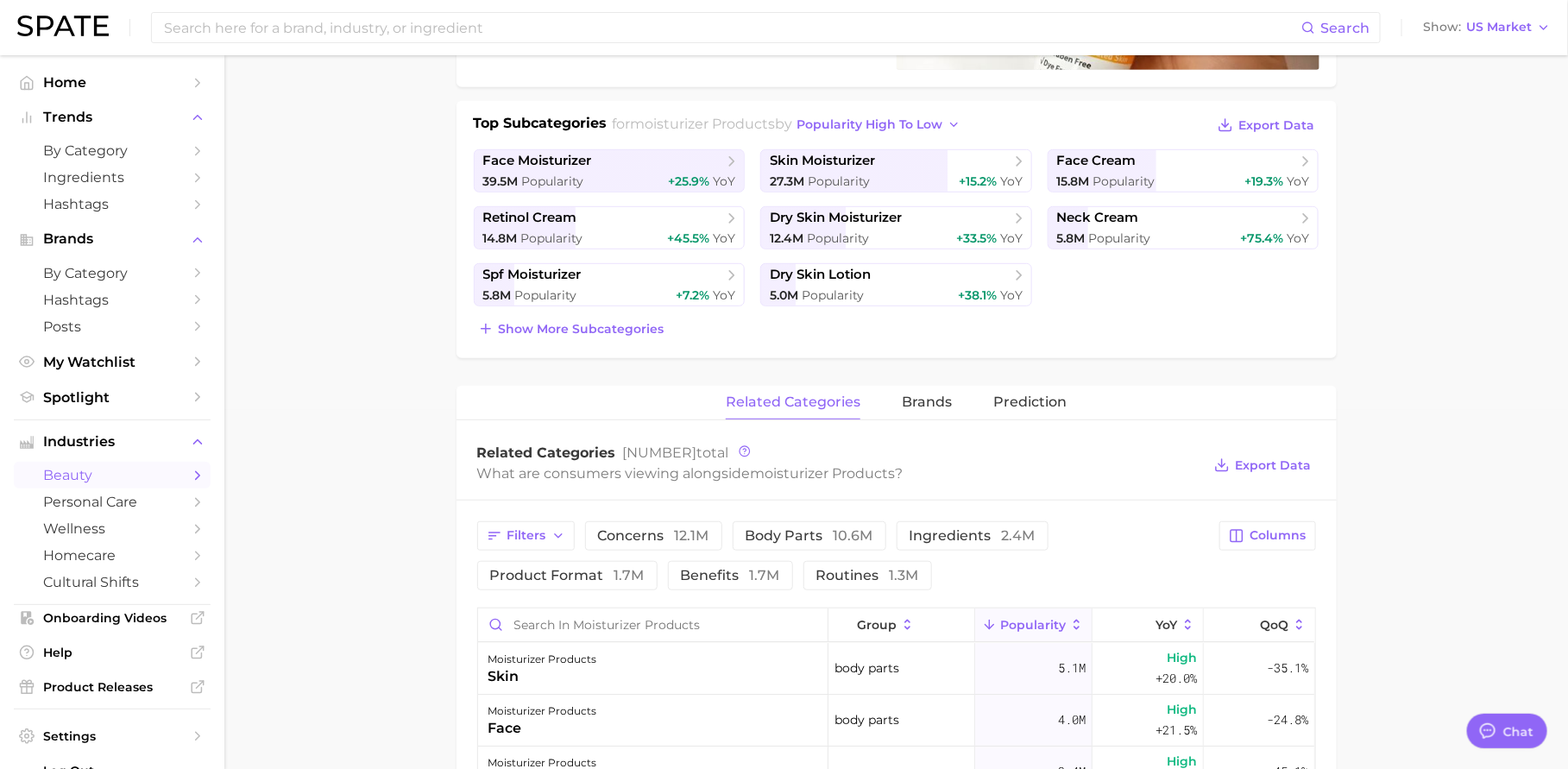 scroll, scrollTop: 356, scrollLeft: 0, axis: vertical 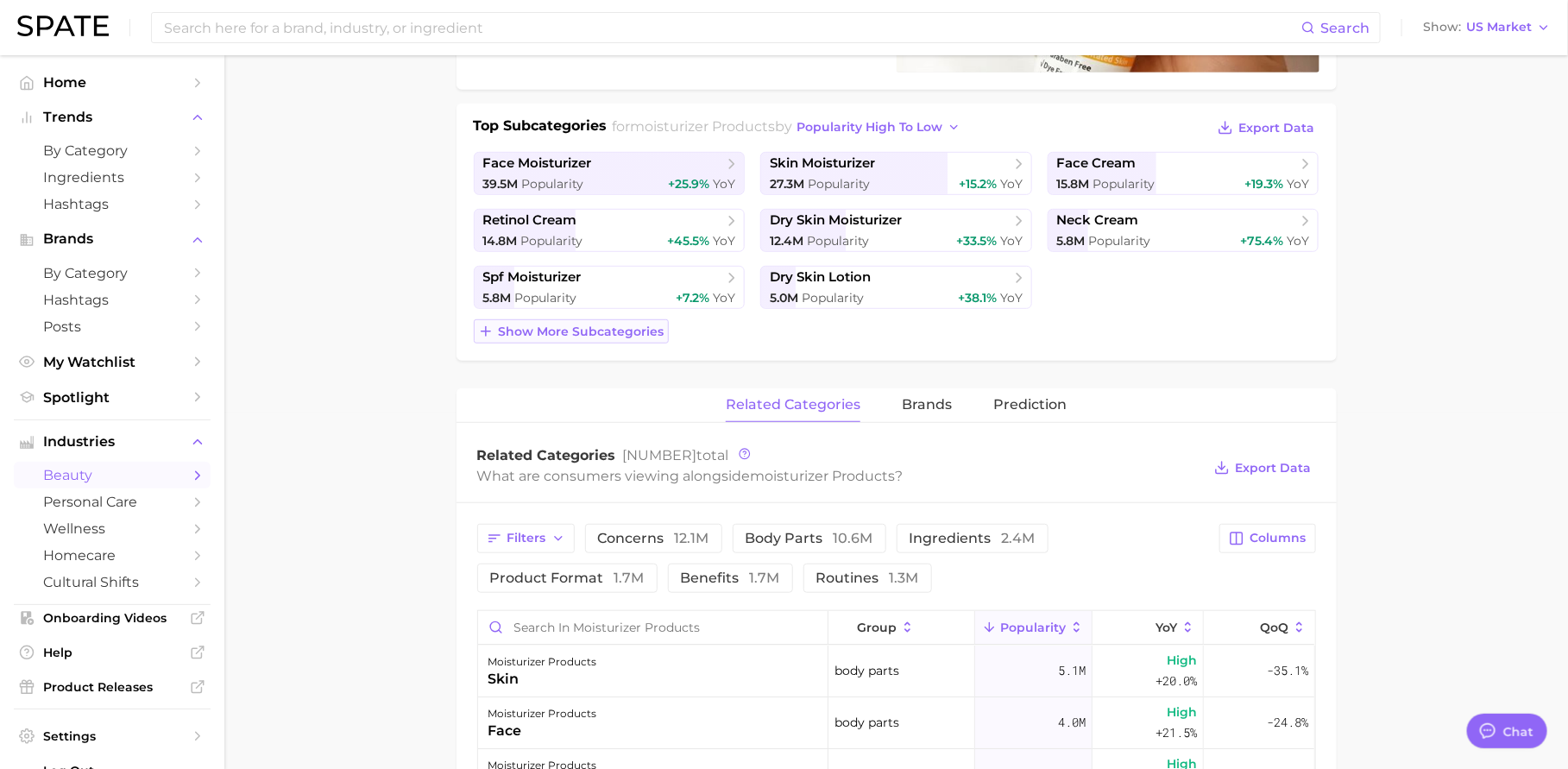 click on "Show more subcategories" at bounding box center (582, 331) 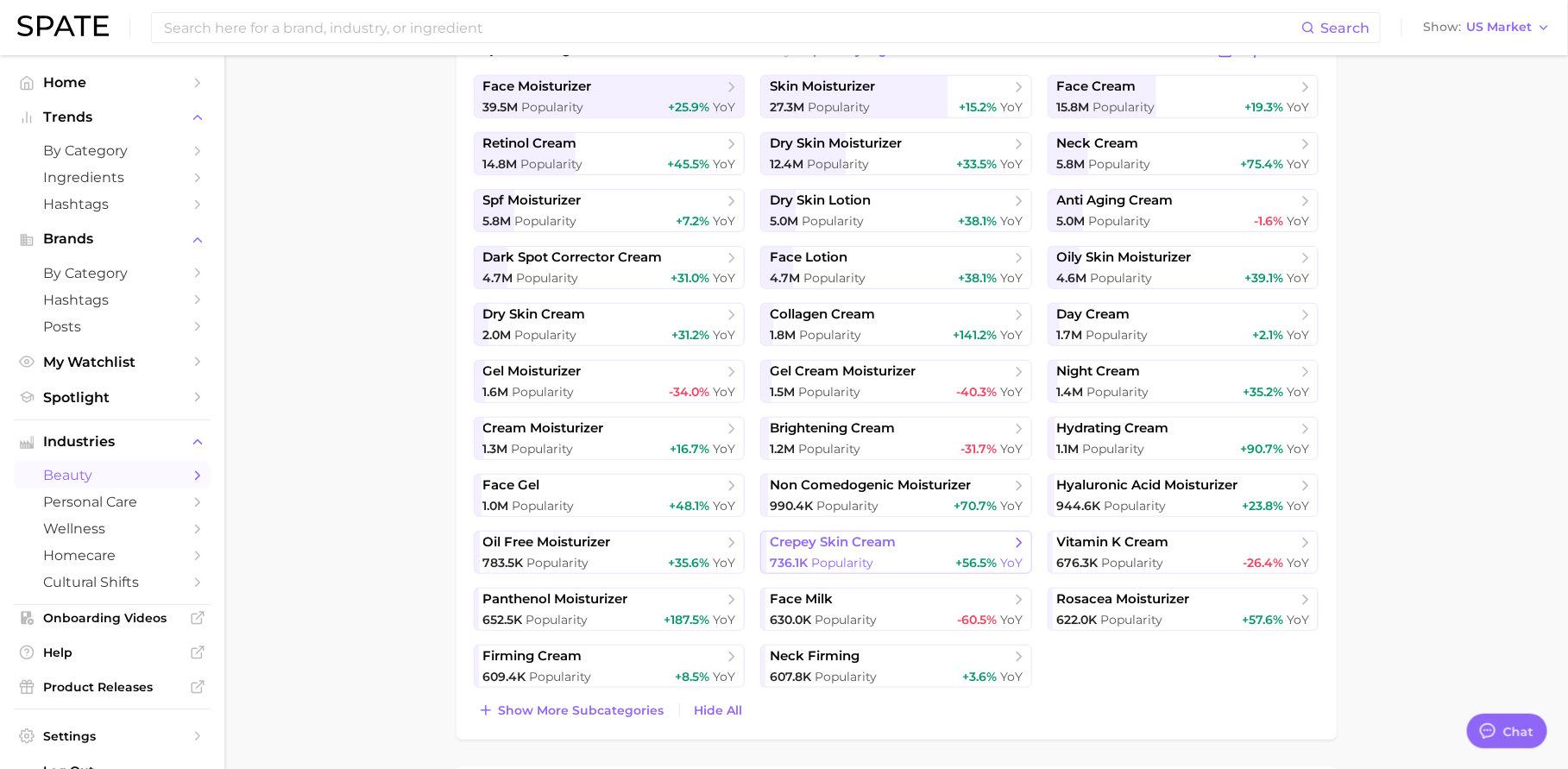 scroll, scrollTop: 445, scrollLeft: 0, axis: vertical 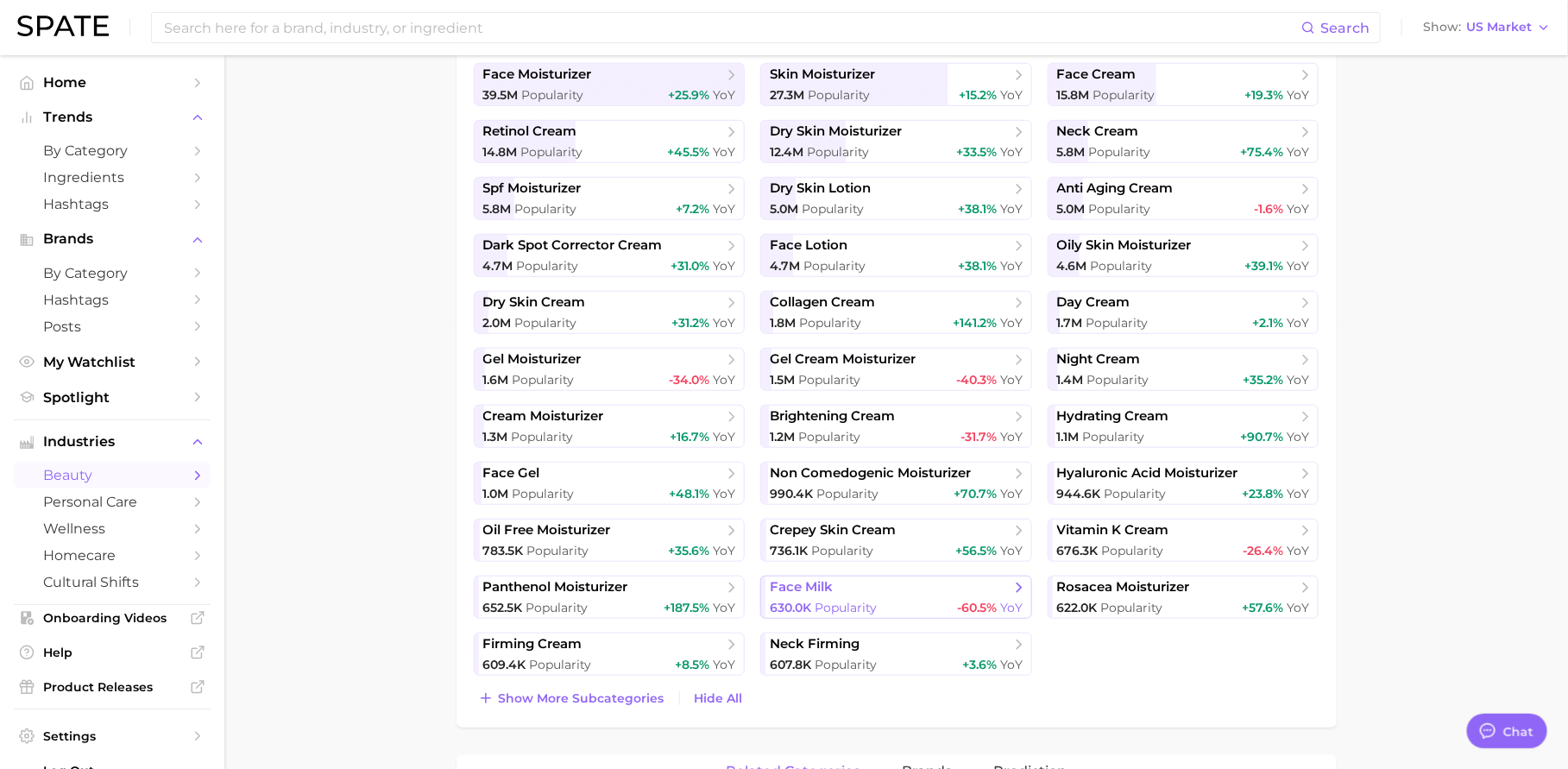 type 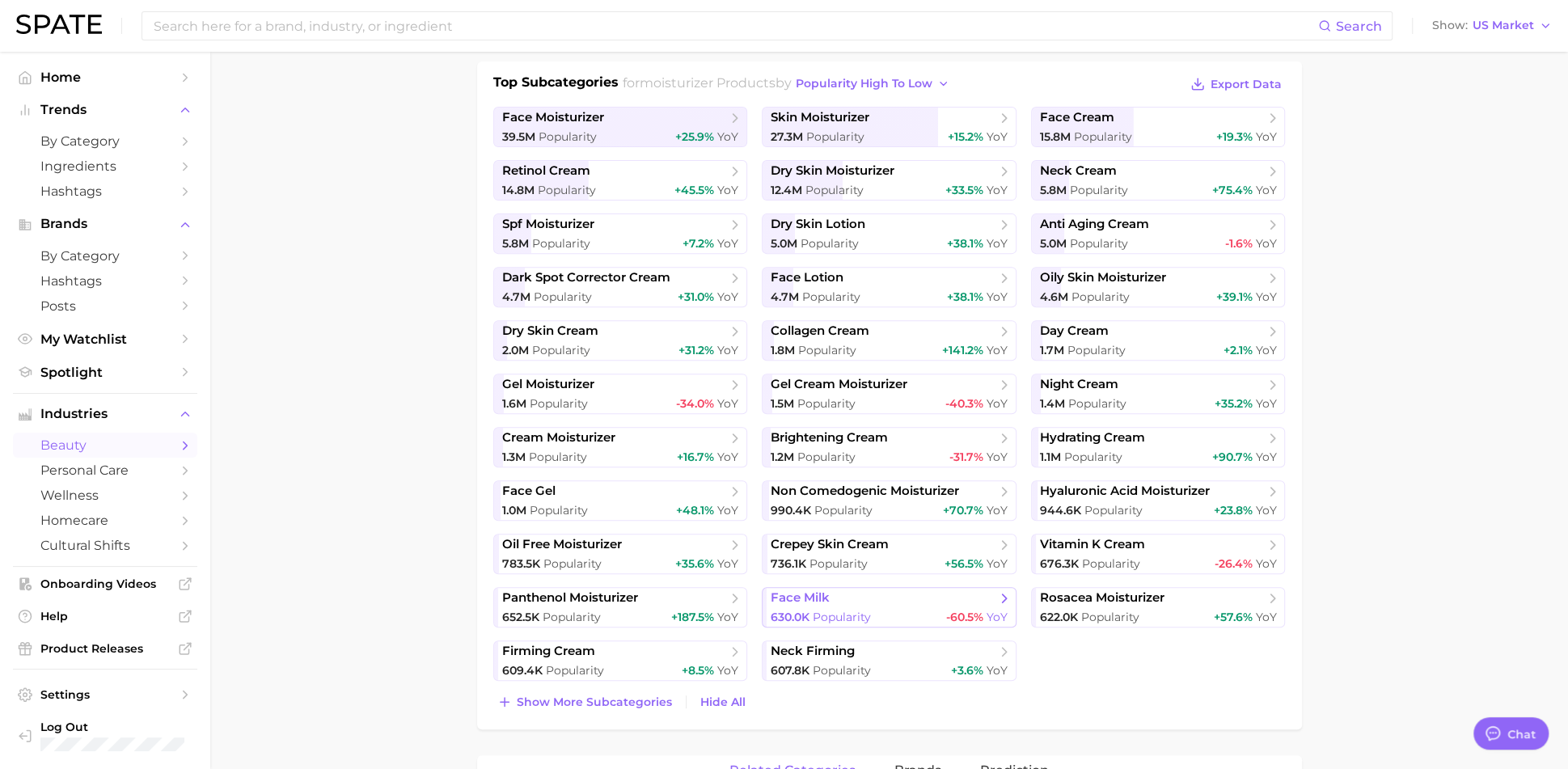scroll, scrollTop: 382, scrollLeft: 0, axis: vertical 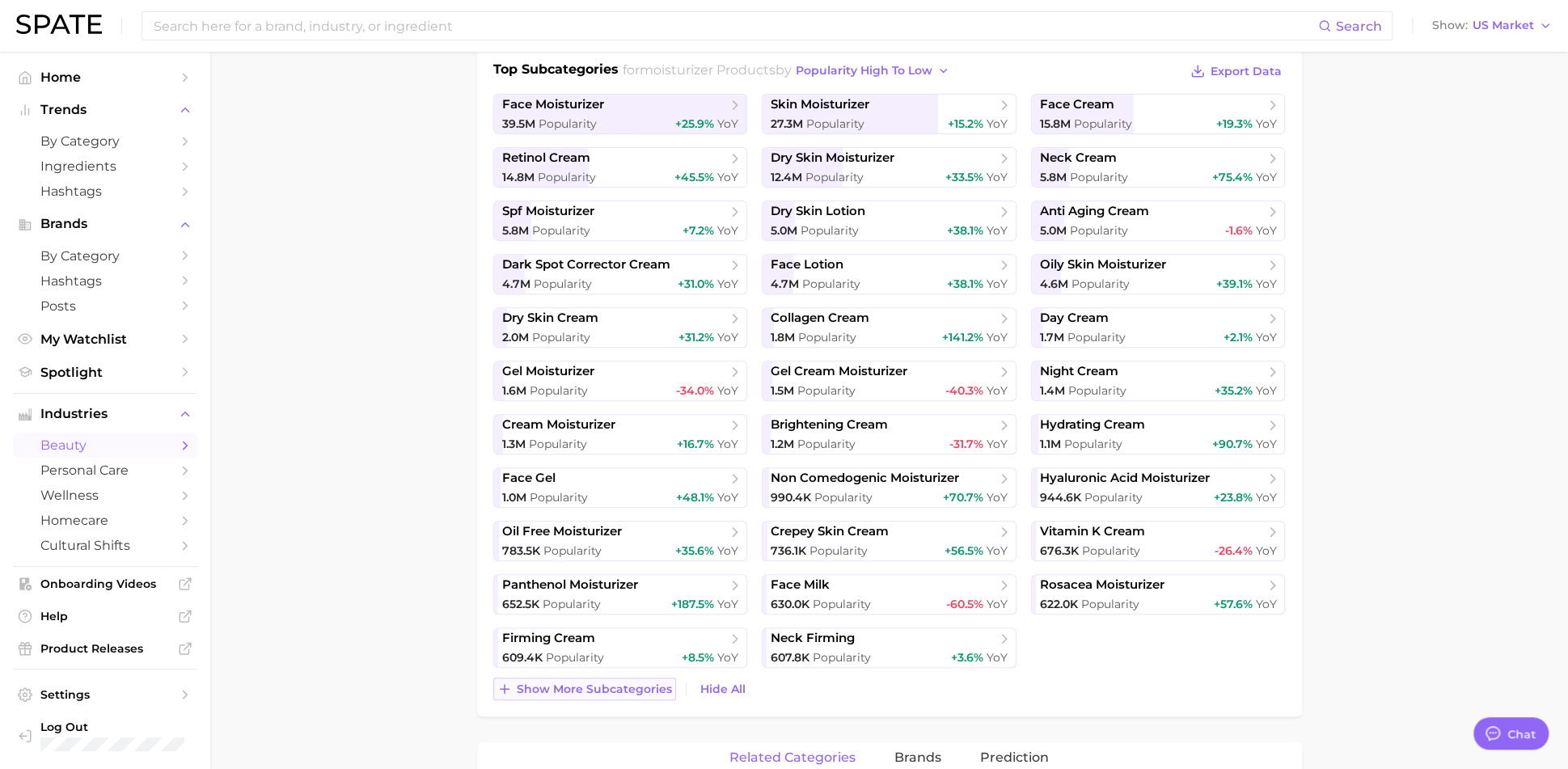 click on "Show more subcategories" at bounding box center [594, 689] 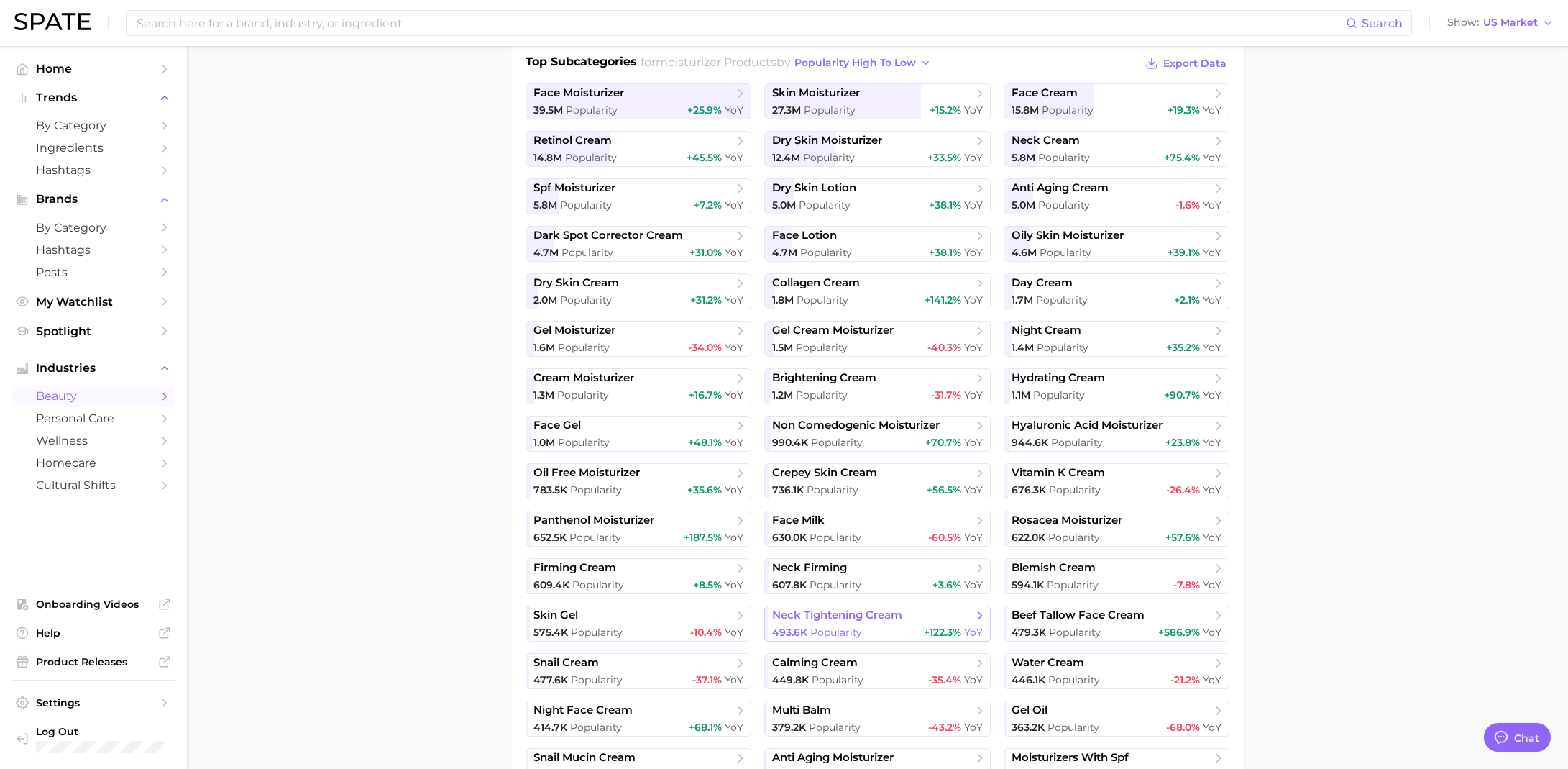 type on "x" 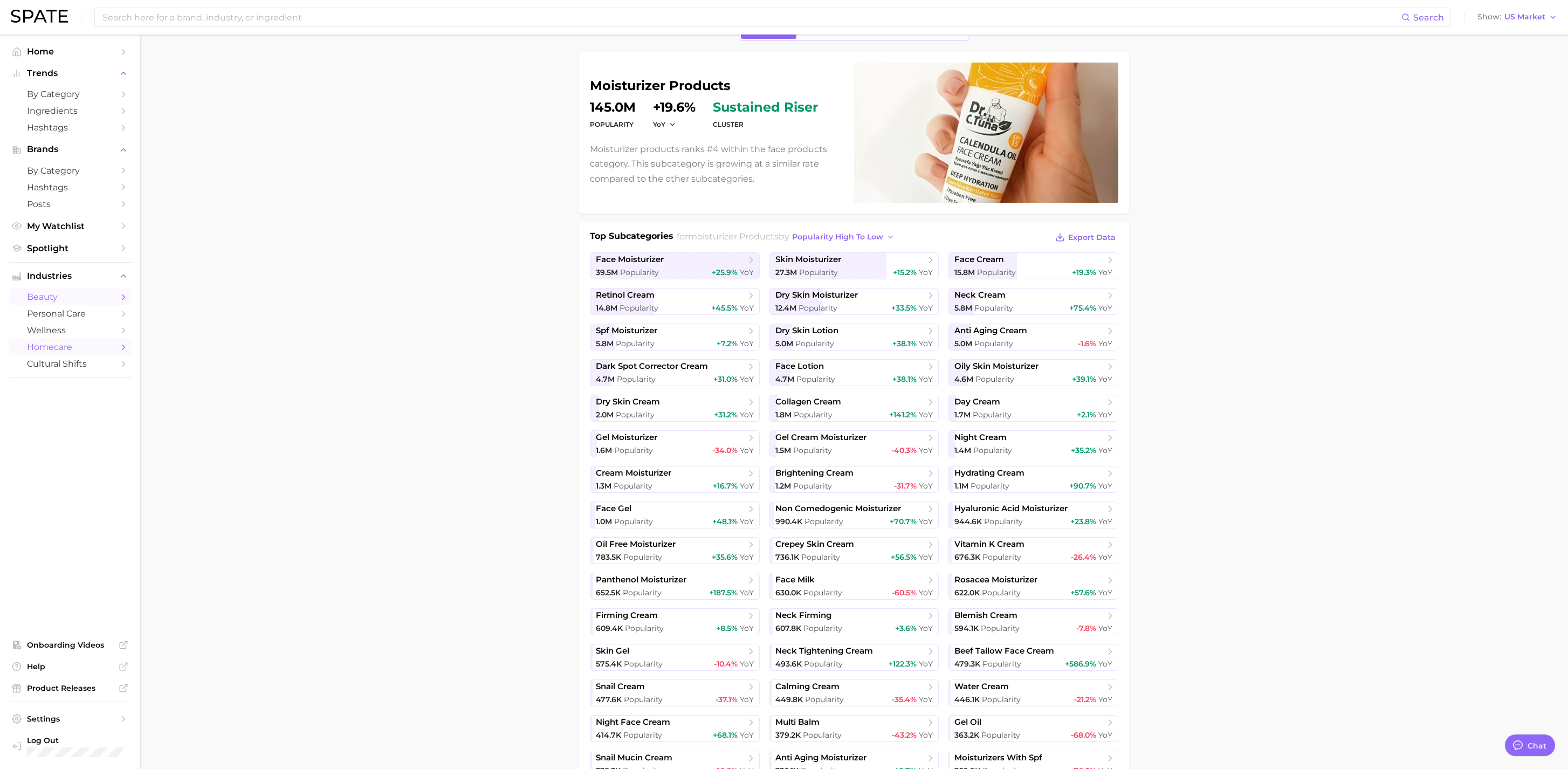 scroll, scrollTop: 0, scrollLeft: 0, axis: both 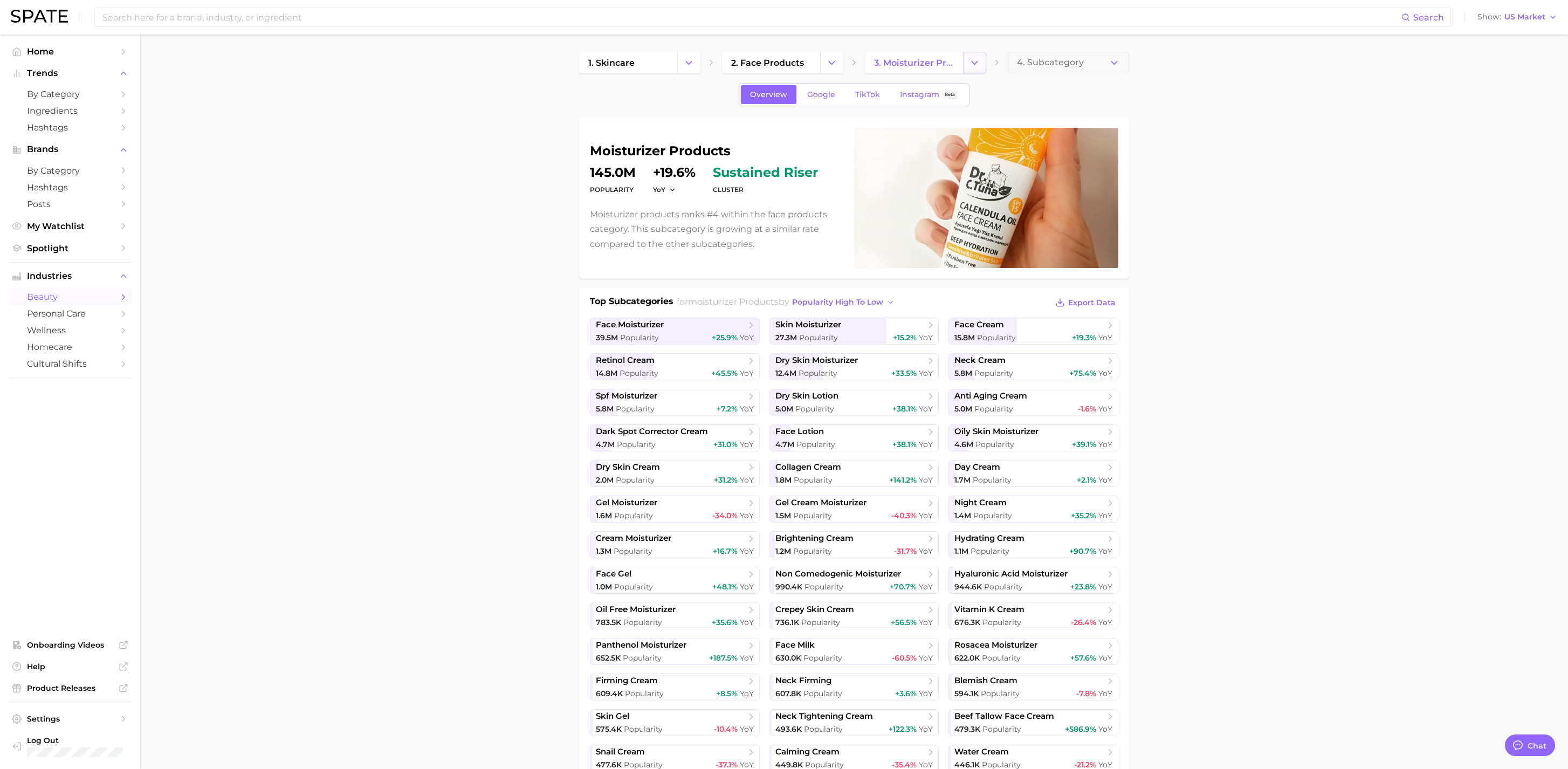 click at bounding box center (974, 63) 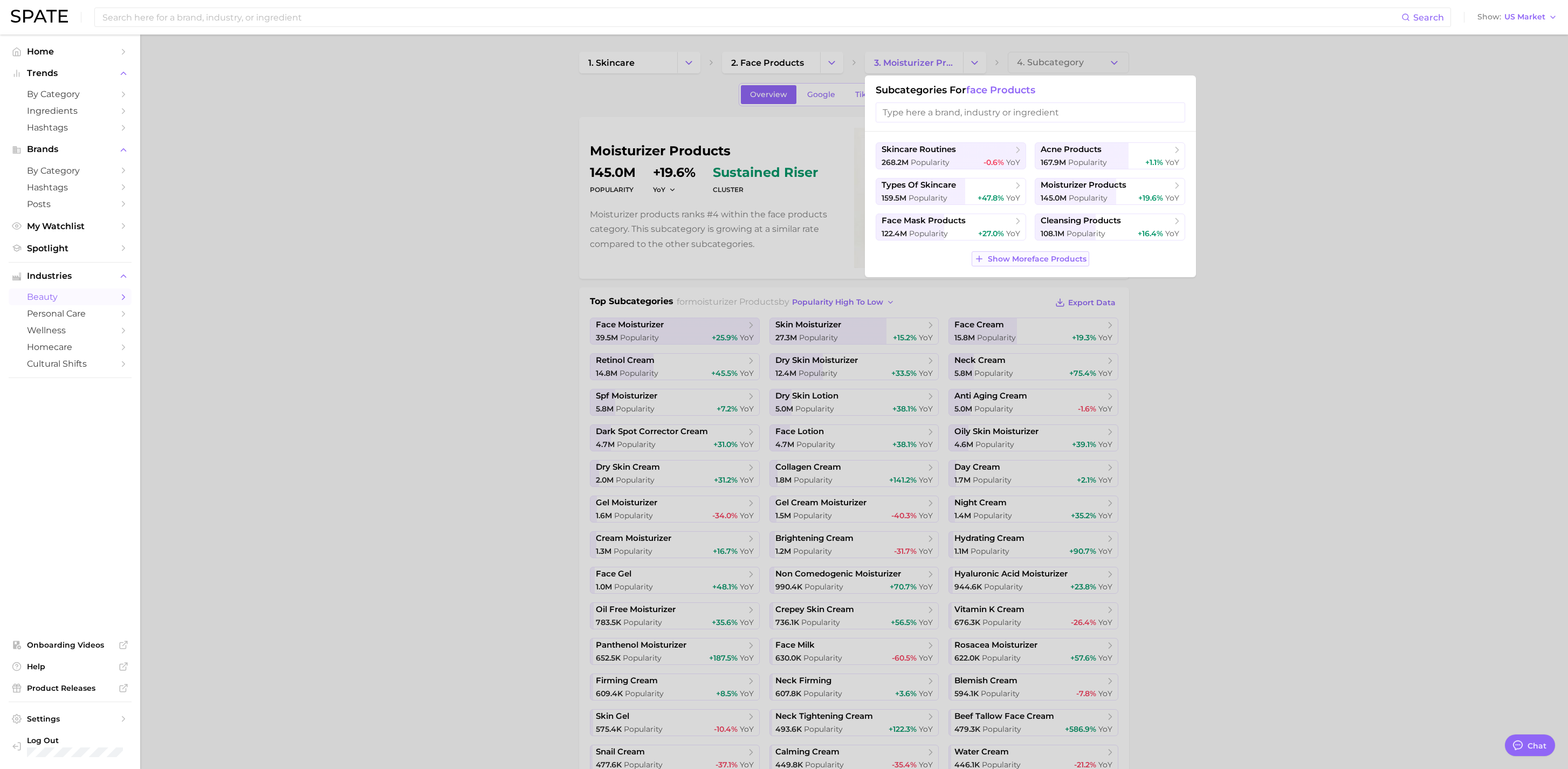 click on "Show More  face products" at bounding box center (1037, 259) 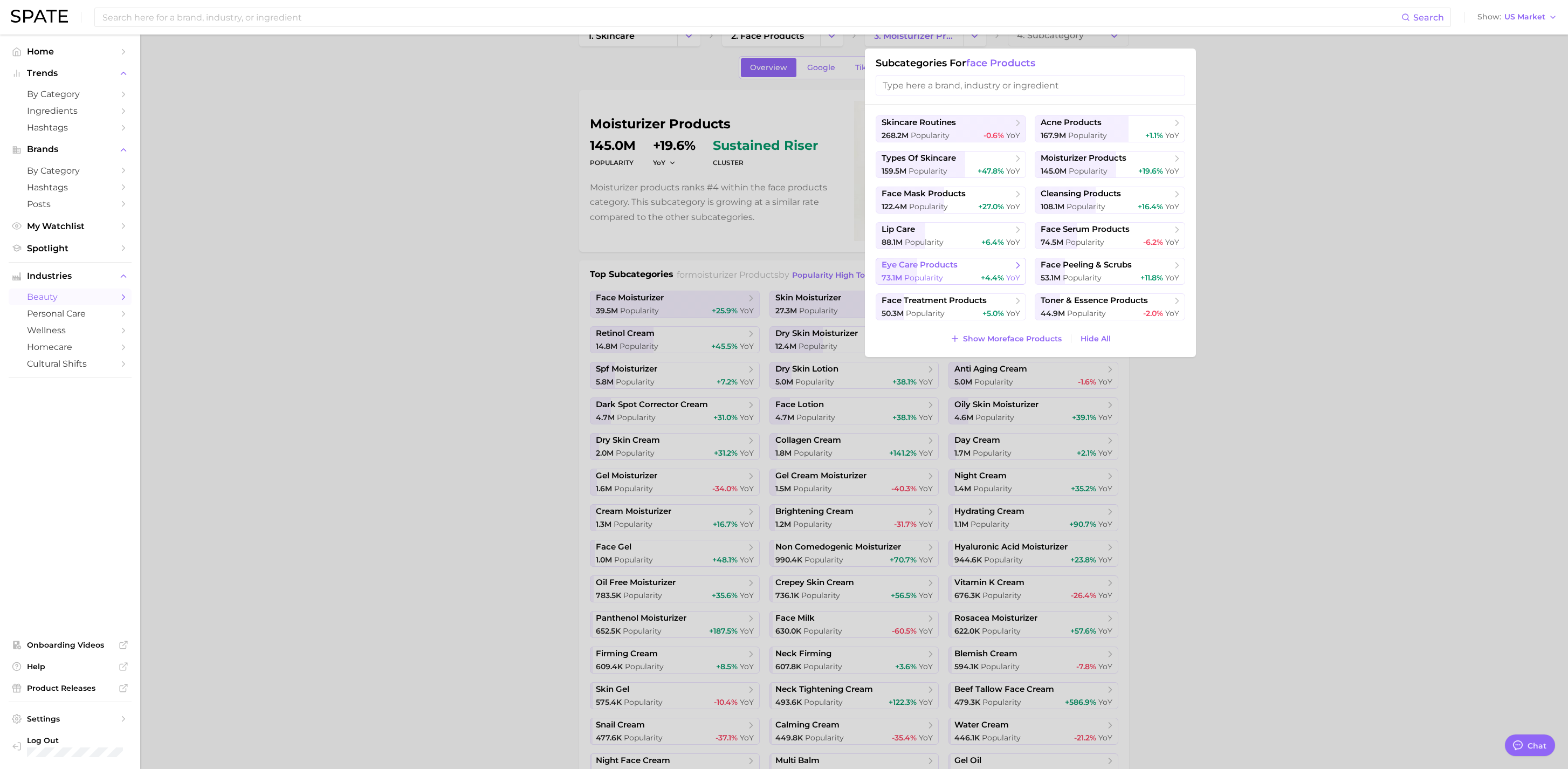scroll, scrollTop: 36, scrollLeft: 0, axis: vertical 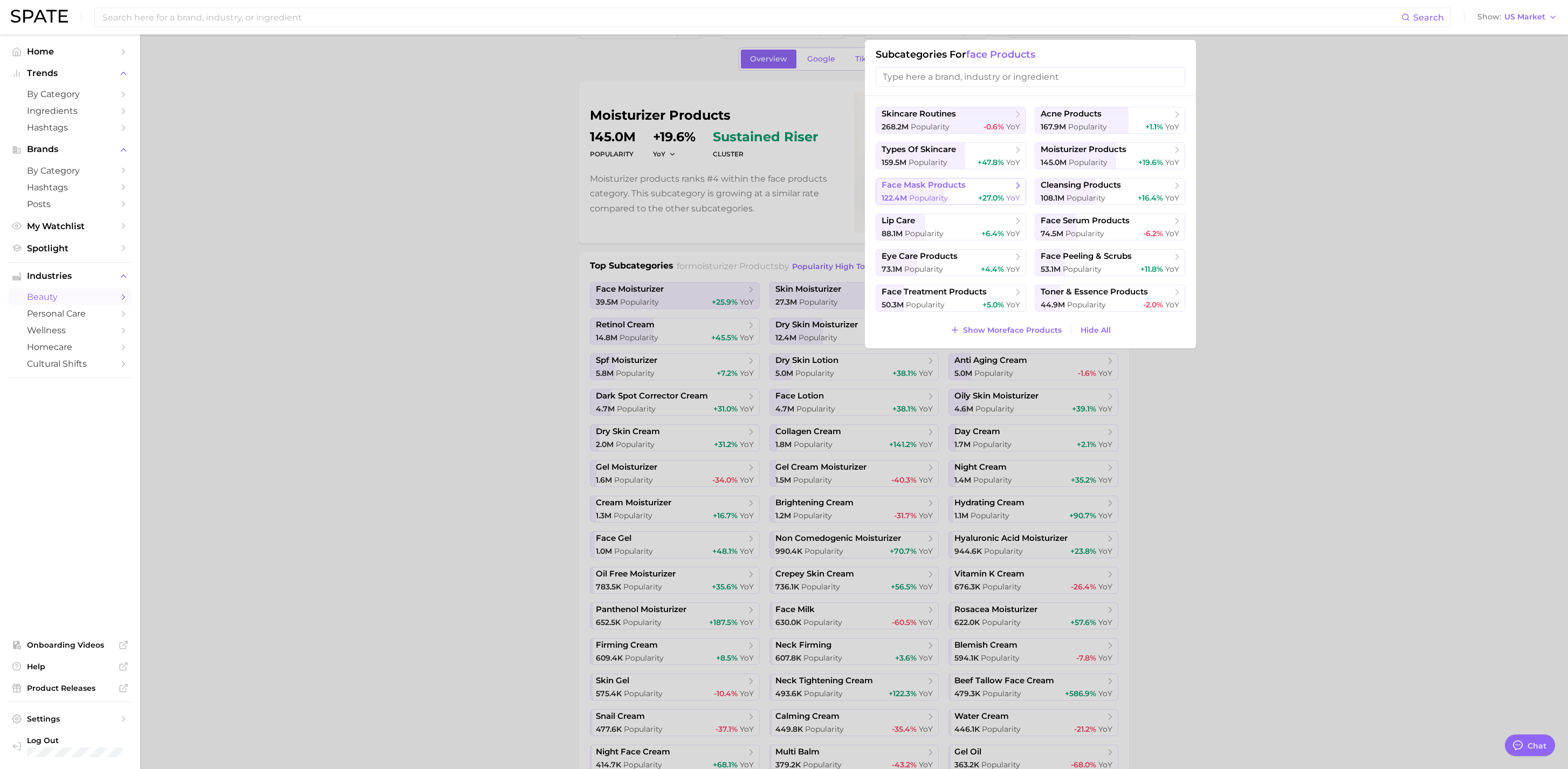 click 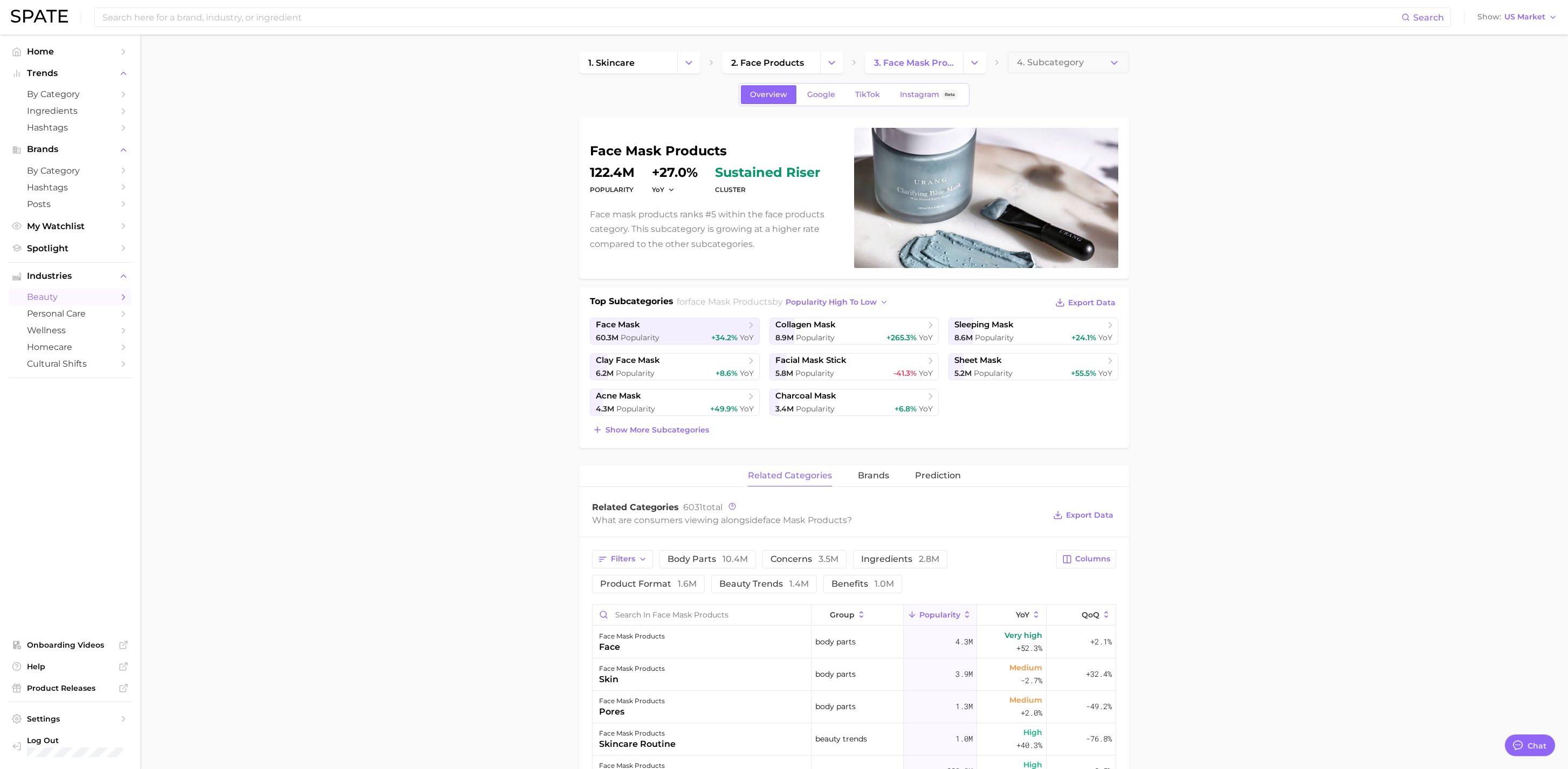 scroll, scrollTop: 184, scrollLeft: 0, axis: vertical 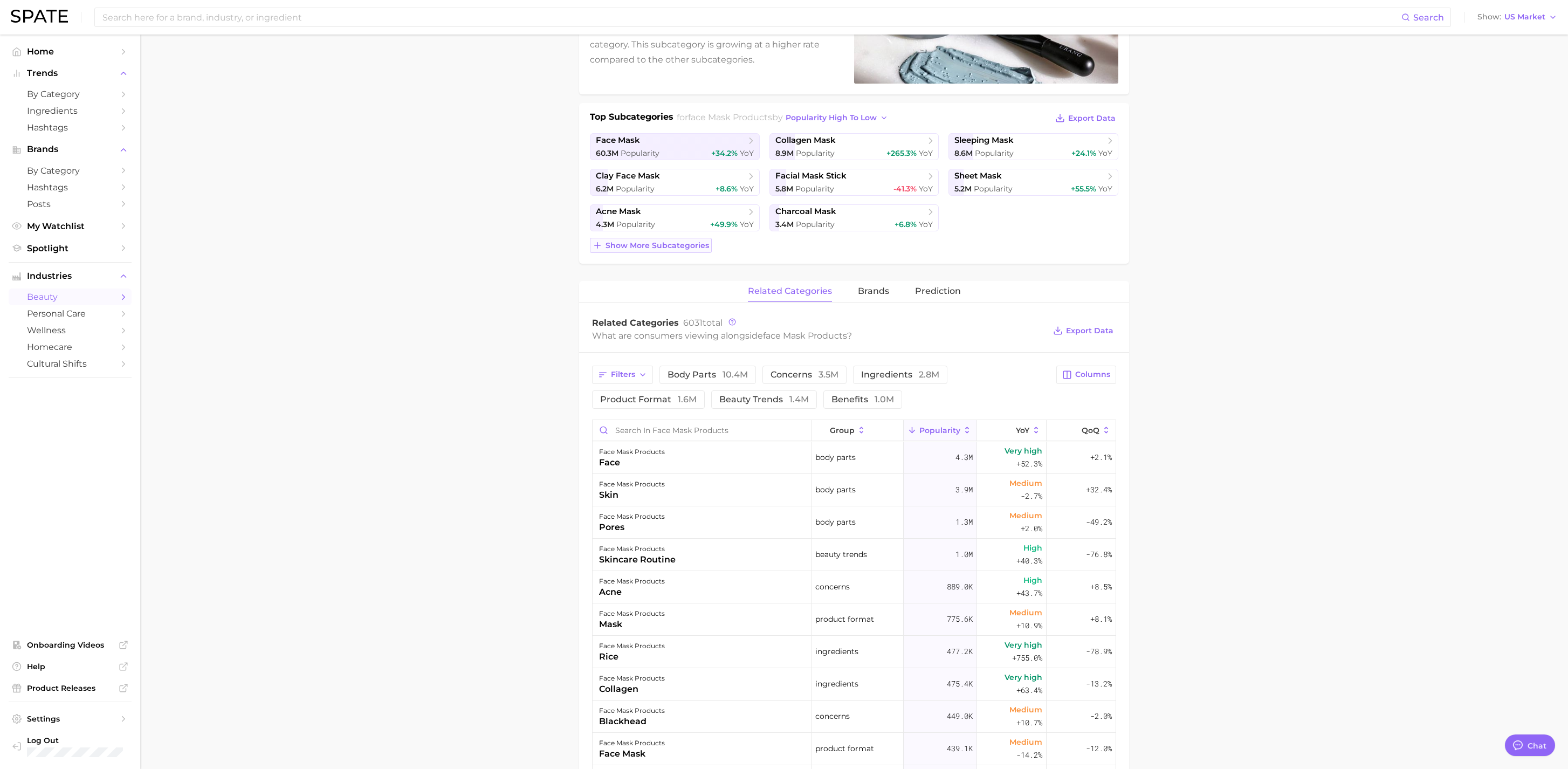 click on "Show more subcategories" at bounding box center (651, 245) 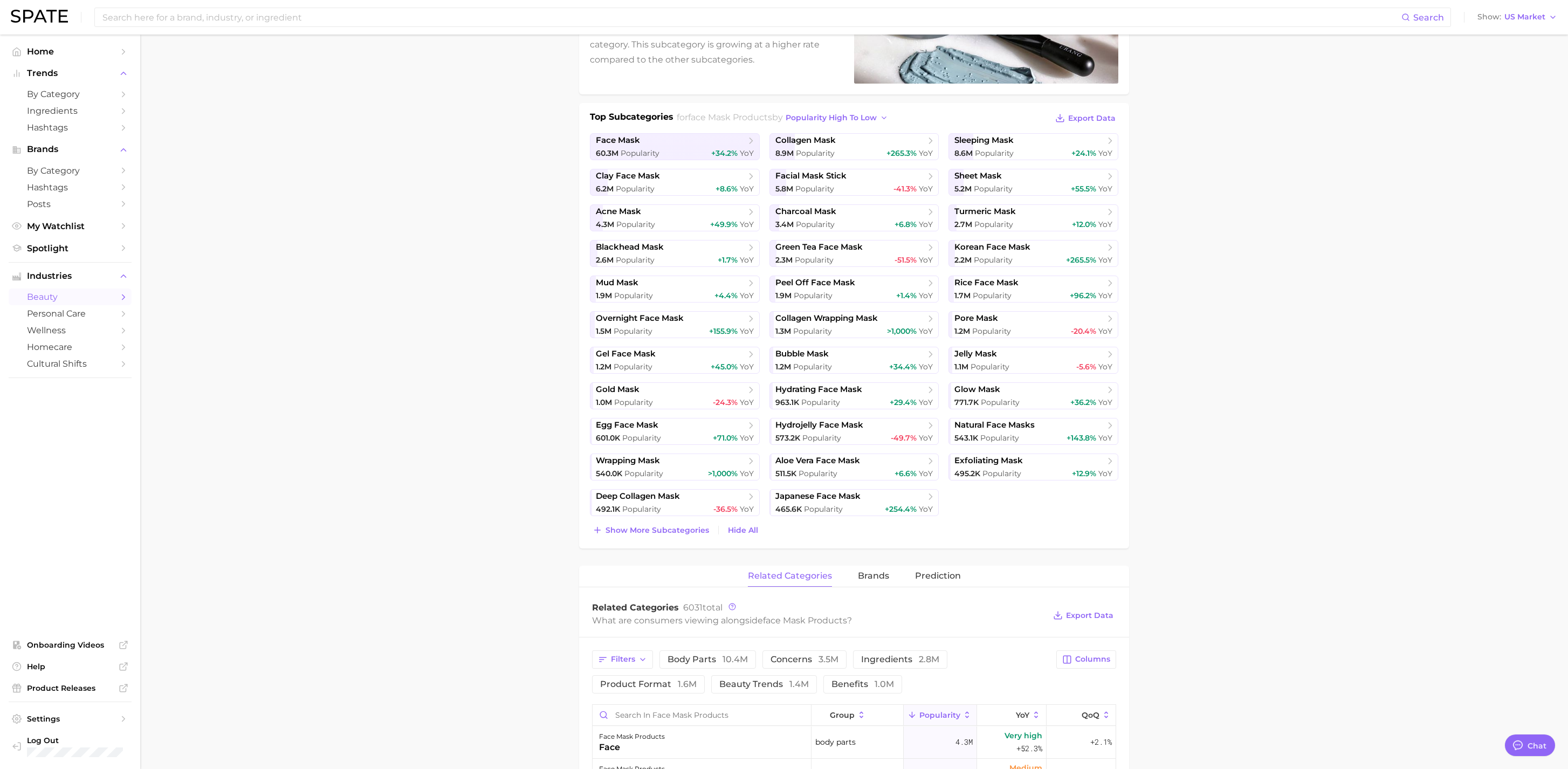 type 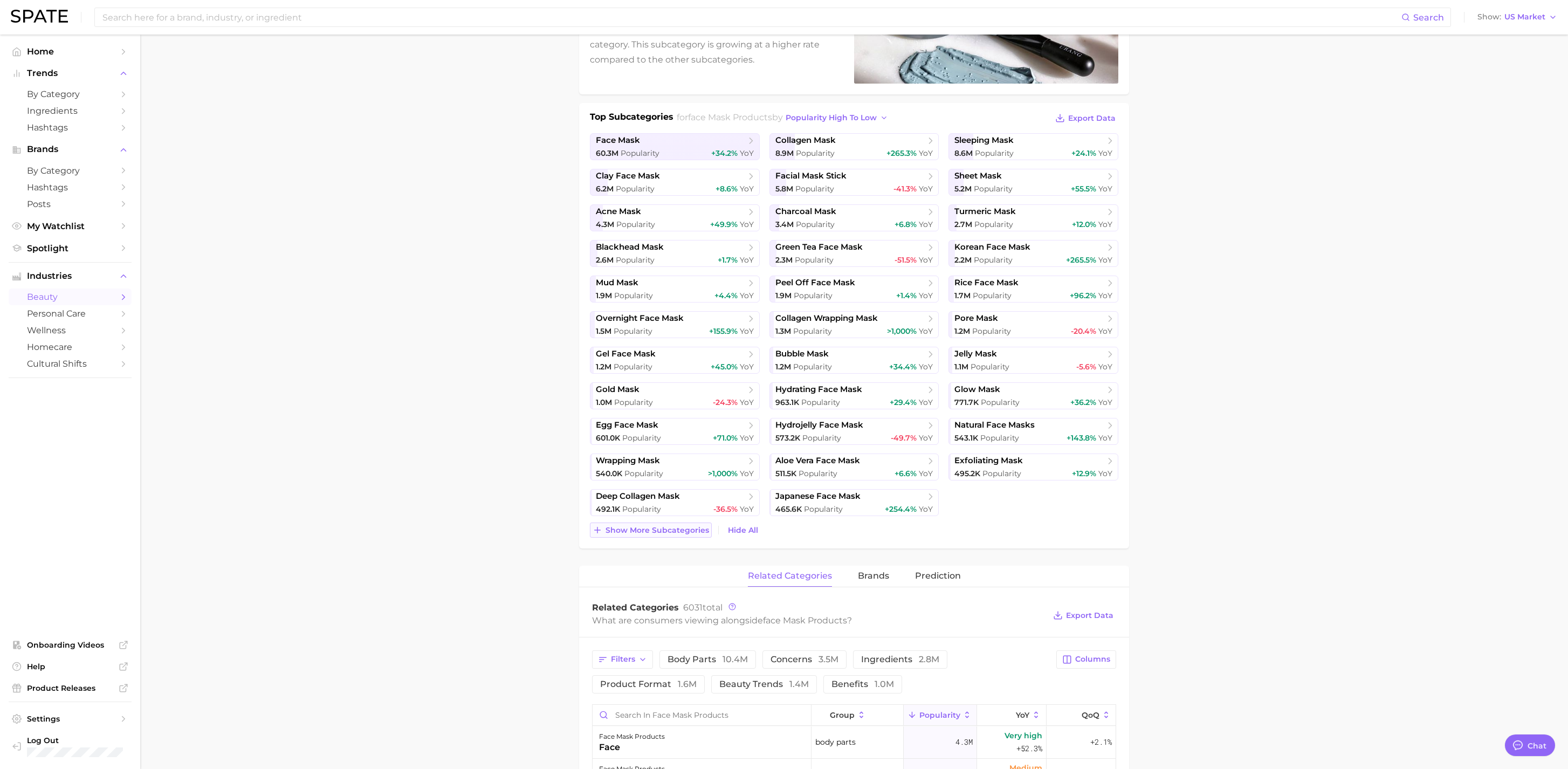 click on "Show more subcategories" at bounding box center [657, 530] 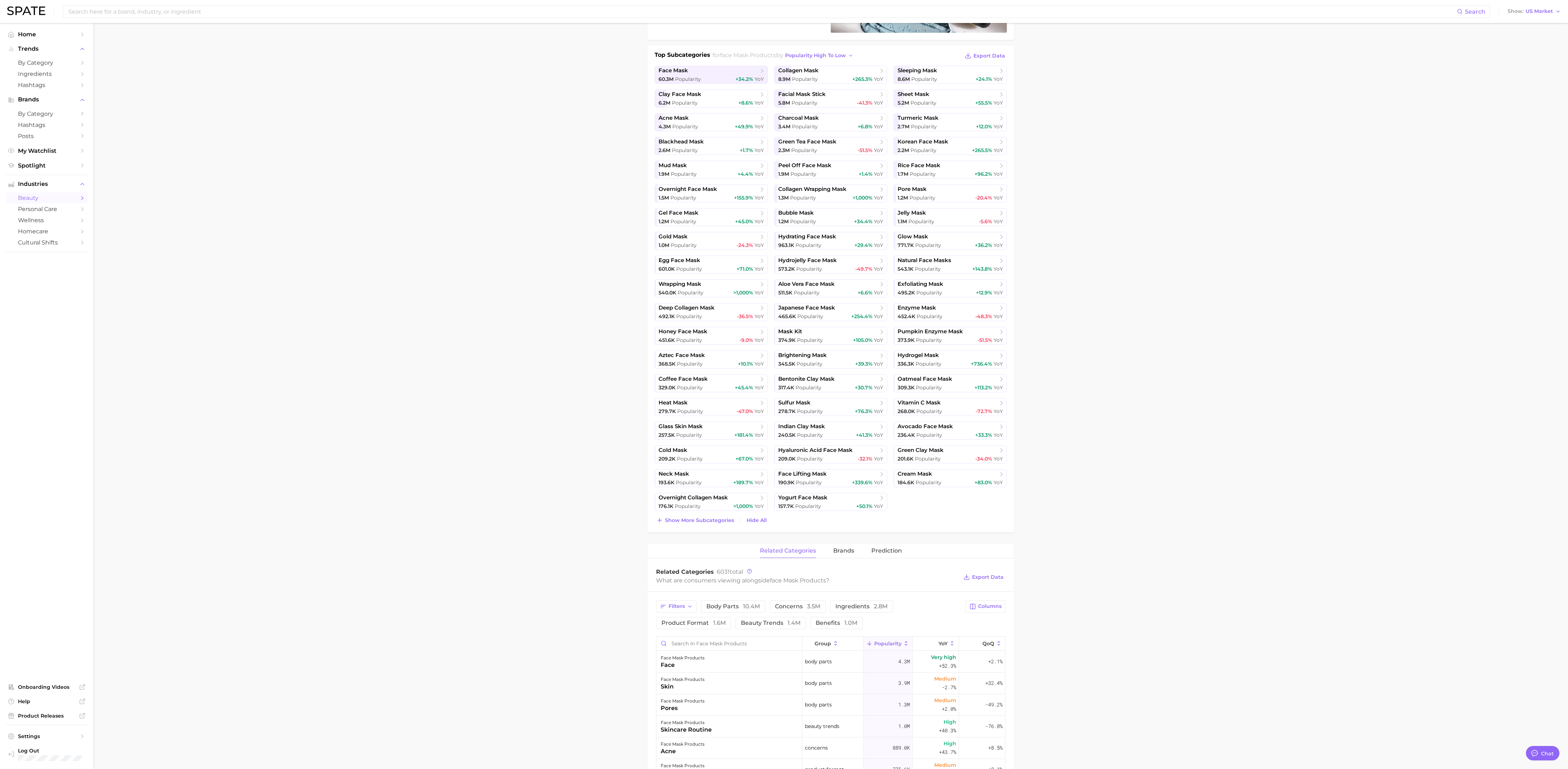 scroll, scrollTop: 148, scrollLeft: 0, axis: vertical 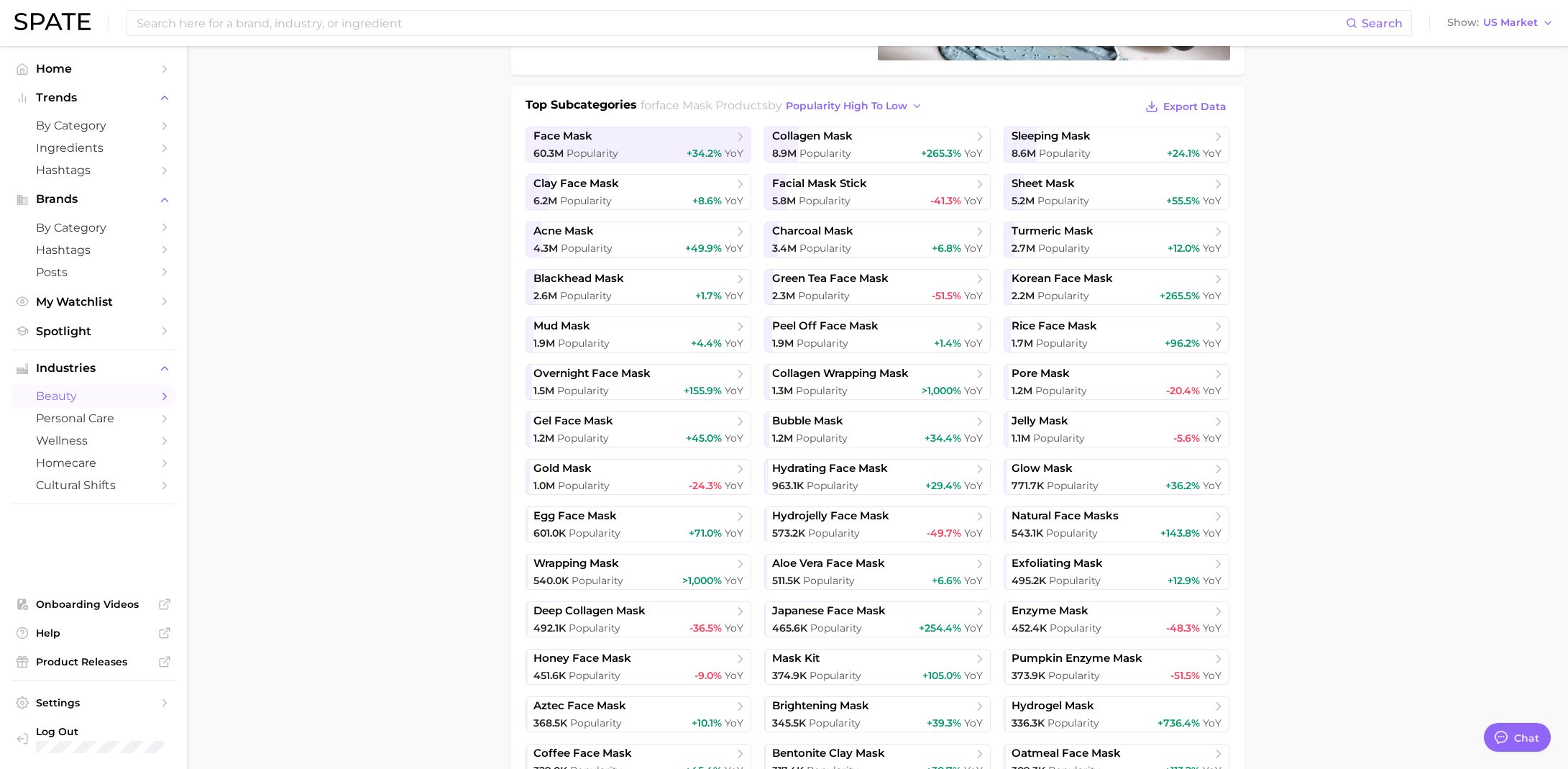 type on "x" 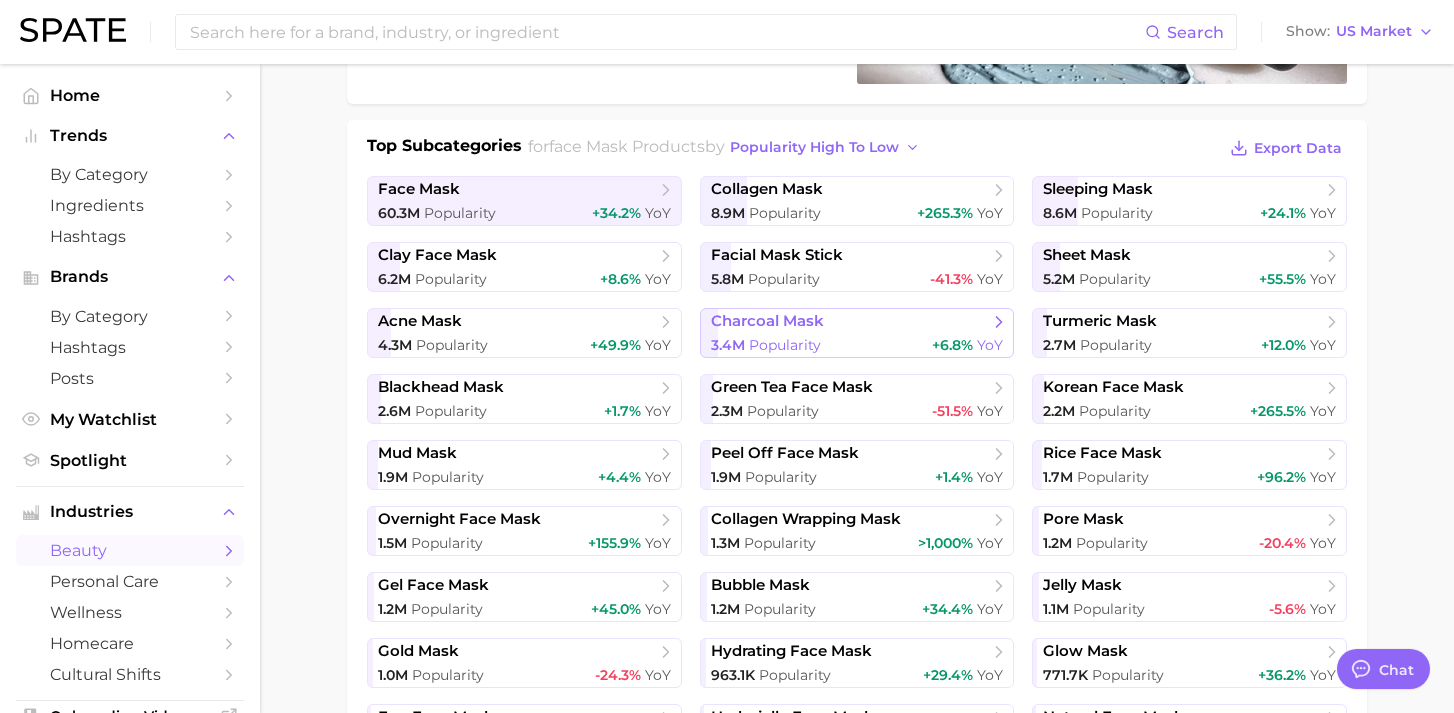 scroll, scrollTop: 0, scrollLeft: 0, axis: both 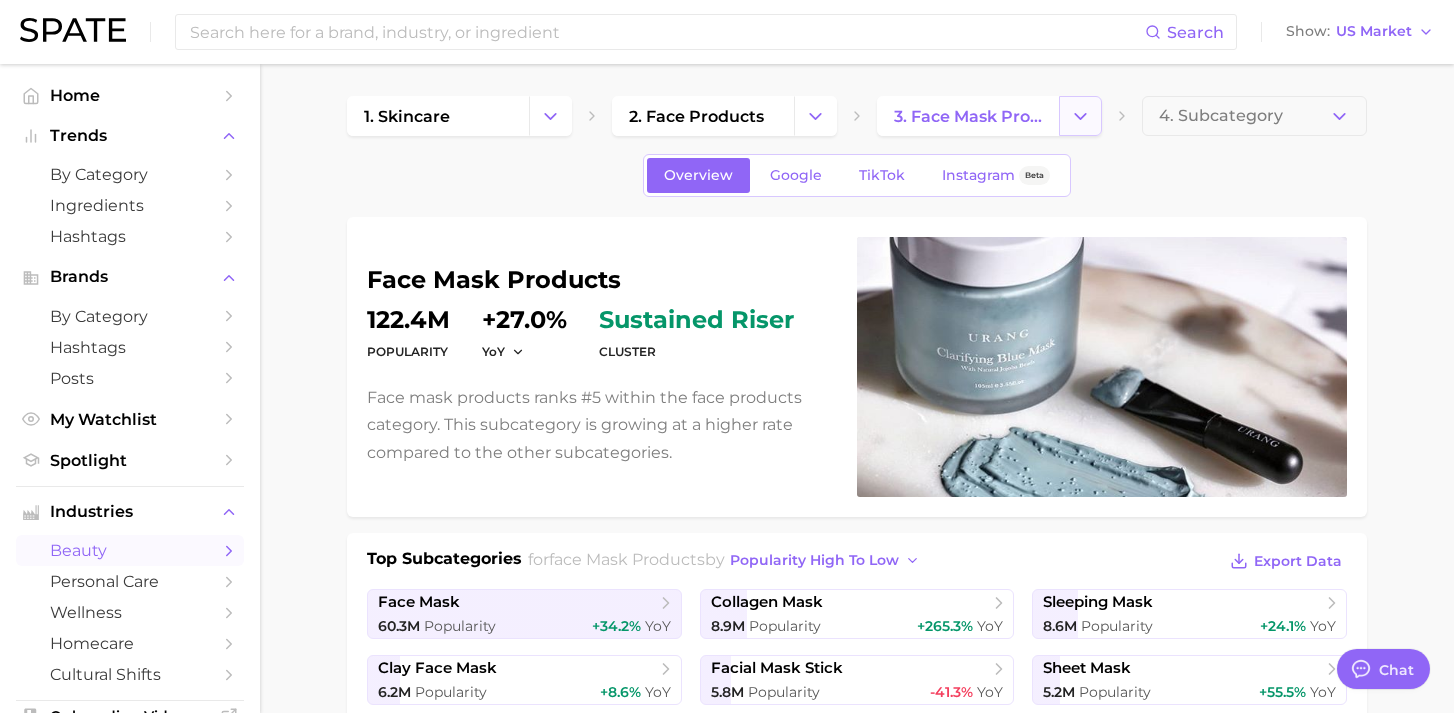 click 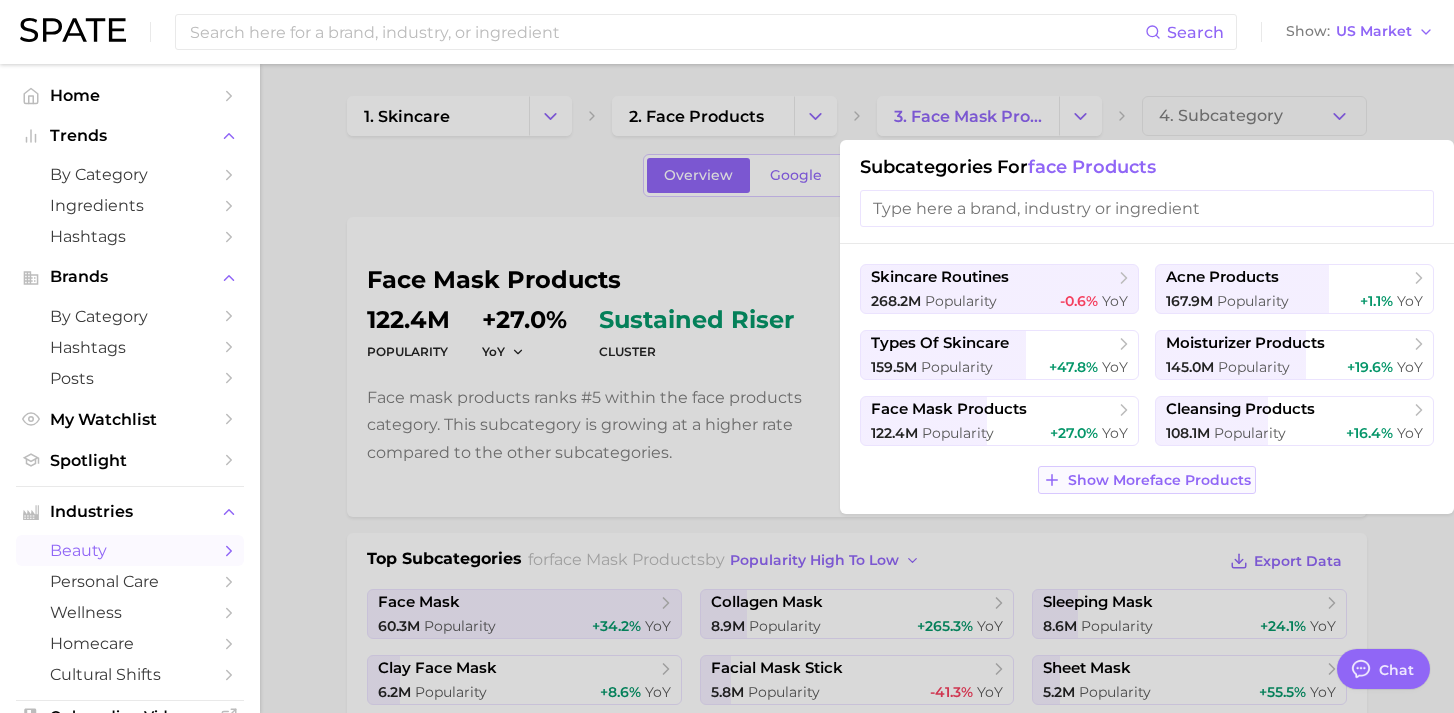 click on "Show More  face products" at bounding box center (1159, 480) 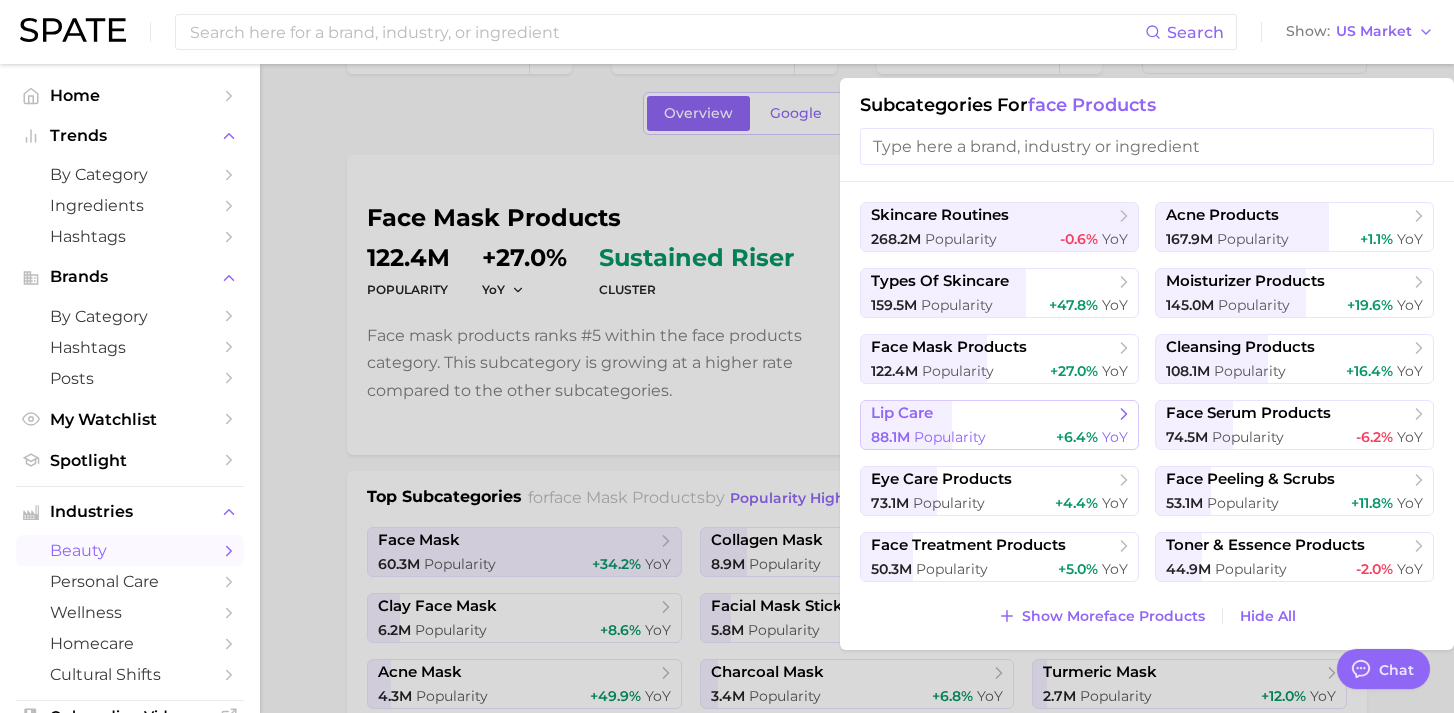 scroll, scrollTop: 68, scrollLeft: 0, axis: vertical 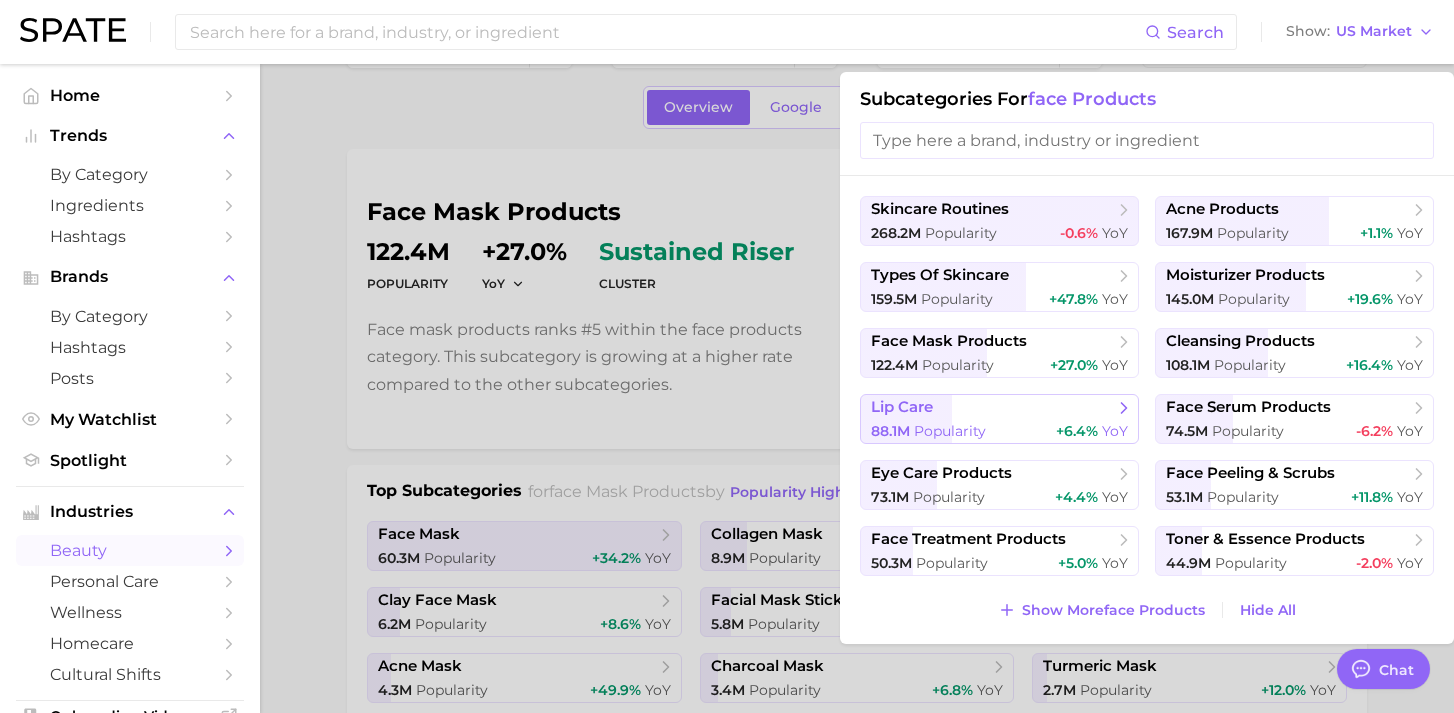 click 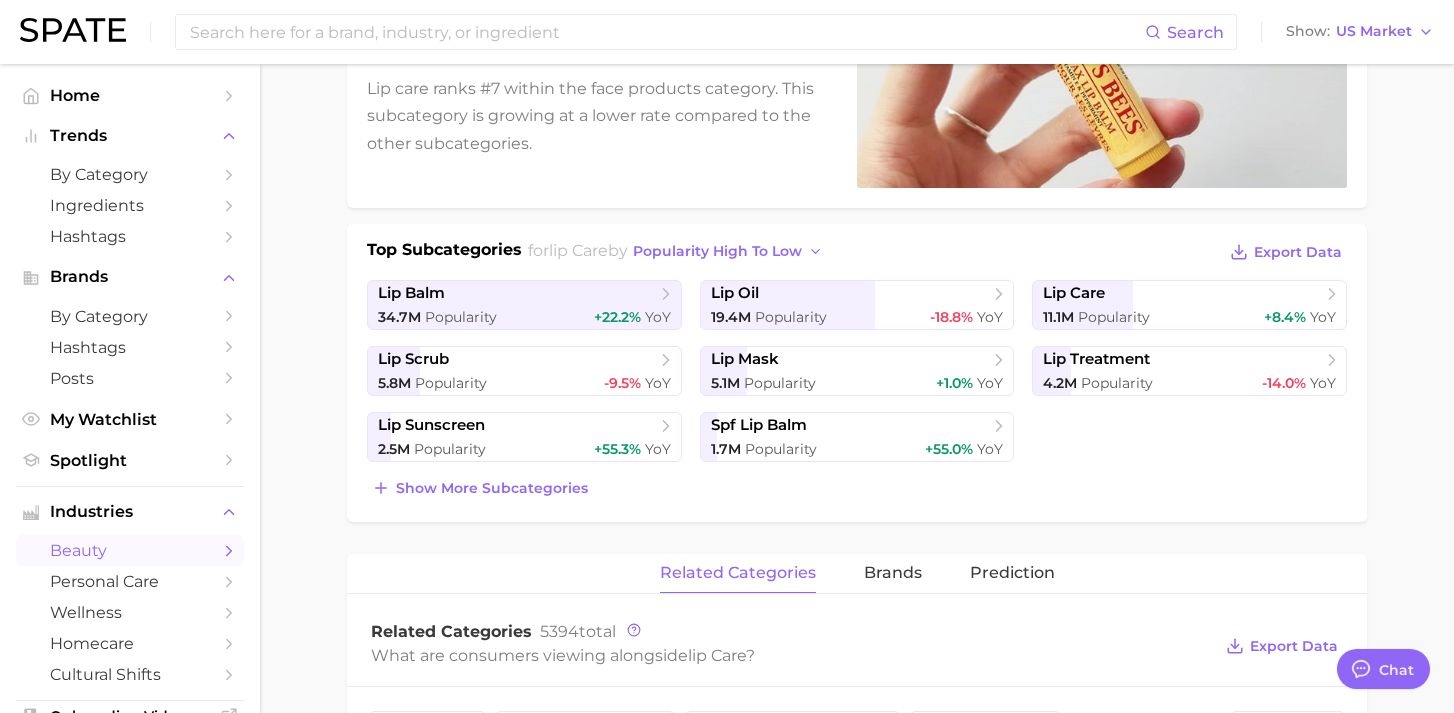 scroll, scrollTop: 340, scrollLeft: 0, axis: vertical 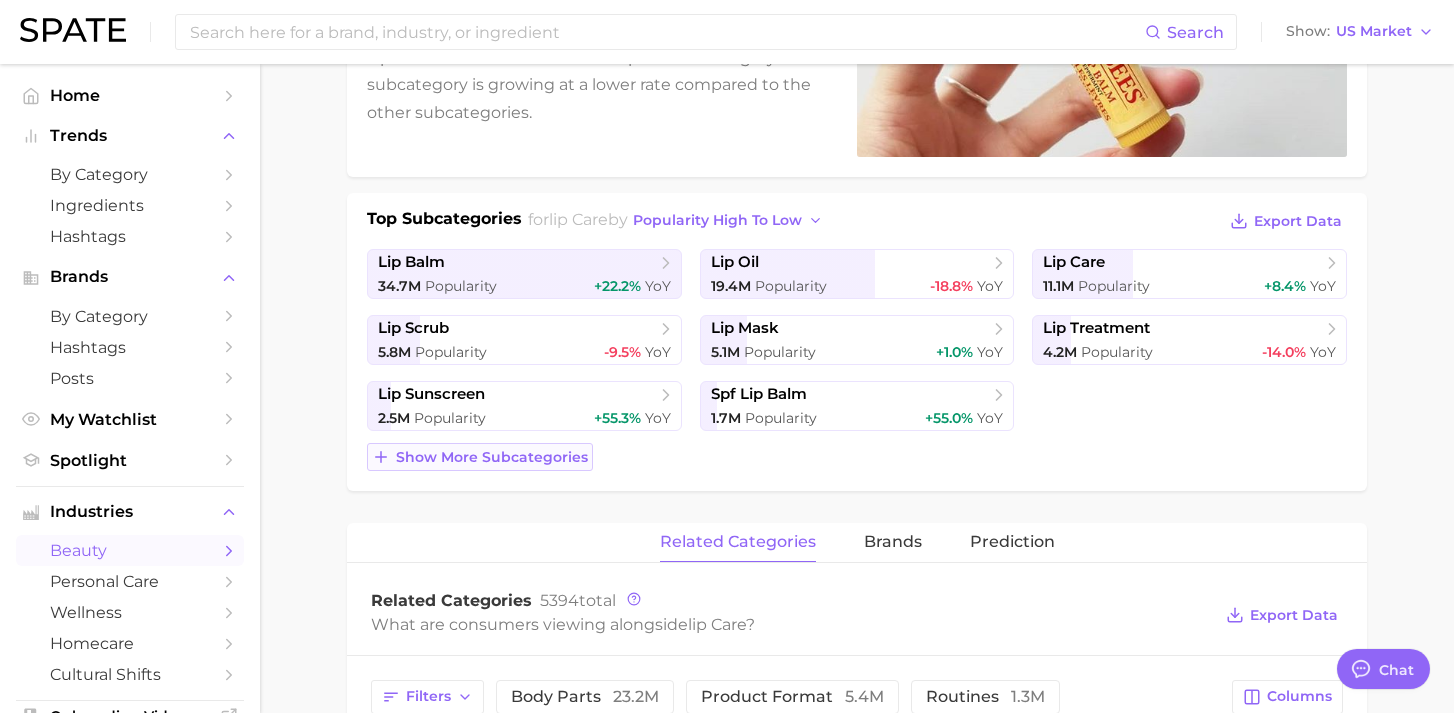 click on "Show more subcategories" at bounding box center (492, 457) 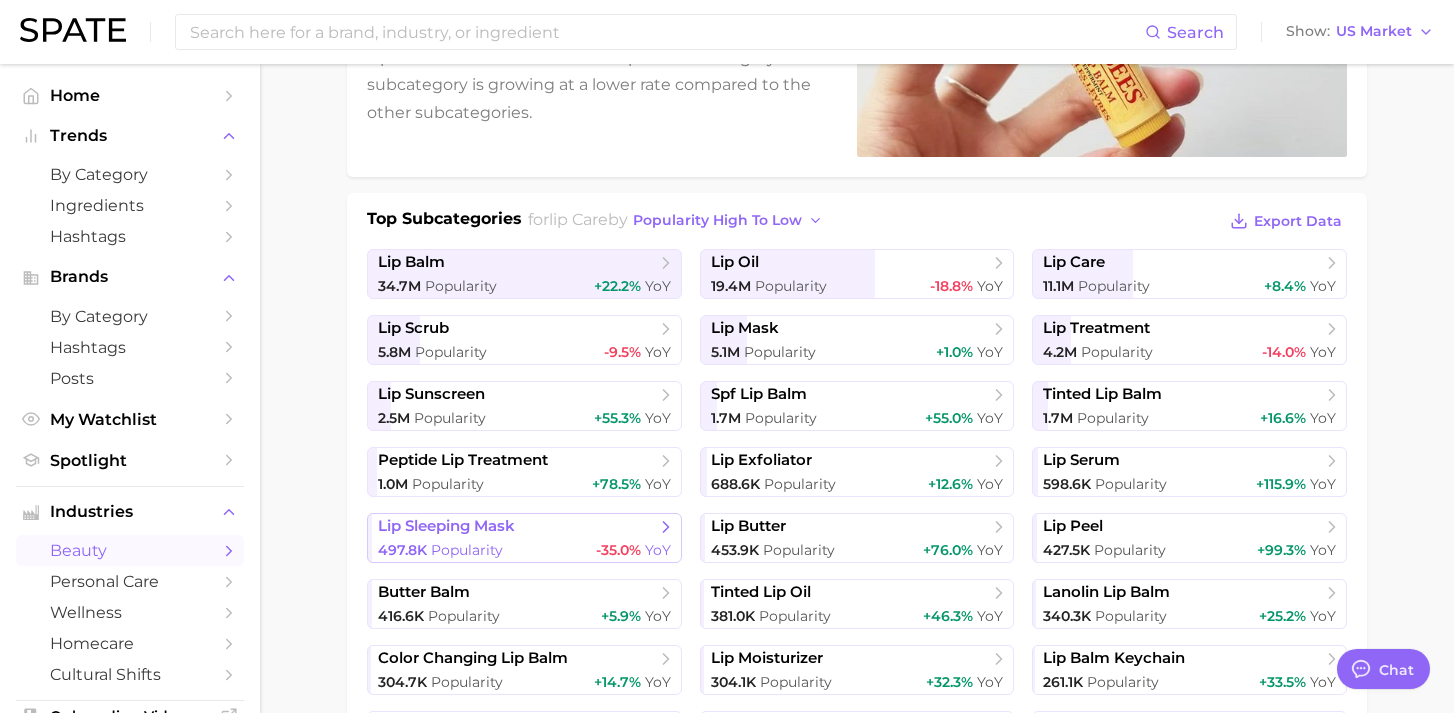 scroll, scrollTop: 418, scrollLeft: 0, axis: vertical 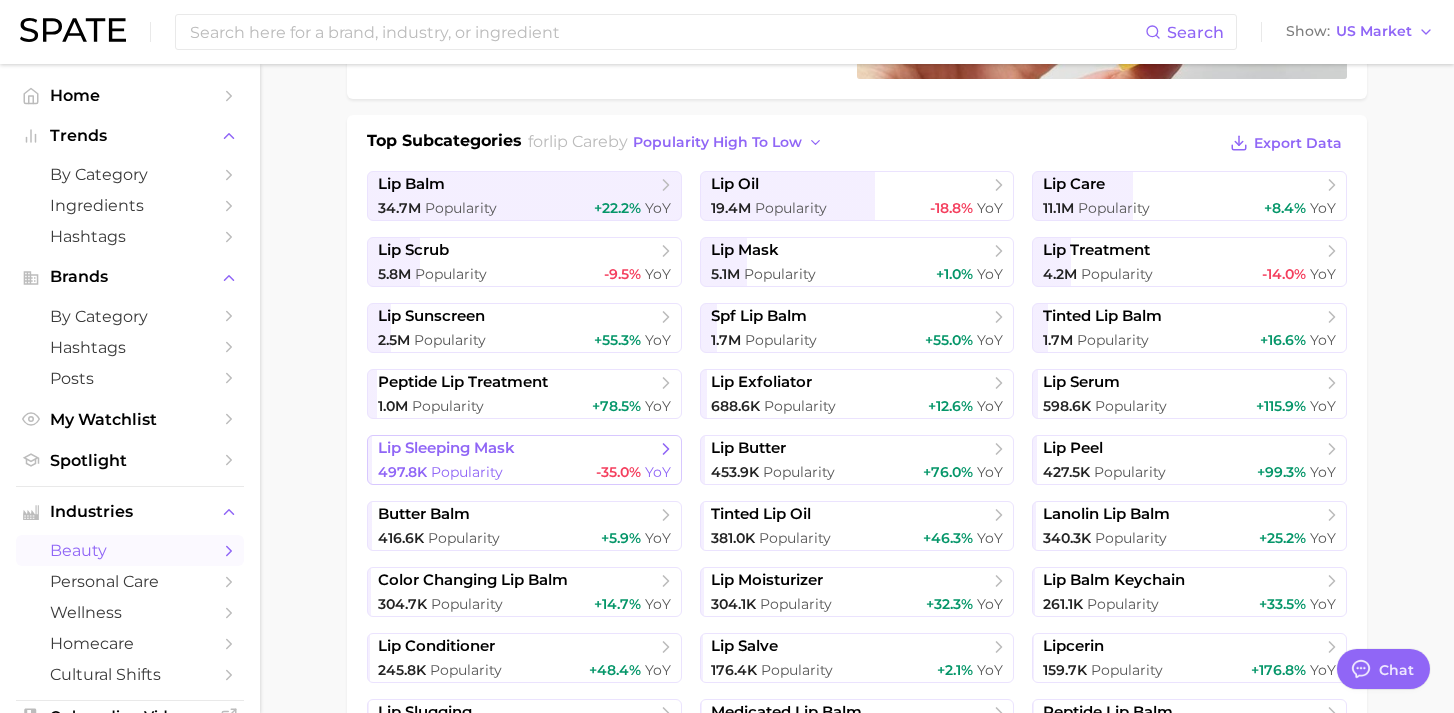 type 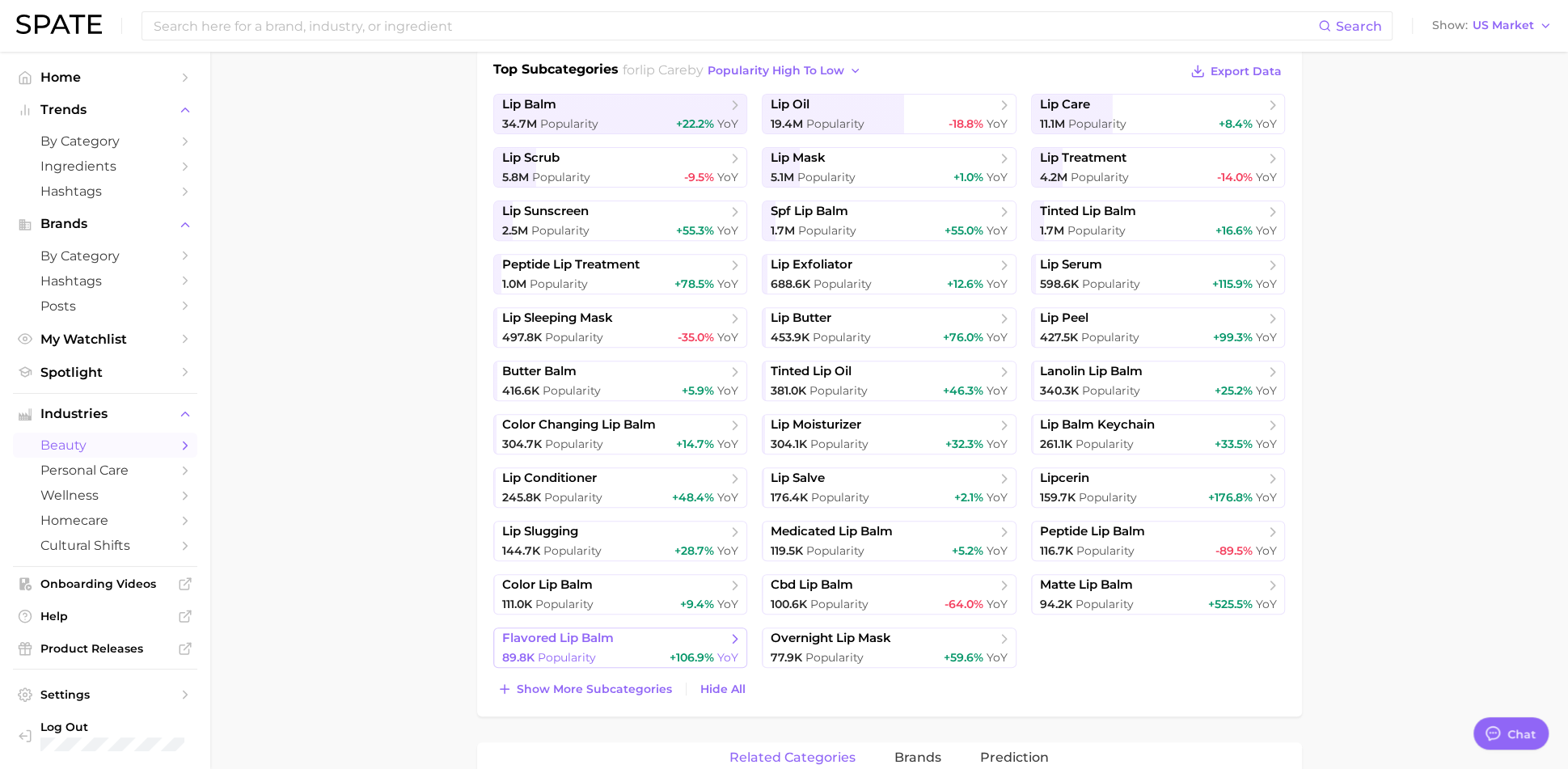 scroll, scrollTop: 382, scrollLeft: 0, axis: vertical 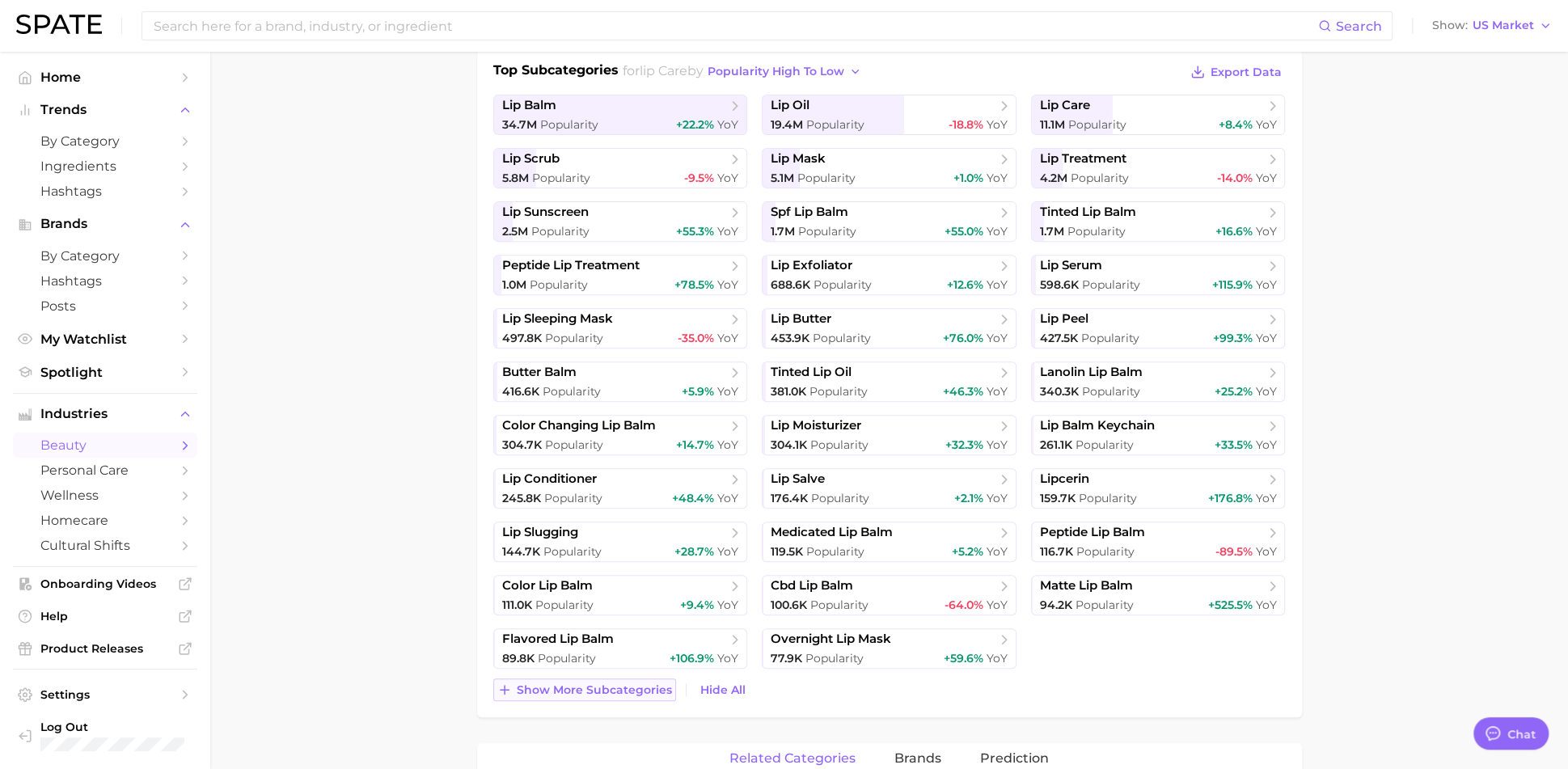 click on "Show more subcategories" at bounding box center [594, 690] 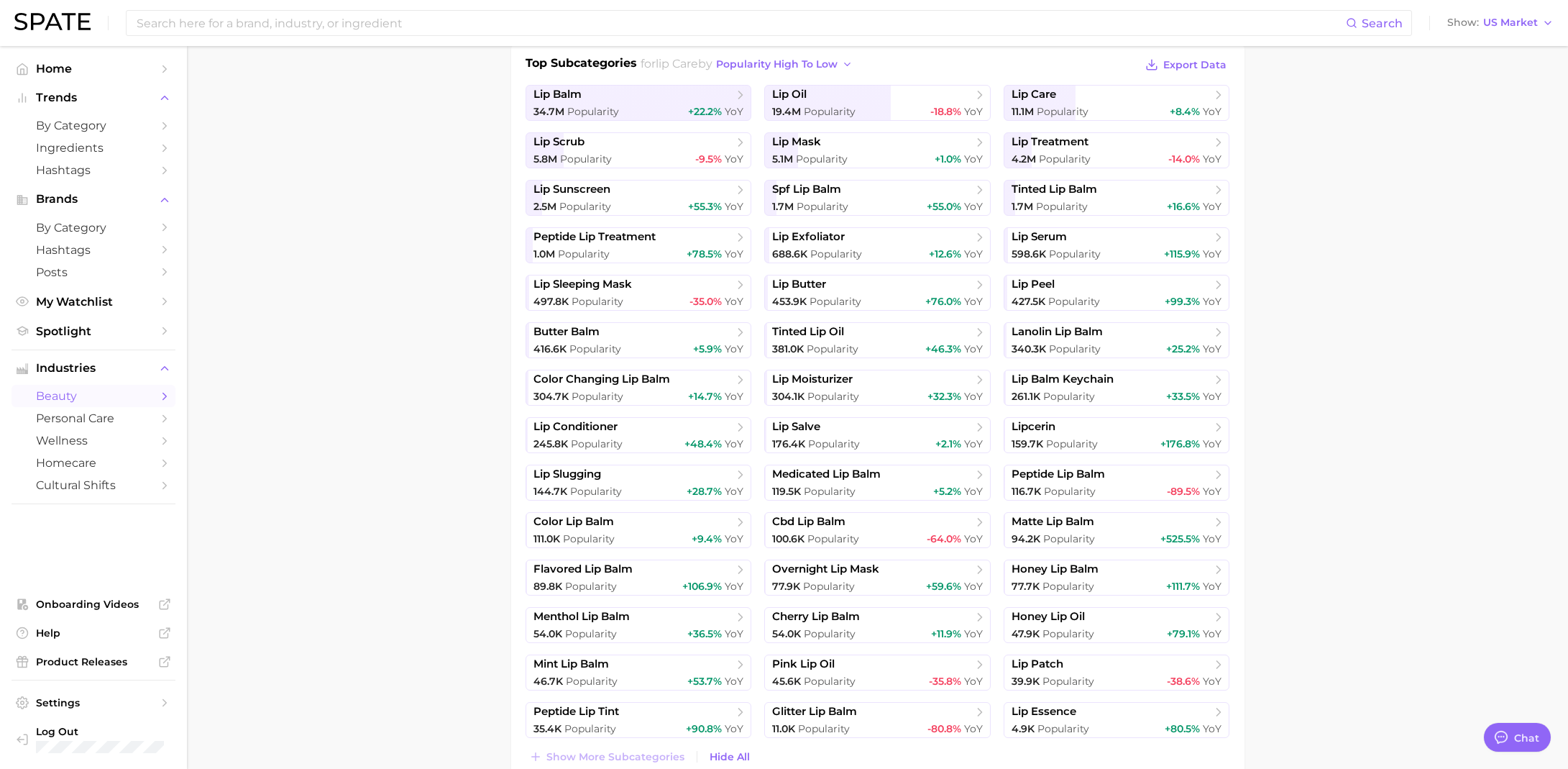 type on "x" 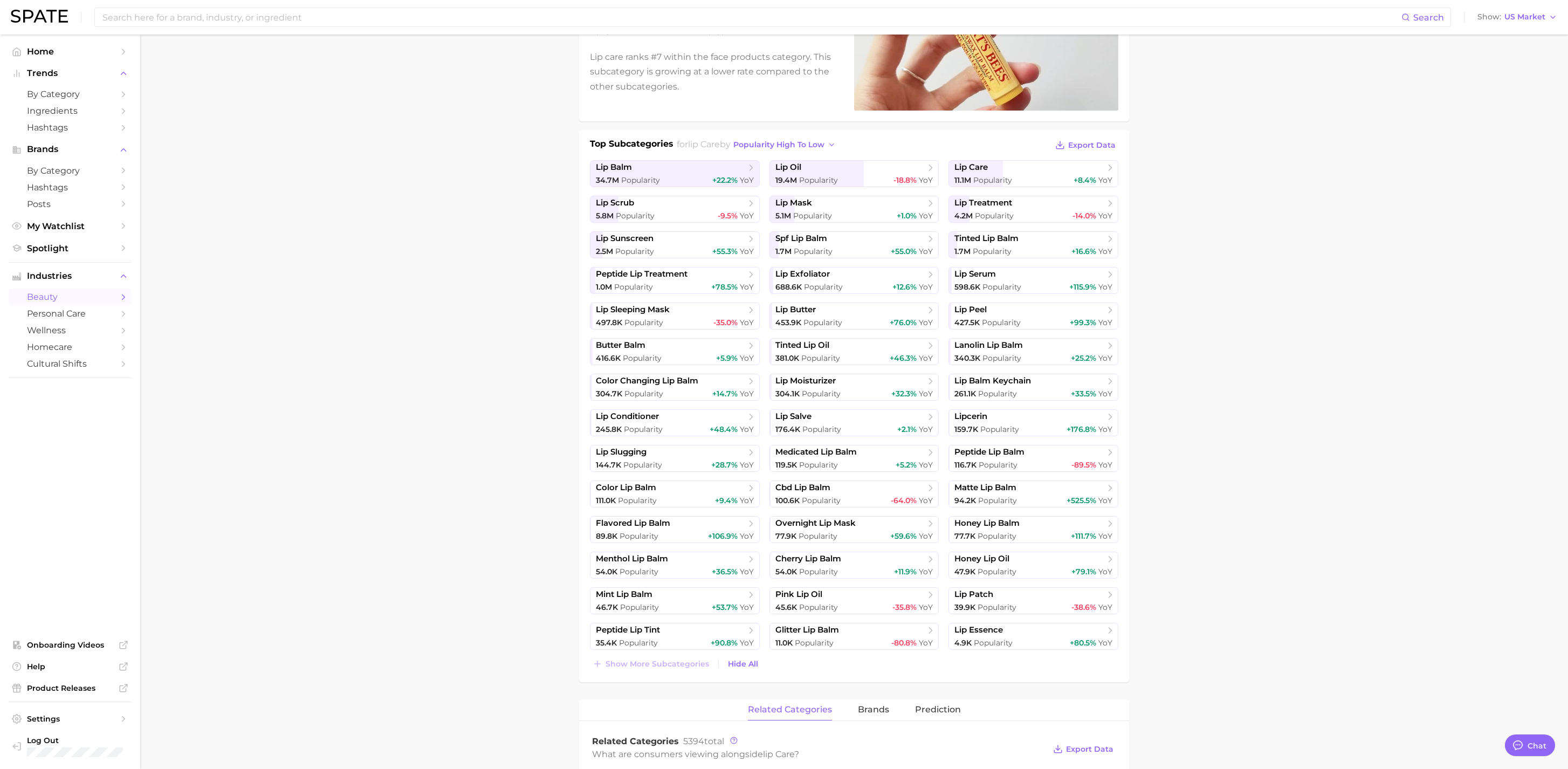 scroll, scrollTop: 170, scrollLeft: 0, axis: vertical 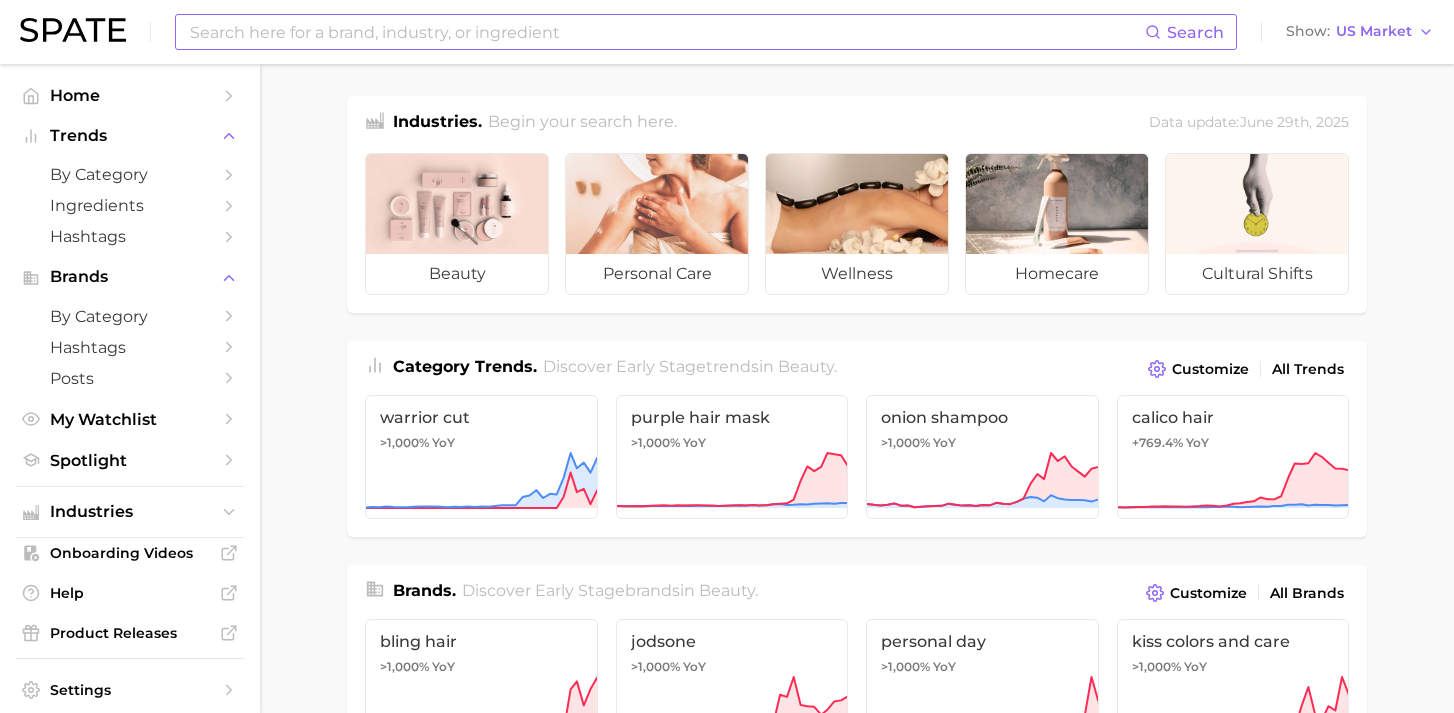 click at bounding box center [666, 32] 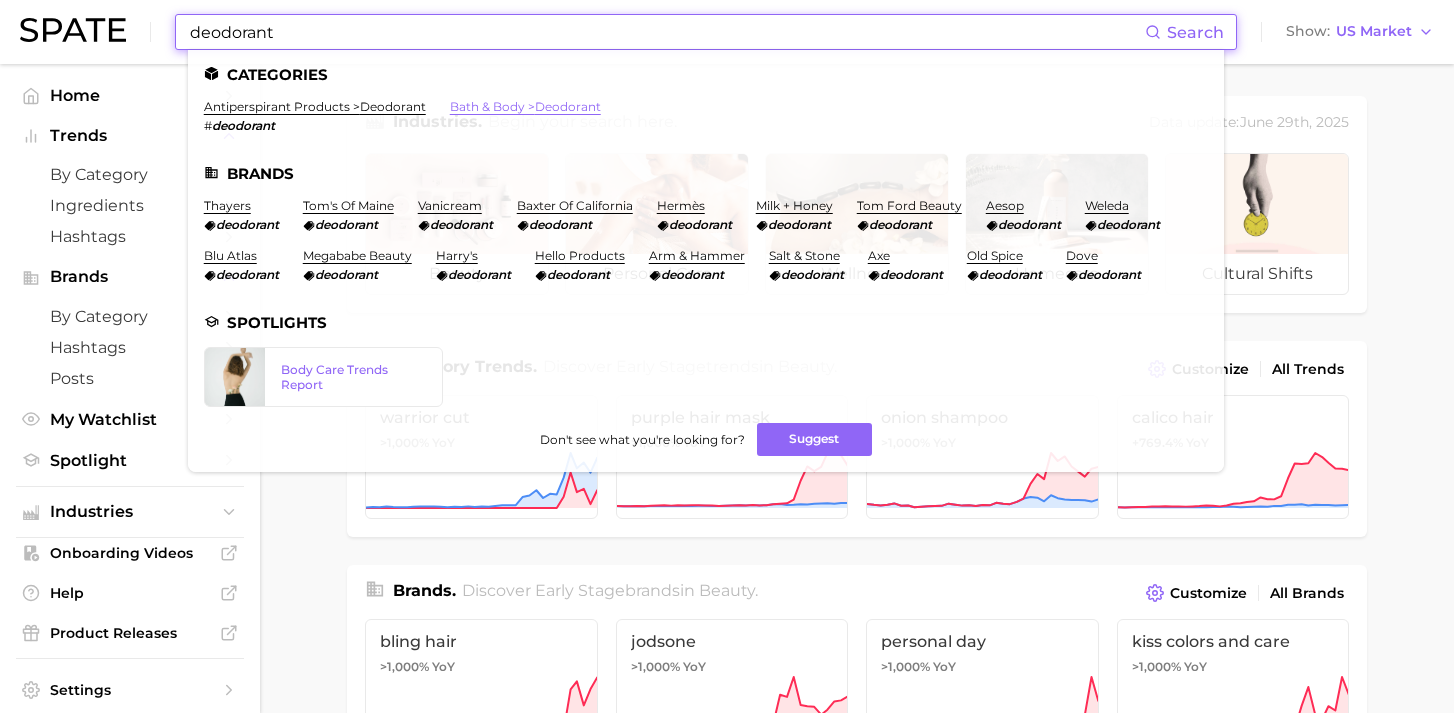 type on "deodorant" 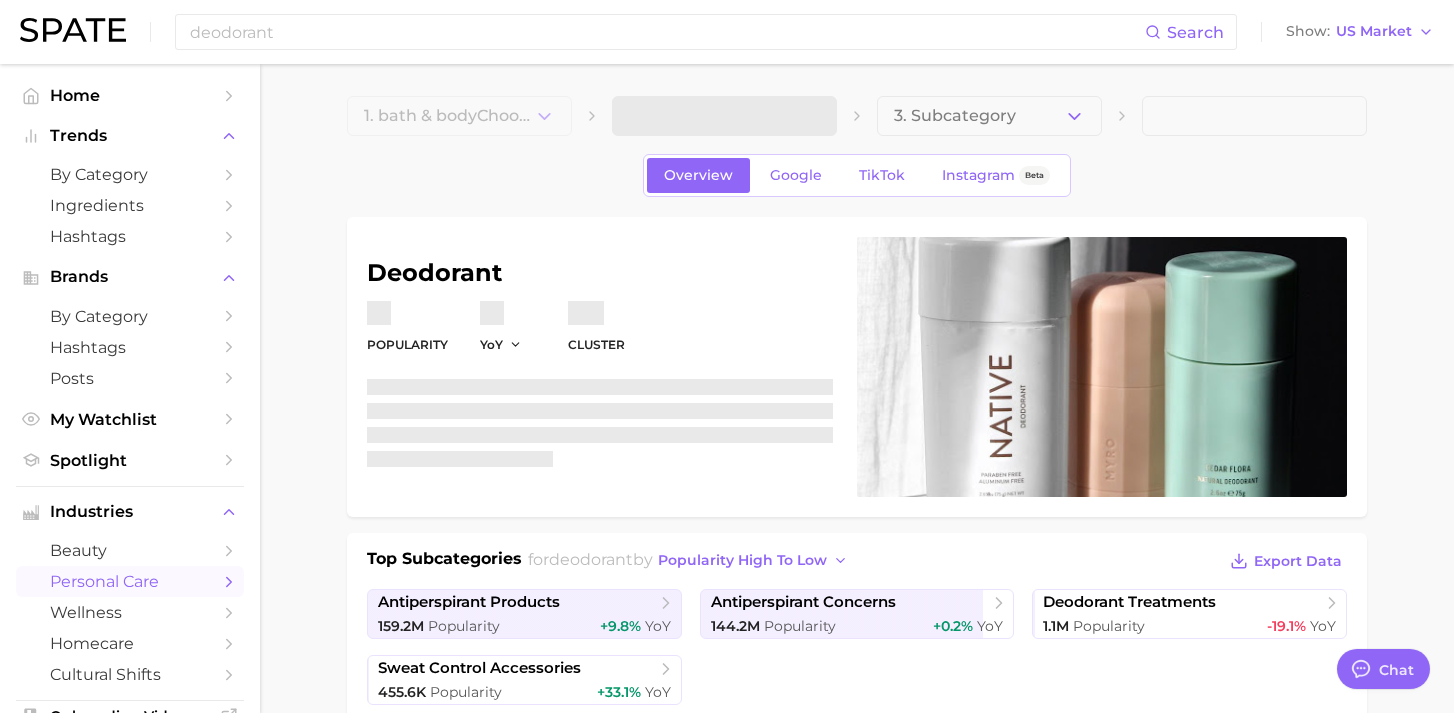 type on "x" 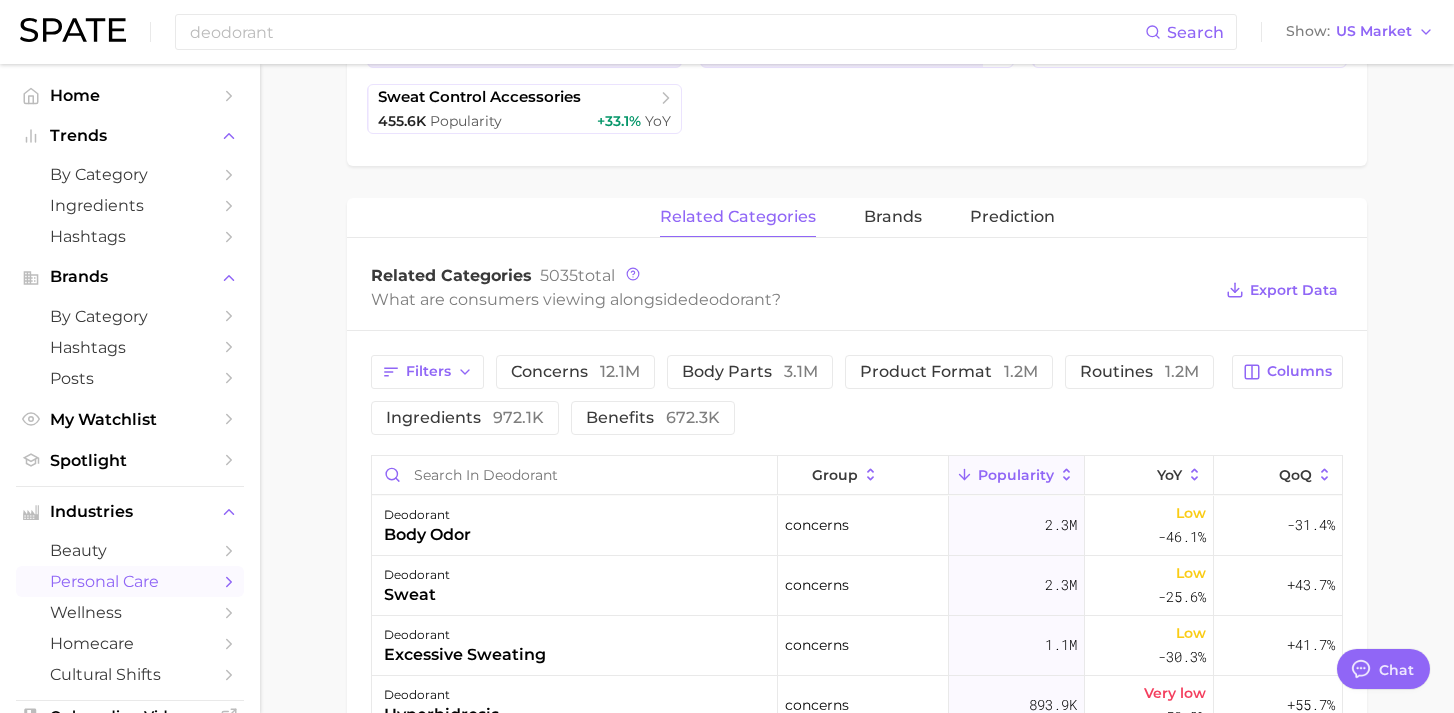 scroll, scrollTop: 572, scrollLeft: 0, axis: vertical 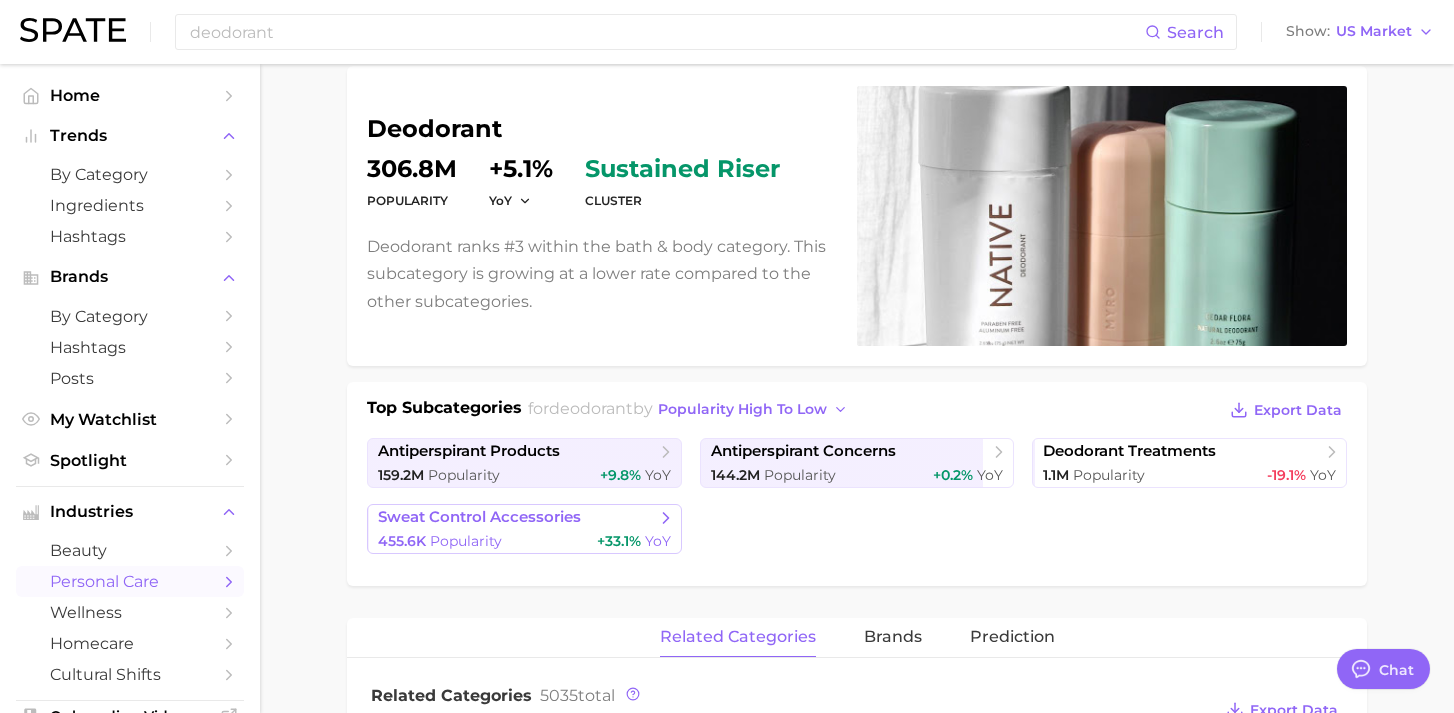click on "sweat control accessories" at bounding box center [479, 517] 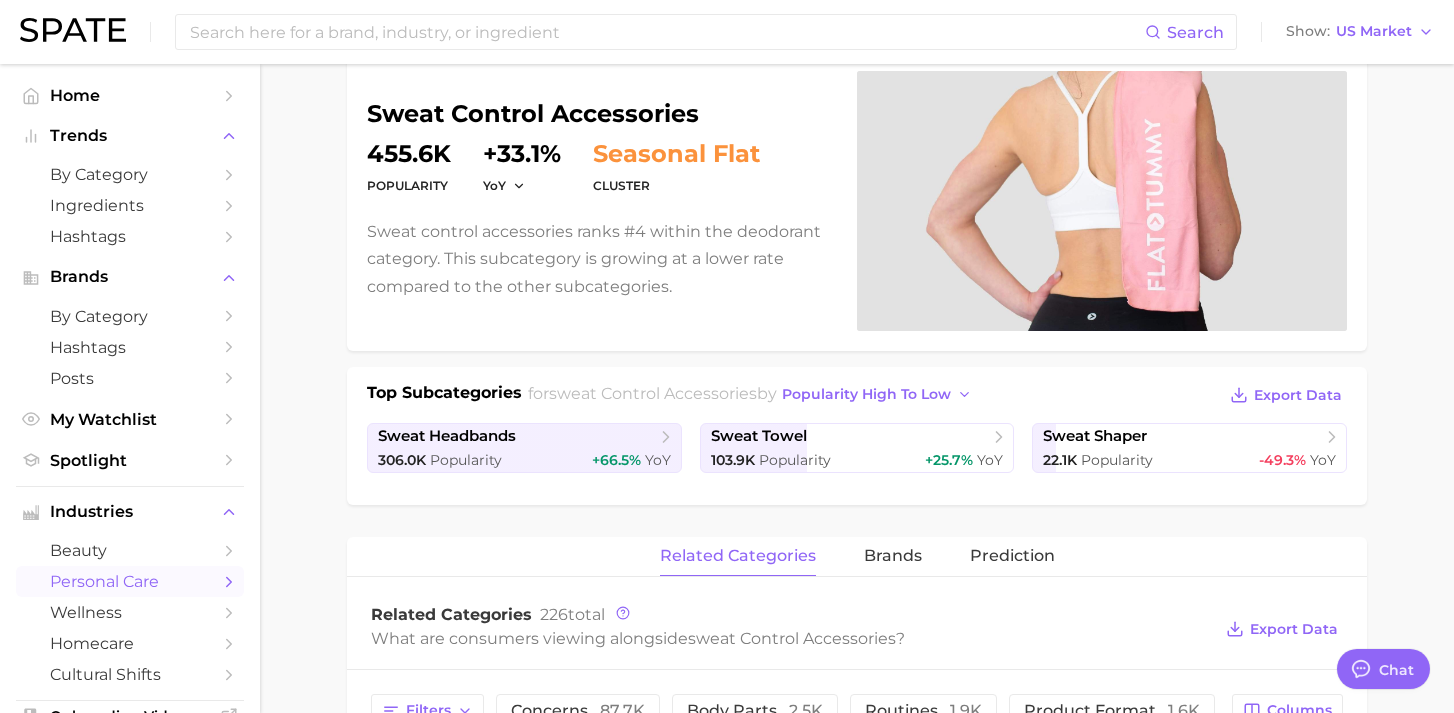 scroll, scrollTop: 0, scrollLeft: 0, axis: both 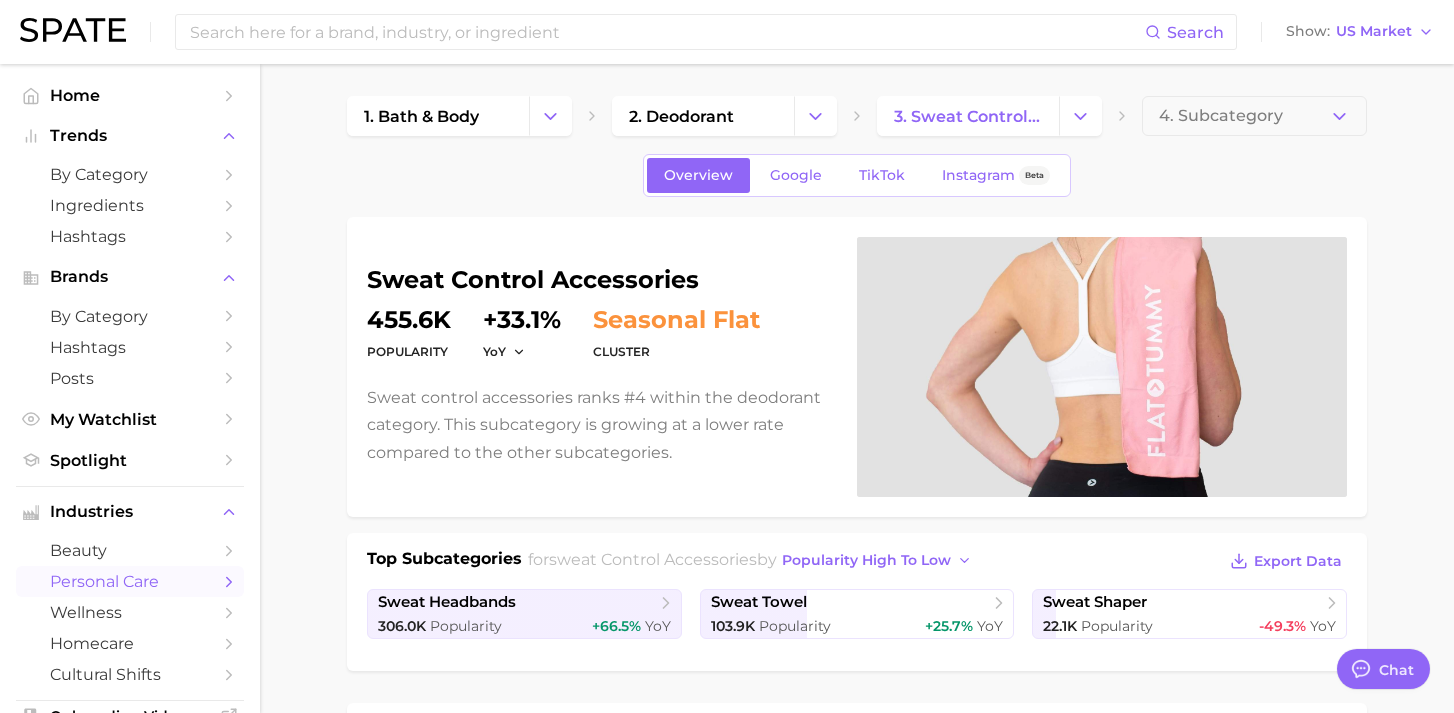 type on "deodorant" 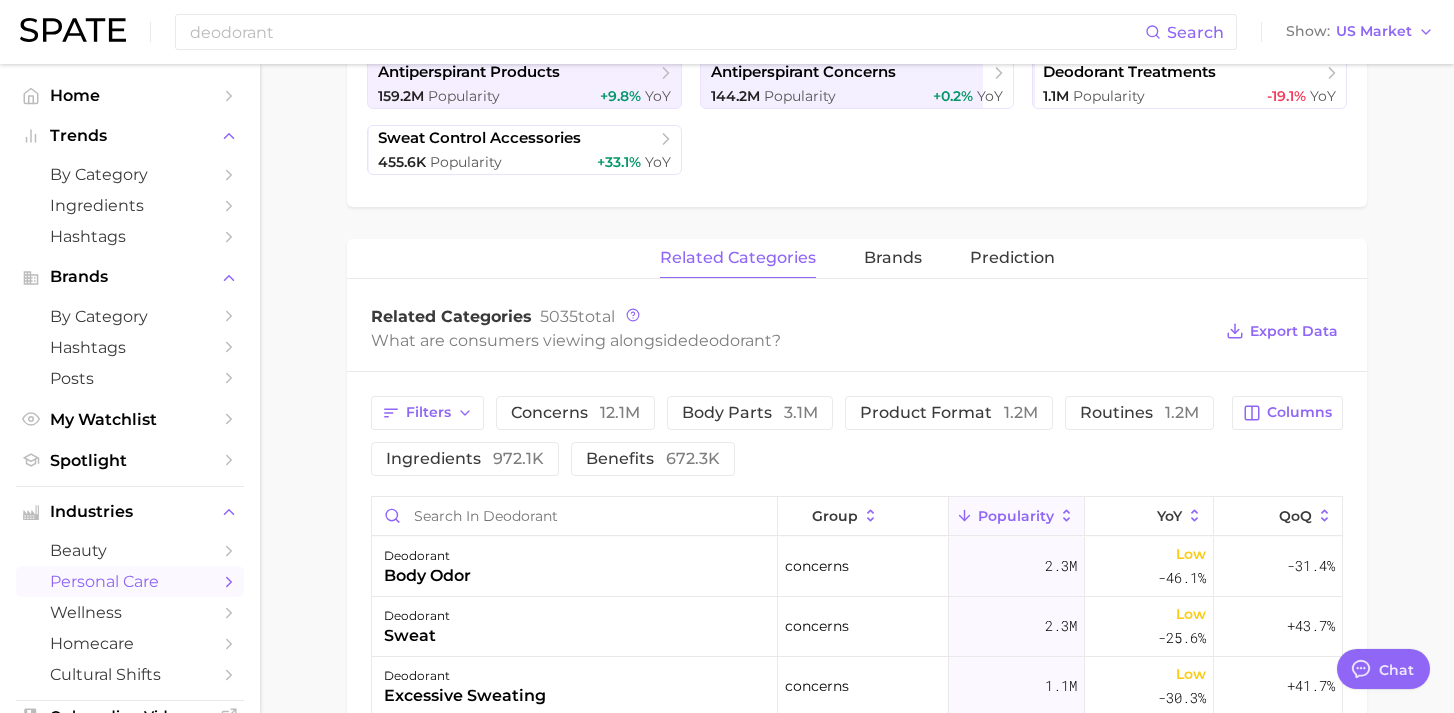 scroll, scrollTop: 576, scrollLeft: 0, axis: vertical 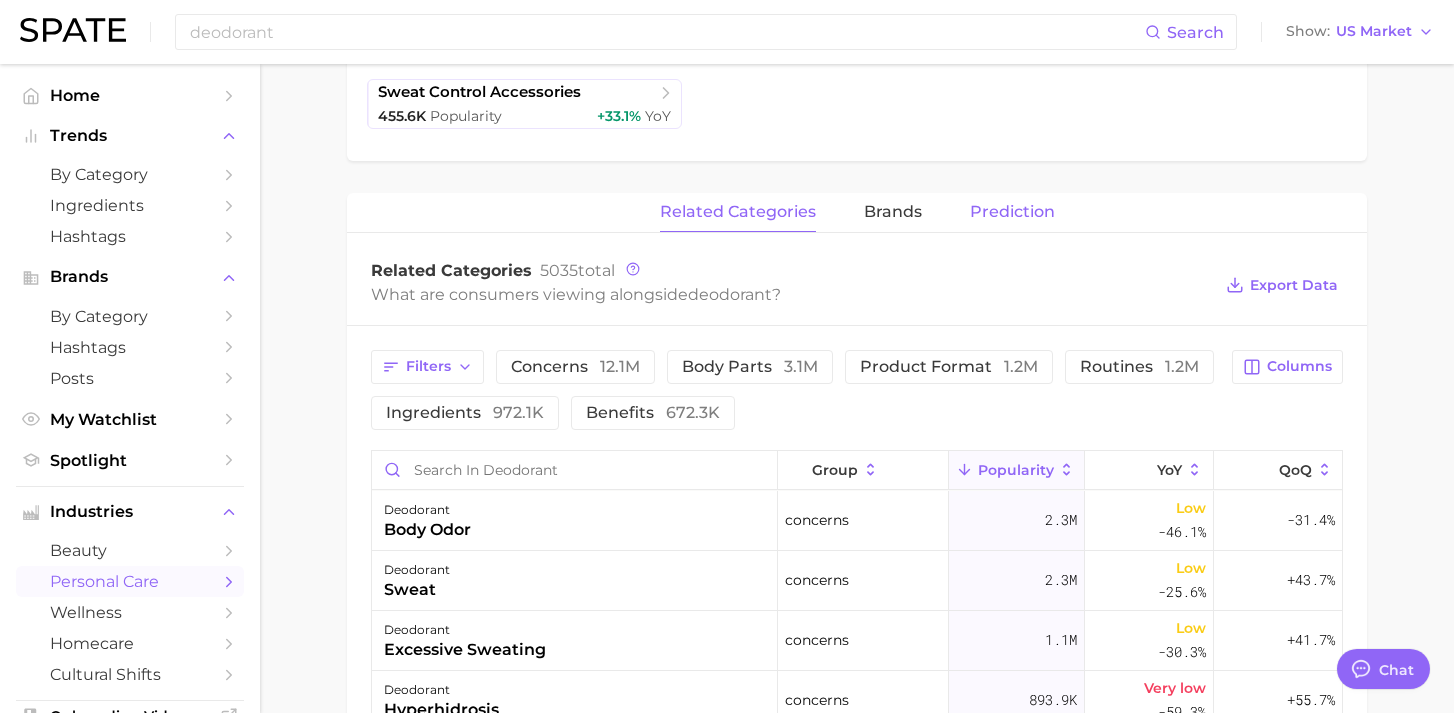 click on "Prediction" at bounding box center [1012, 212] 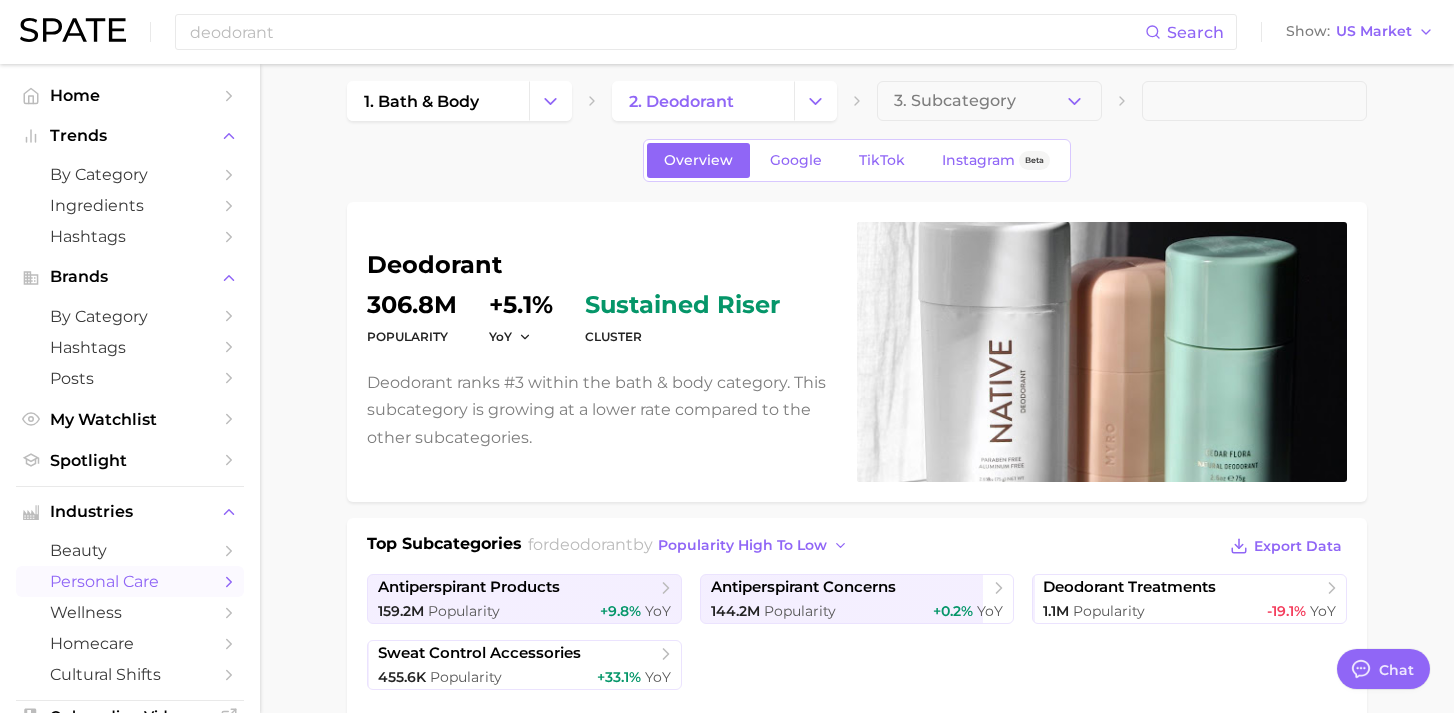 scroll, scrollTop: 12, scrollLeft: 0, axis: vertical 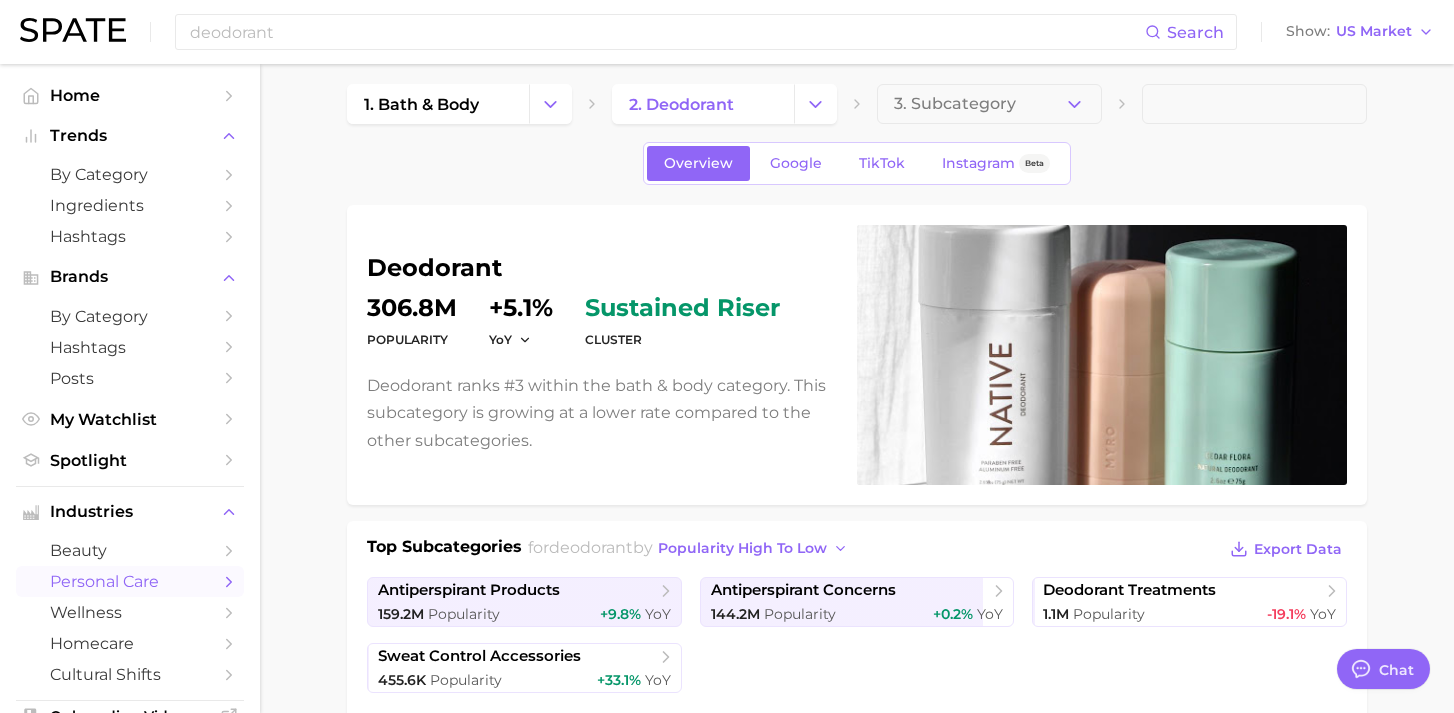 click on "cluster" at bounding box center [682, 340] 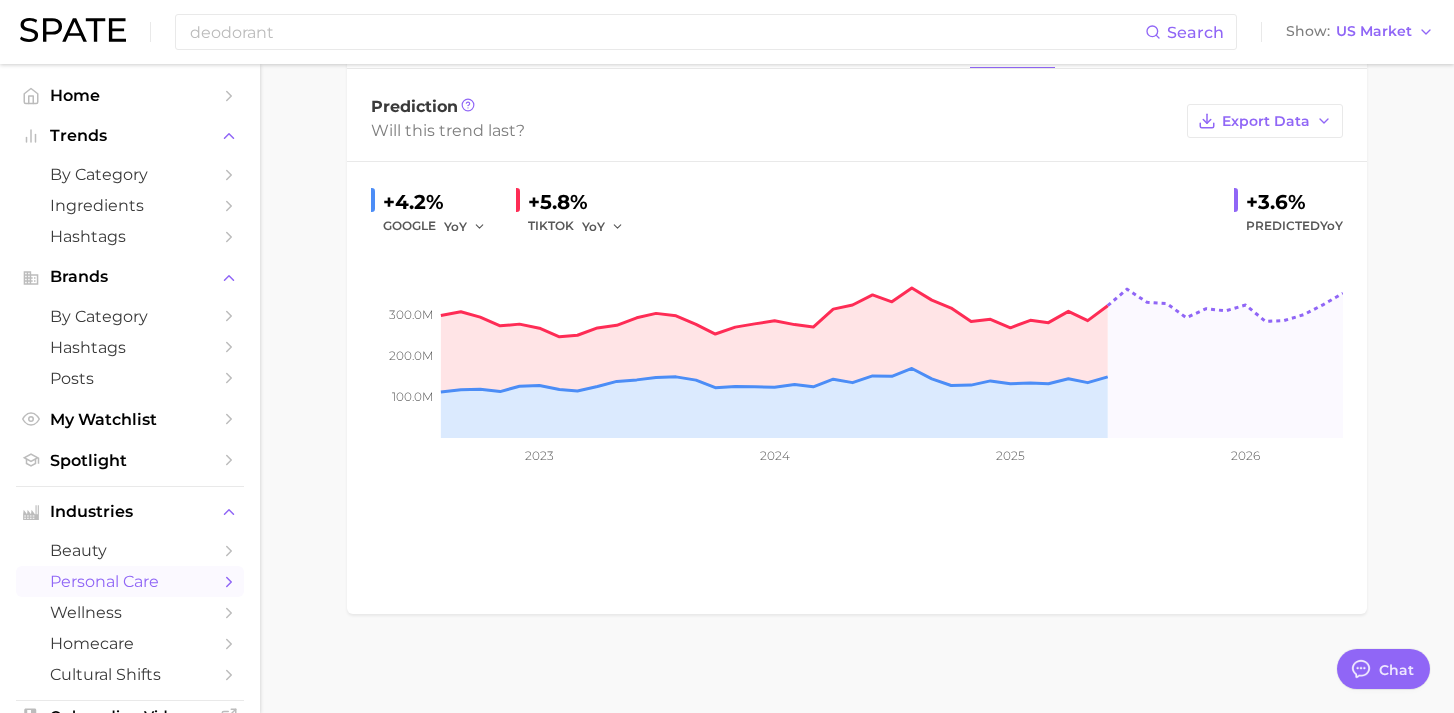 scroll, scrollTop: 0, scrollLeft: 0, axis: both 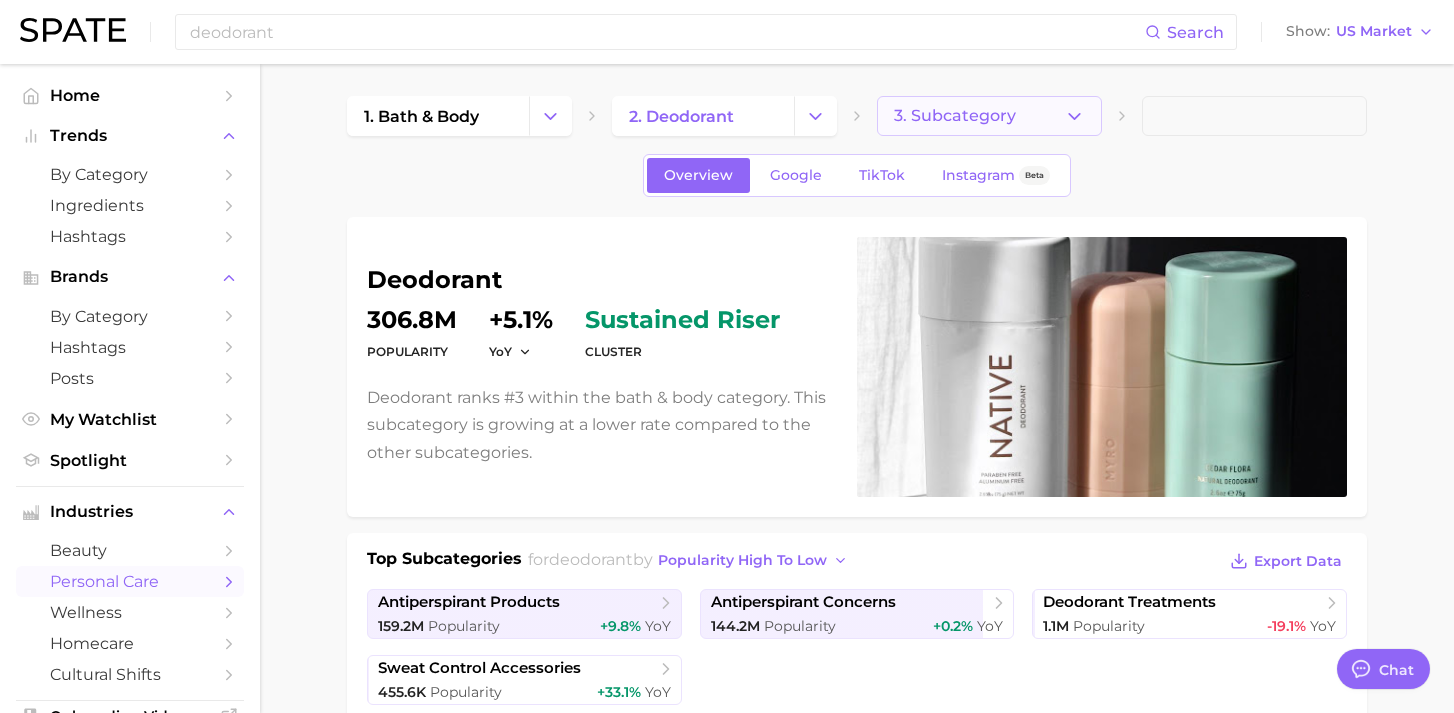 click on "3. Subcategory" at bounding box center (989, 116) 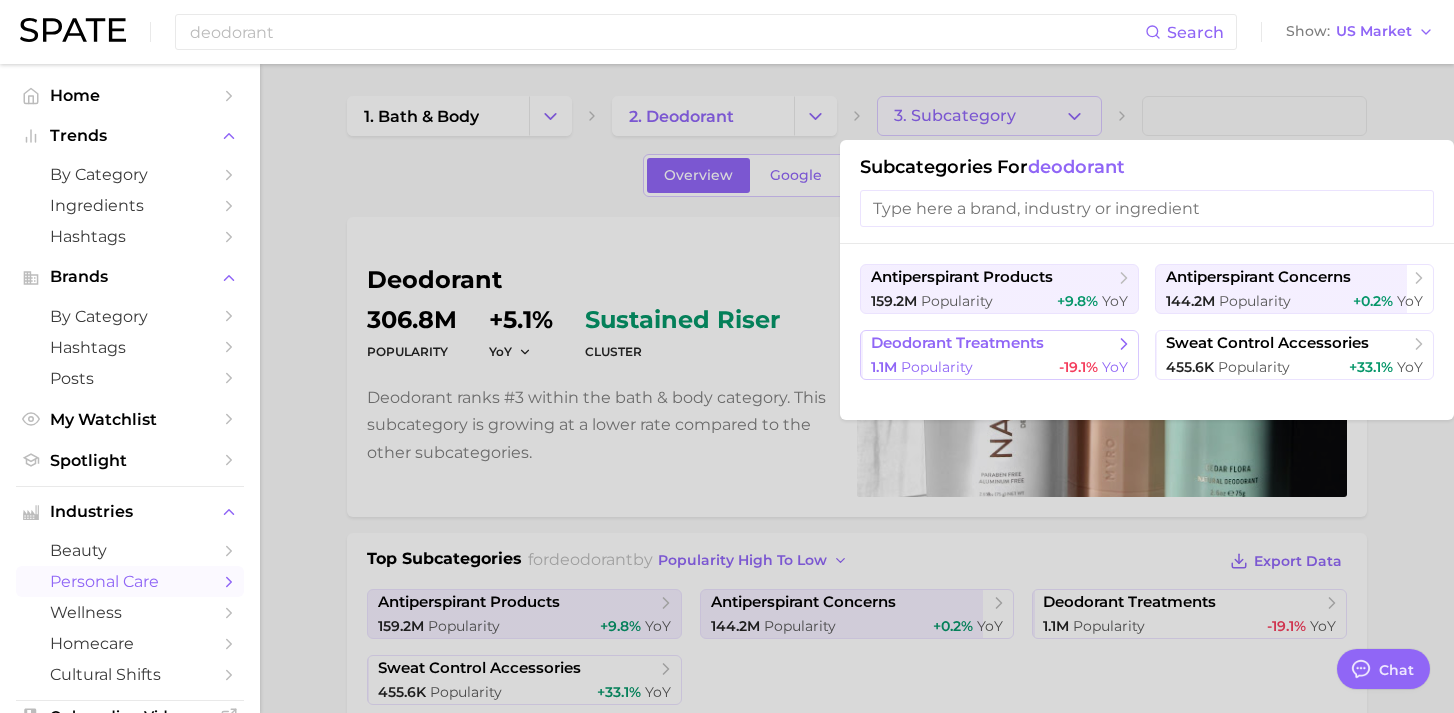 click on "deodorant treatments" at bounding box center [992, 344] 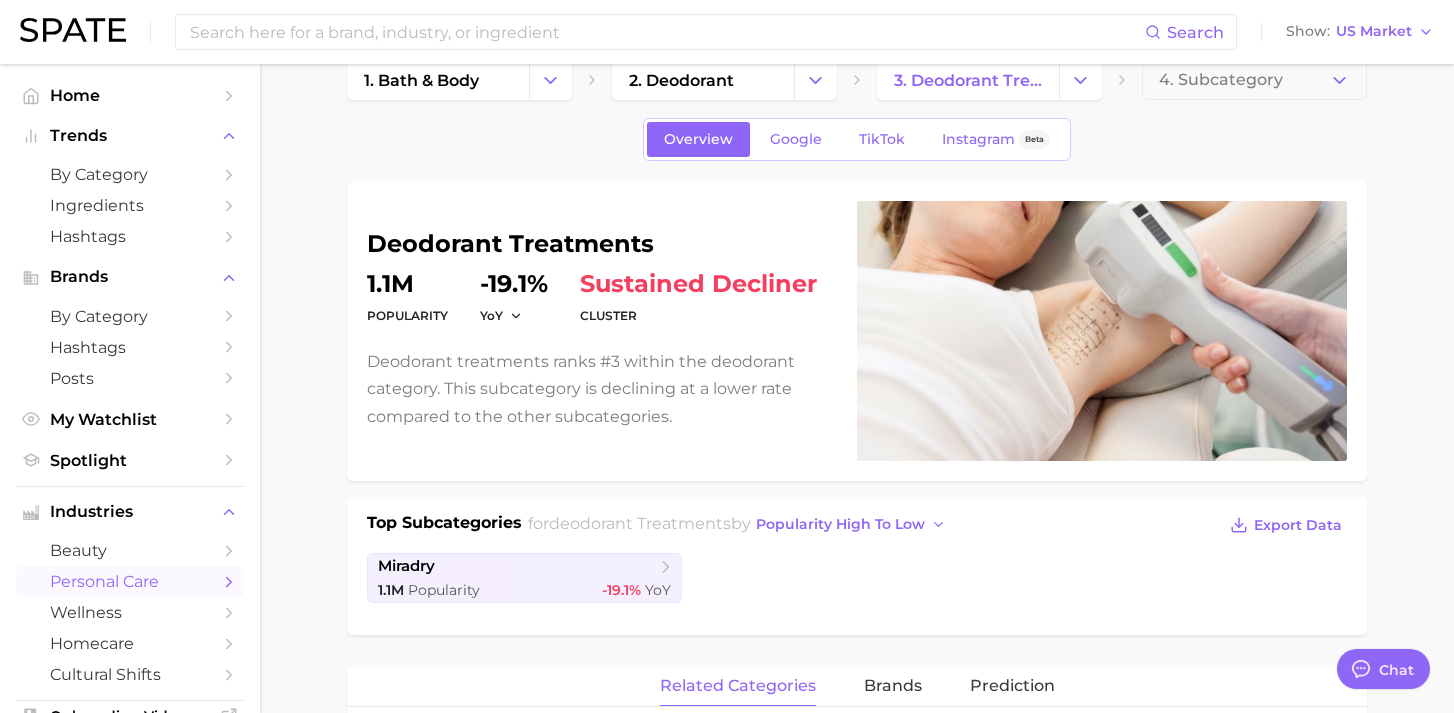 scroll, scrollTop: 0, scrollLeft: 0, axis: both 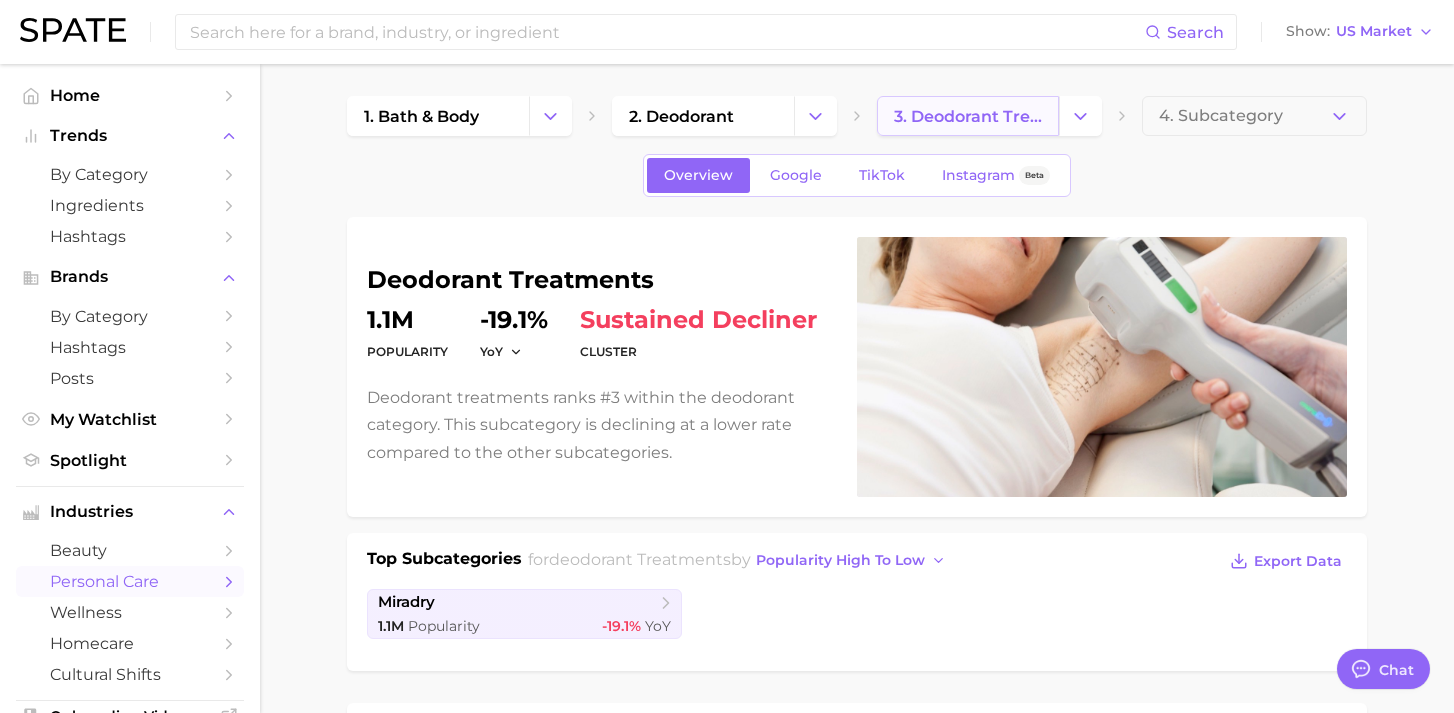 click on "3. deodorant treatments" at bounding box center (968, 116) 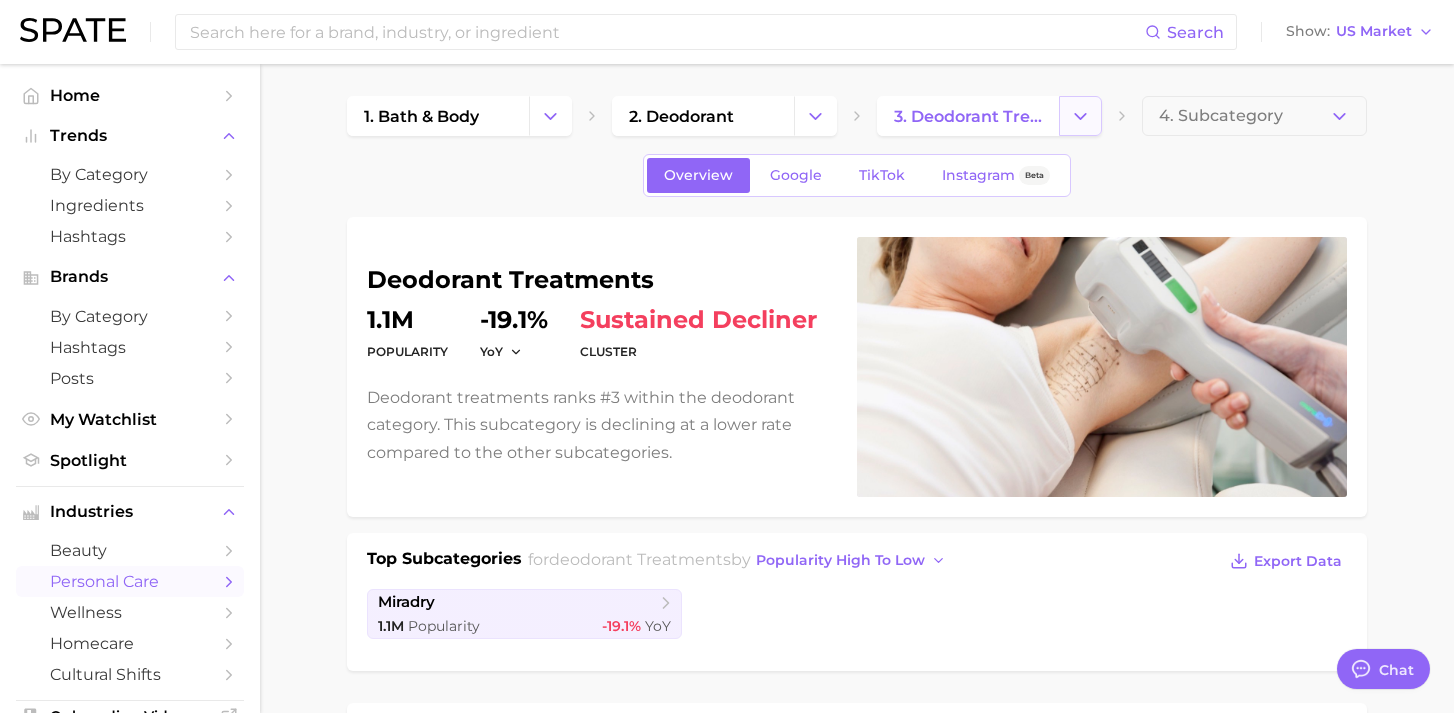 click at bounding box center [1080, 116] 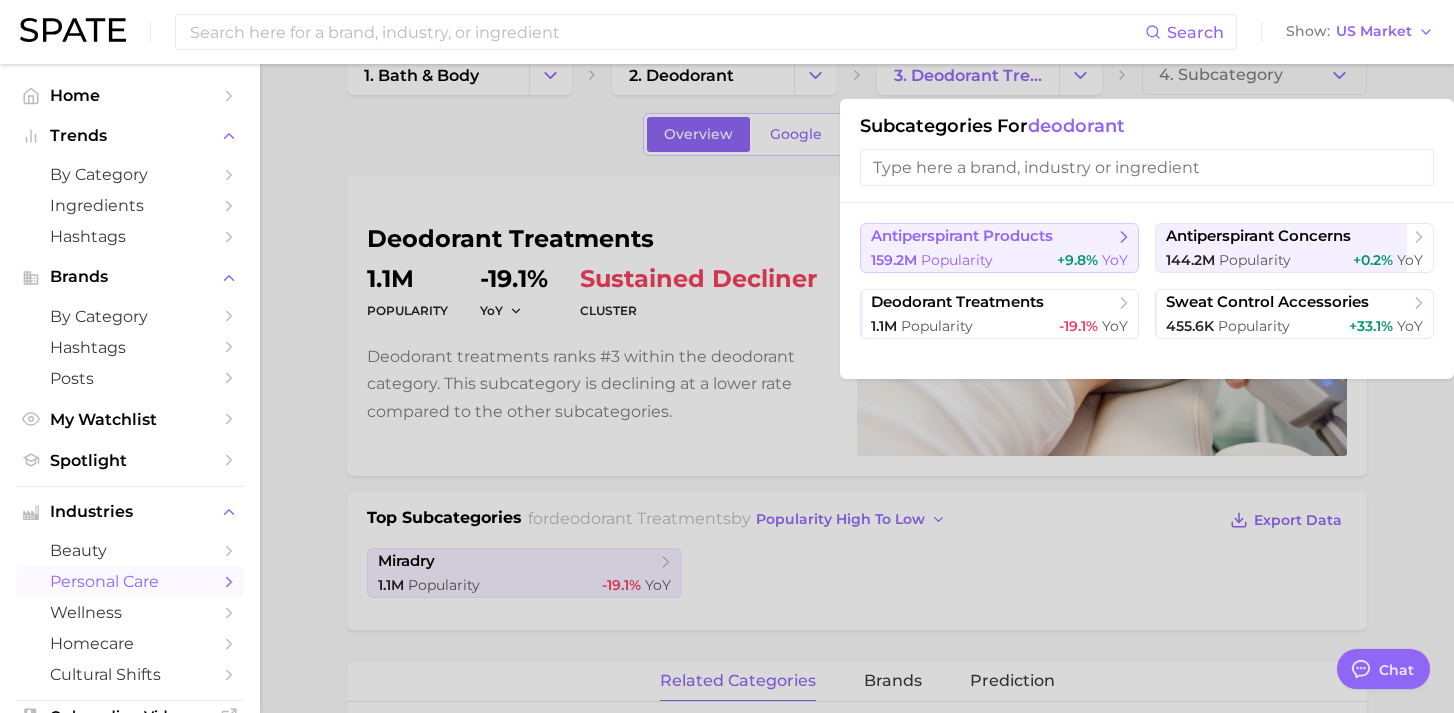 scroll, scrollTop: 54, scrollLeft: 0, axis: vertical 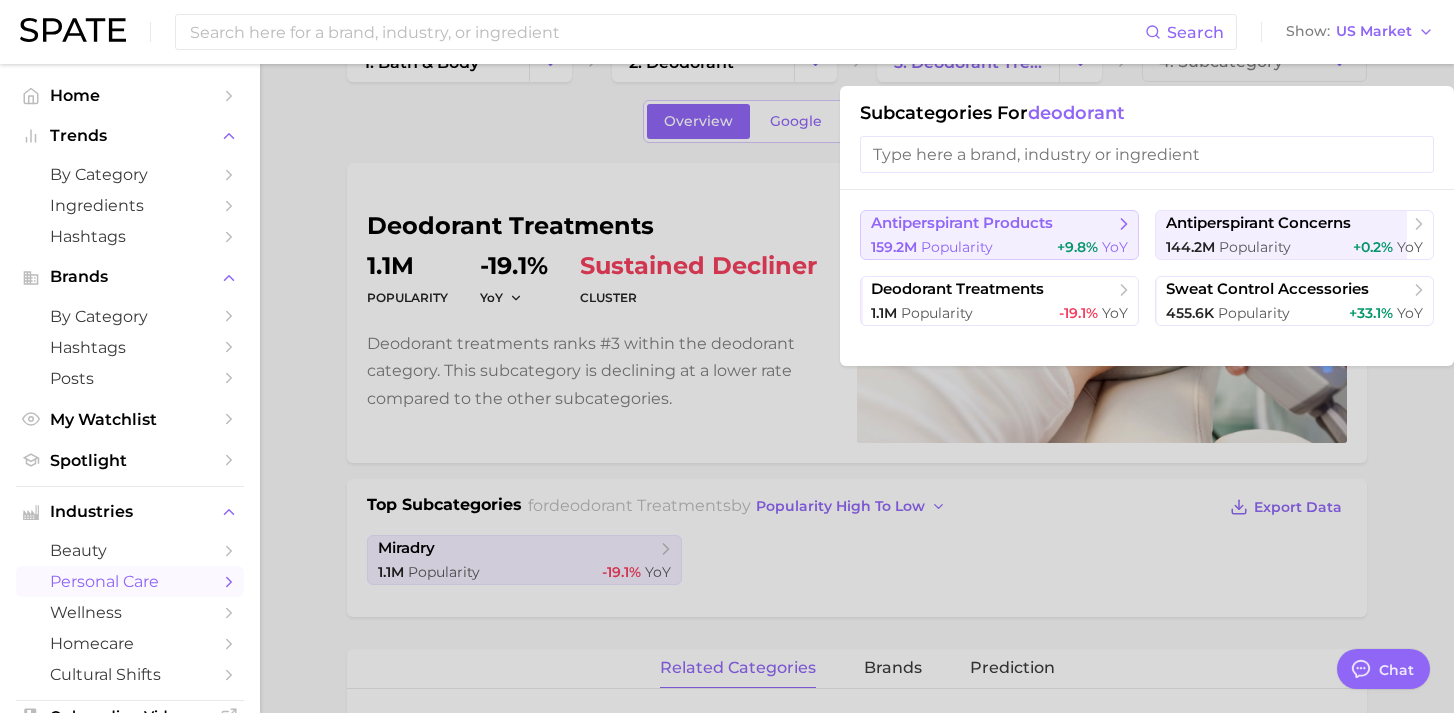 click on "antiperspirant products" at bounding box center (962, 223) 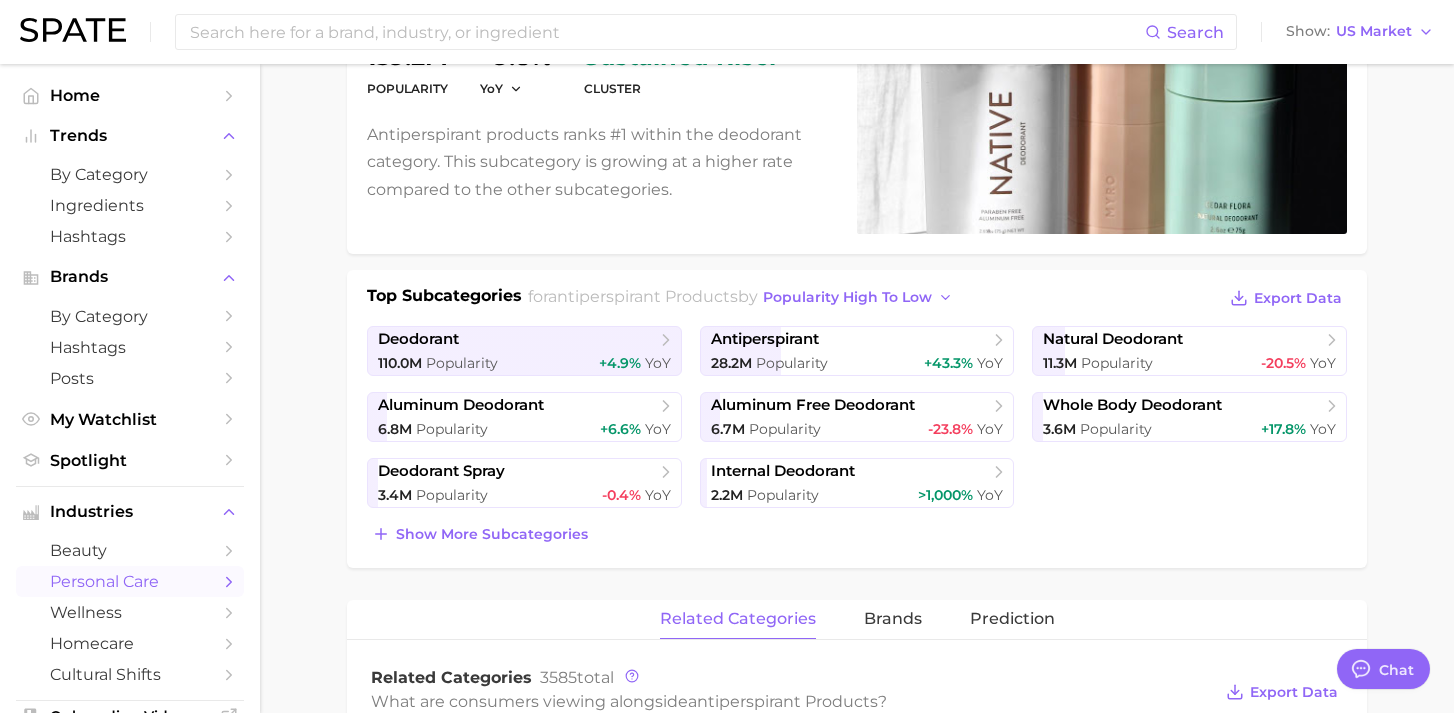 scroll, scrollTop: 289, scrollLeft: 0, axis: vertical 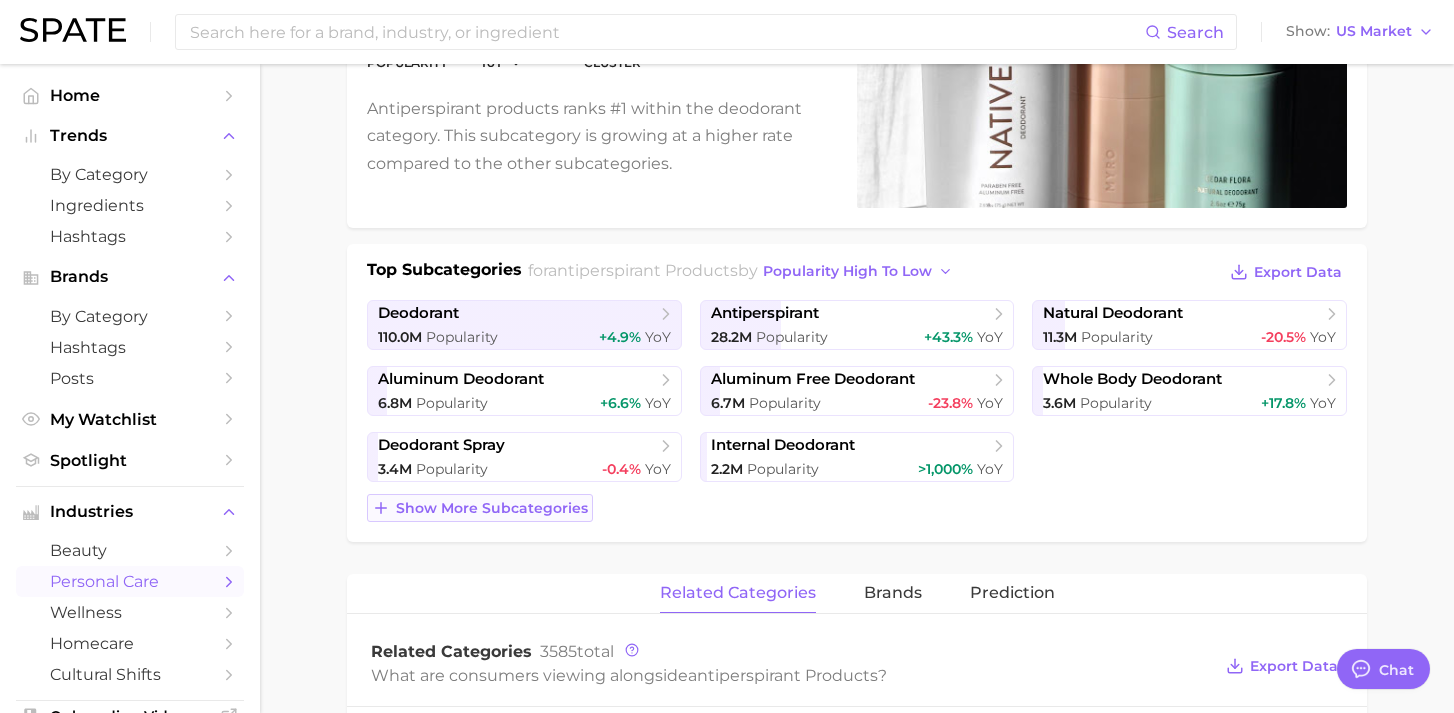 click on "Show more subcategories" at bounding box center [492, 508] 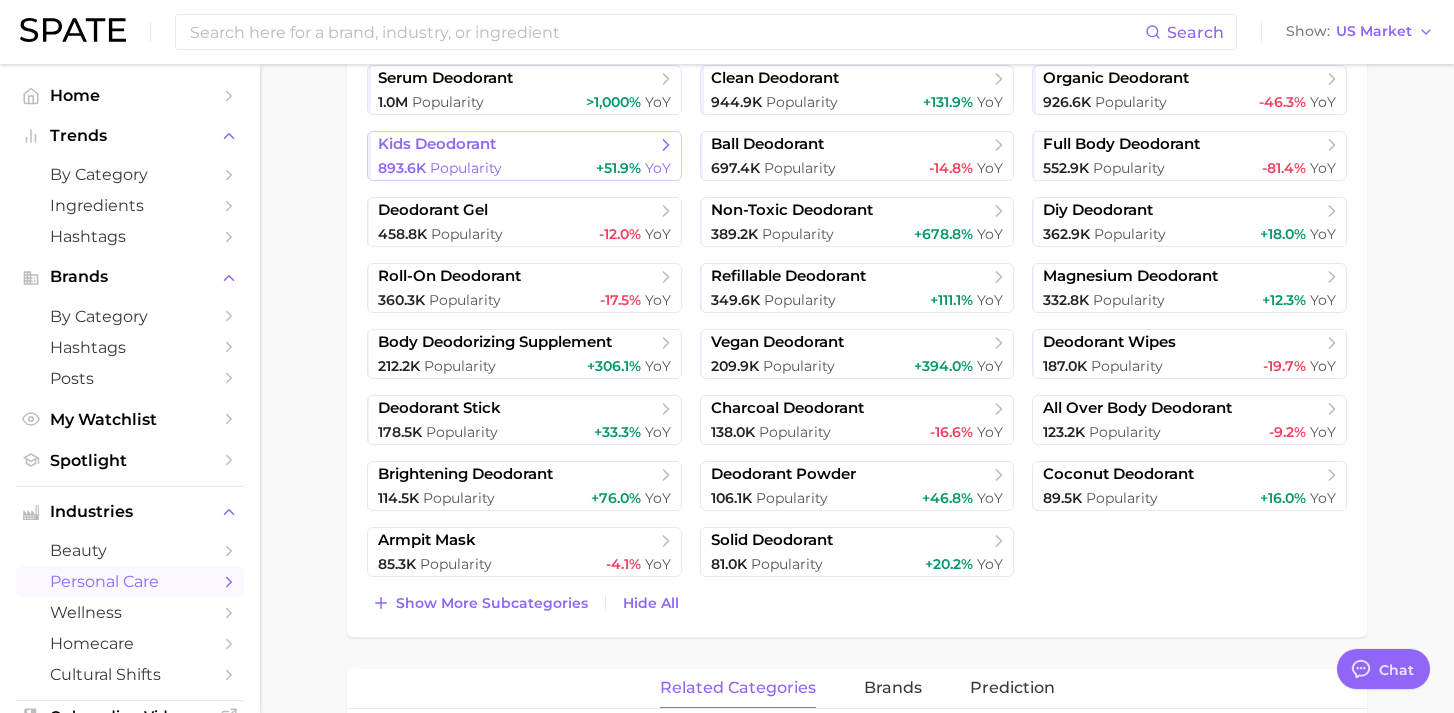 scroll, scrollTop: 723, scrollLeft: 0, axis: vertical 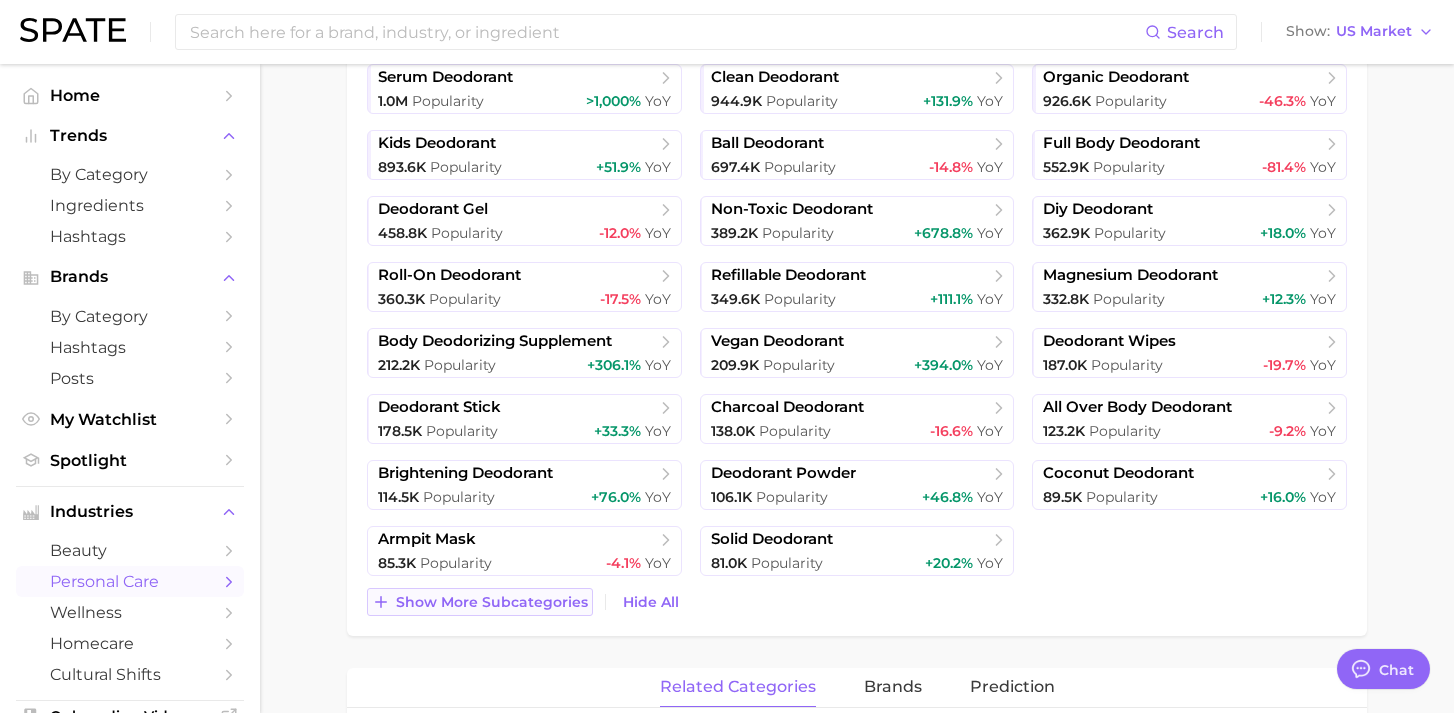 click on "Show more subcategories" at bounding box center [492, 602] 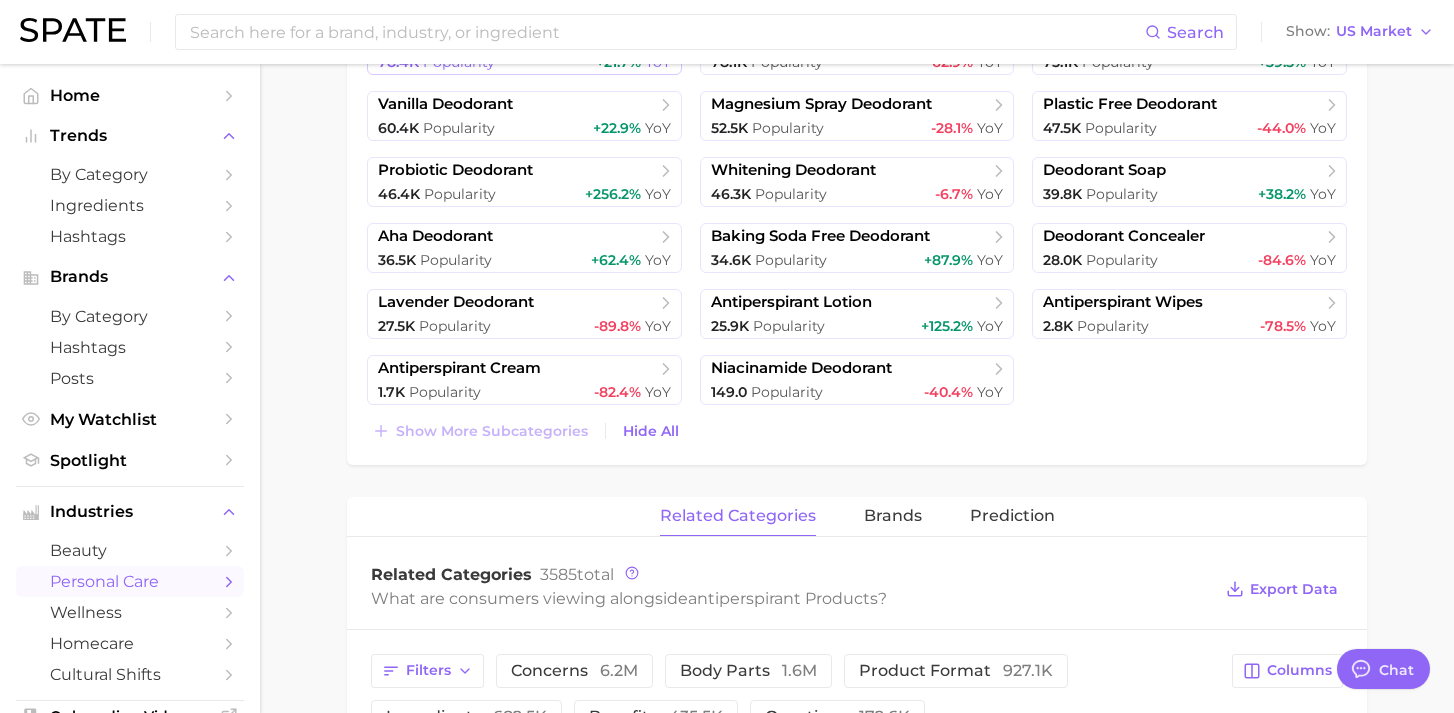 scroll, scrollTop: 1309, scrollLeft: 0, axis: vertical 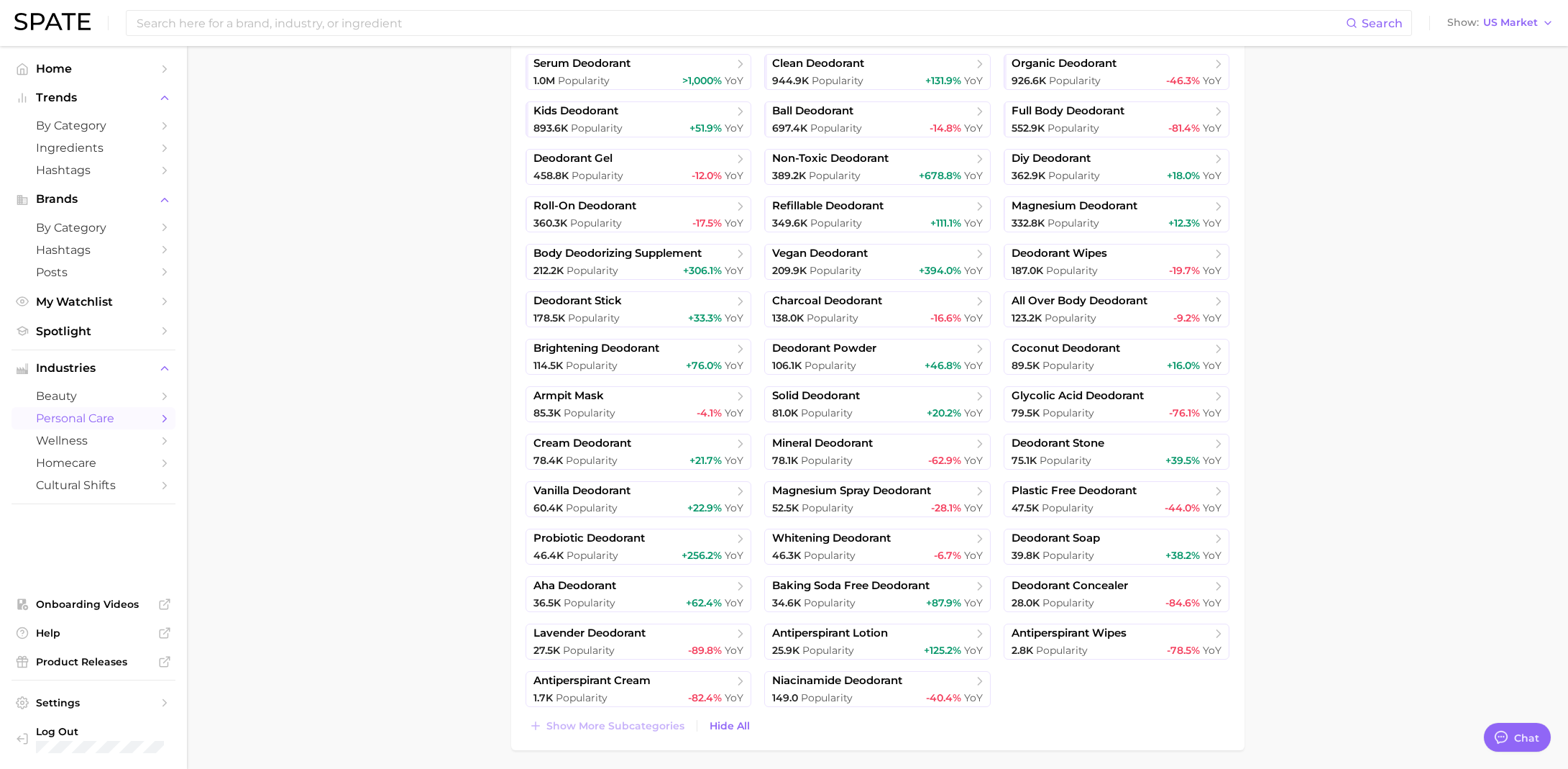 type on "x" 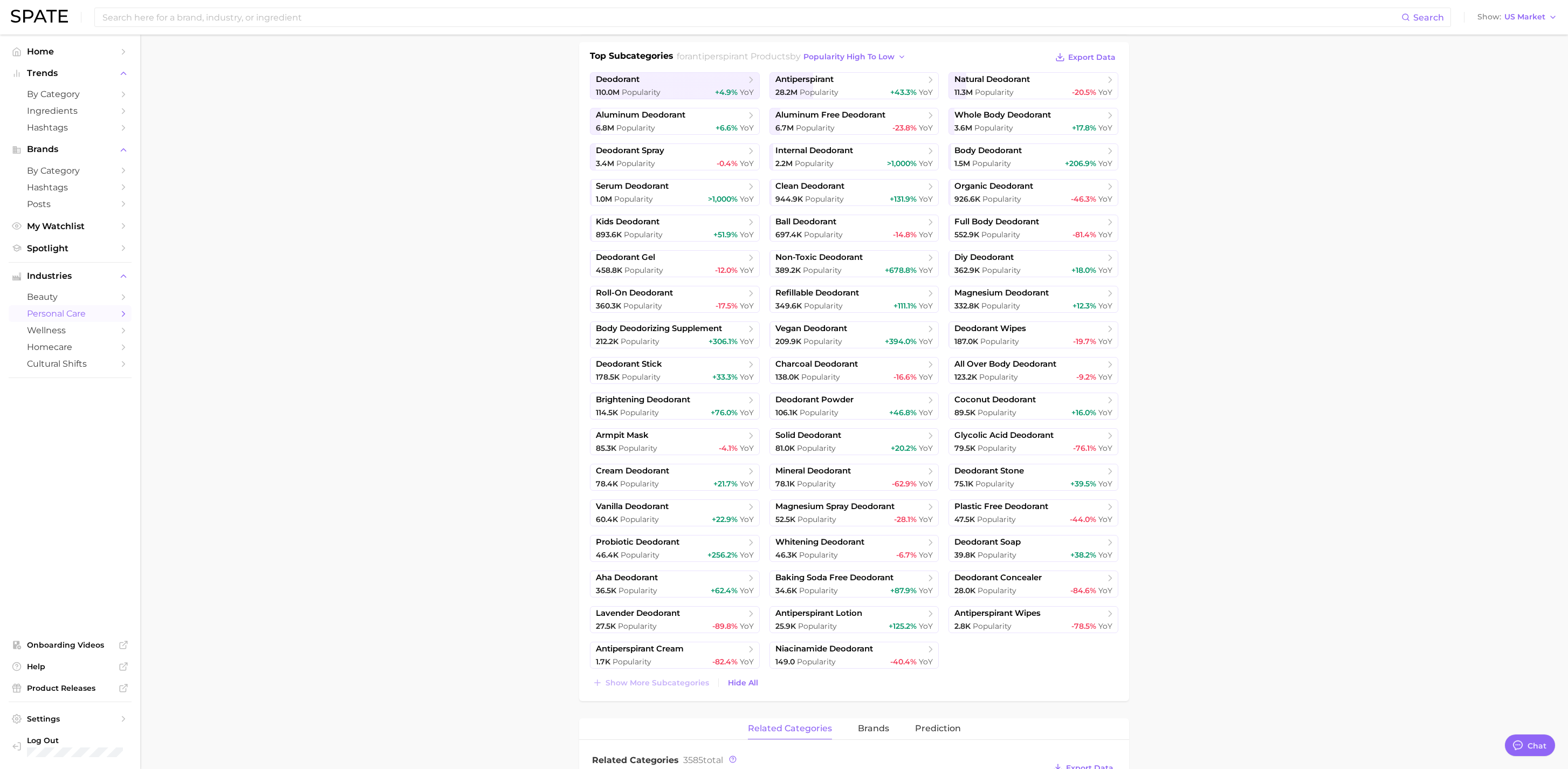 scroll, scrollTop: 246, scrollLeft: 0, axis: vertical 